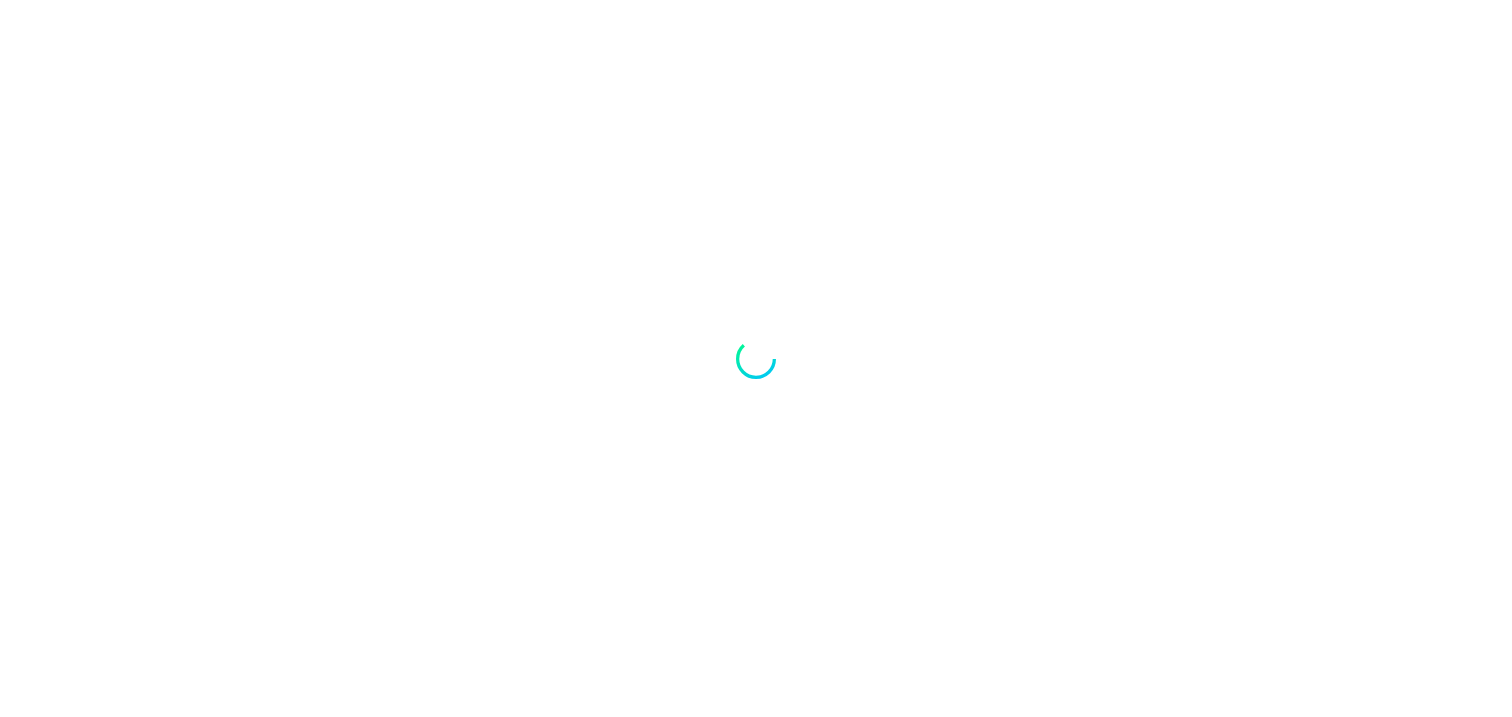 scroll, scrollTop: 0, scrollLeft: 0, axis: both 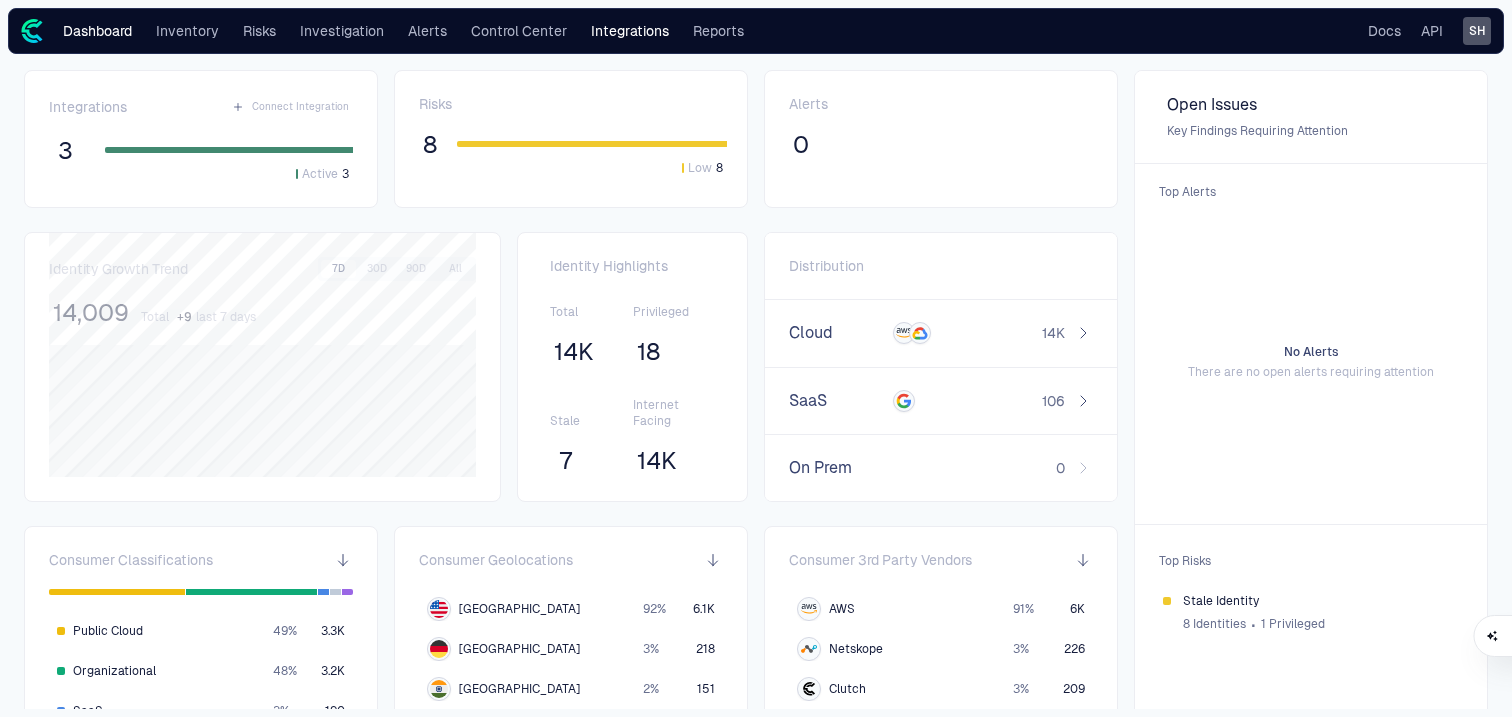 click on "Integrations" at bounding box center [630, 31] 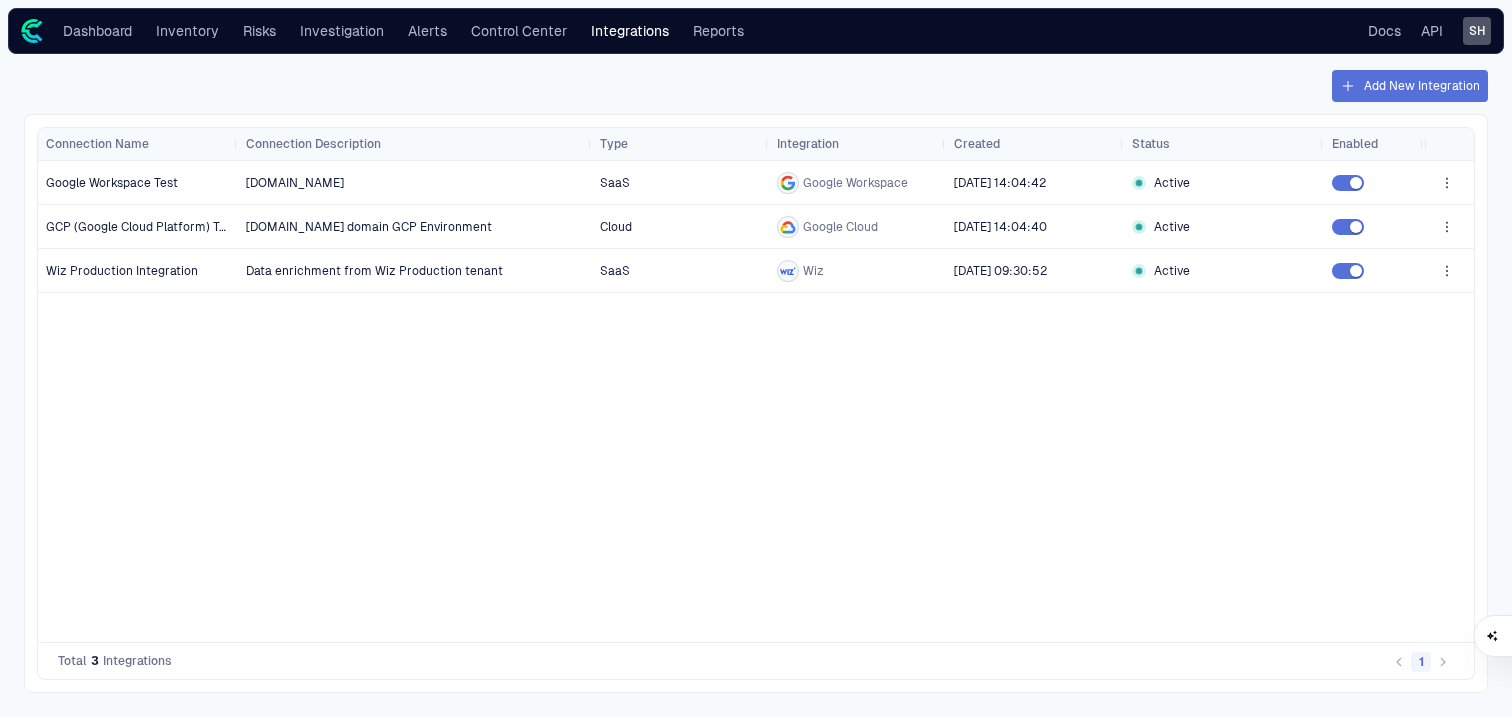 click on "Add New Integration" at bounding box center (1410, 86) 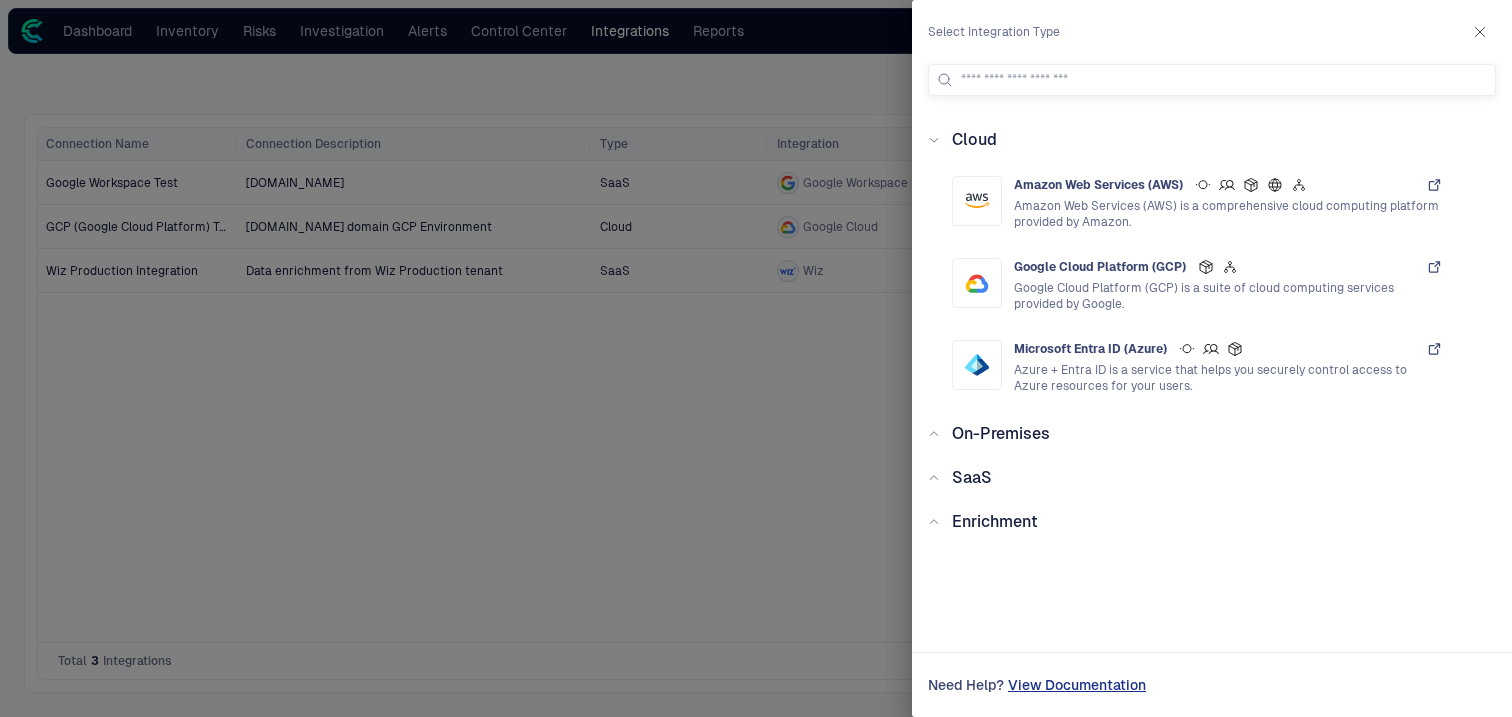 click at bounding box center (756, 358) 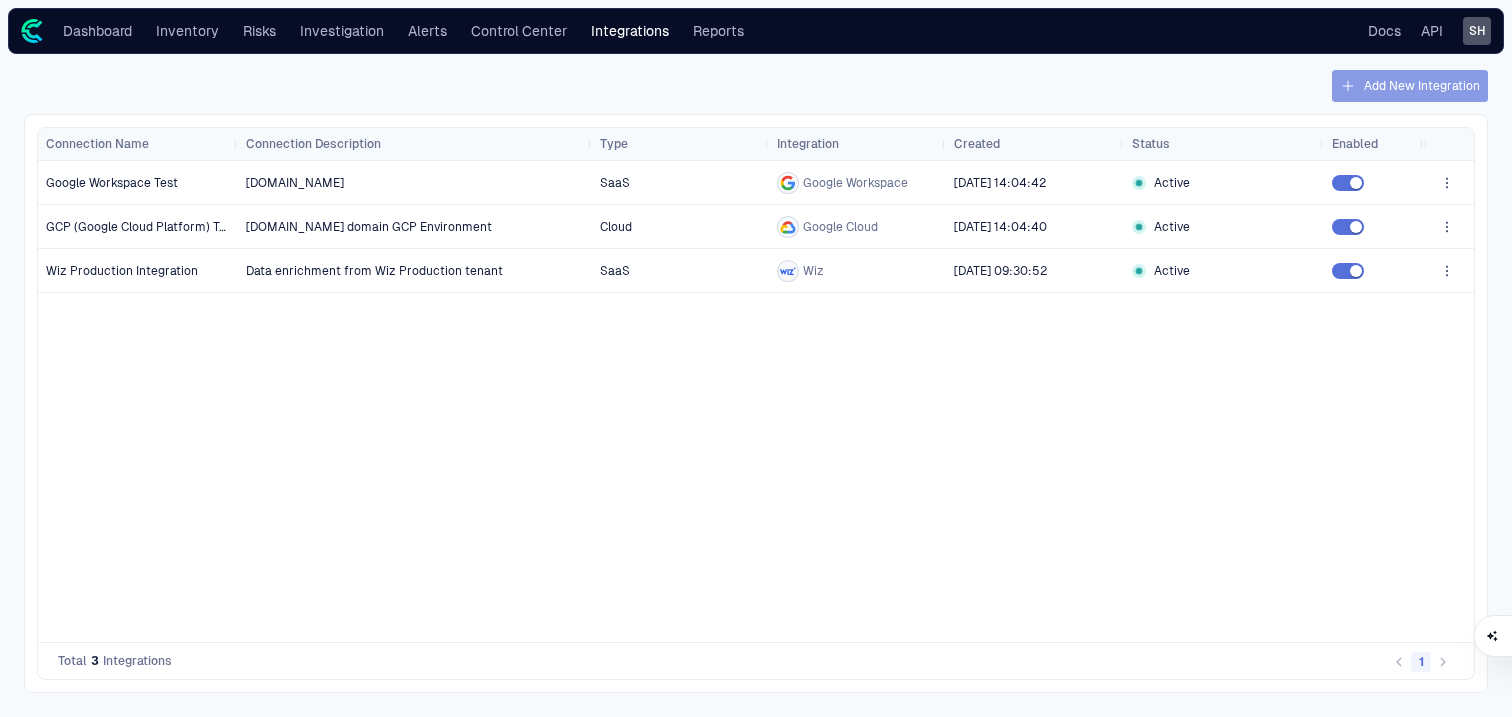 click on "Add New Integration" at bounding box center [1410, 86] 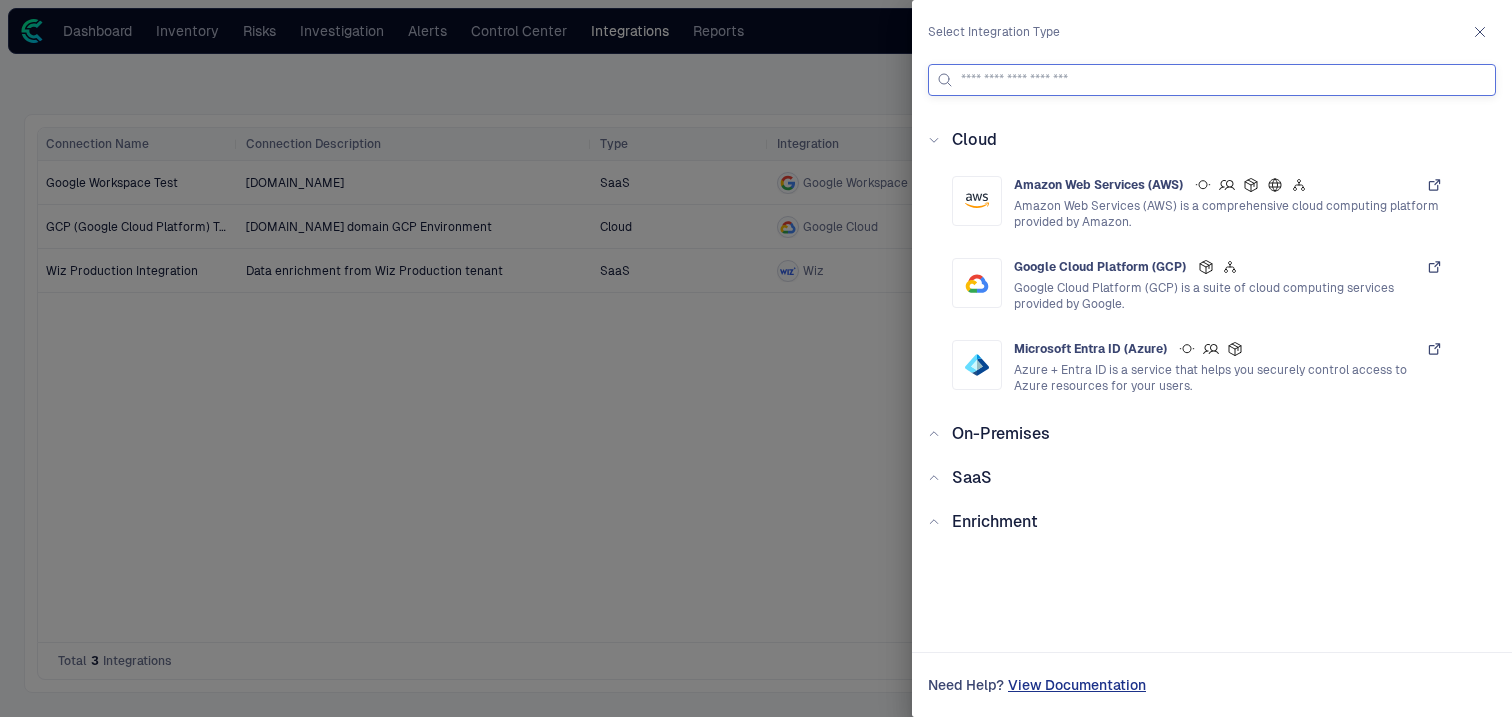 click at bounding box center (1224, 80) 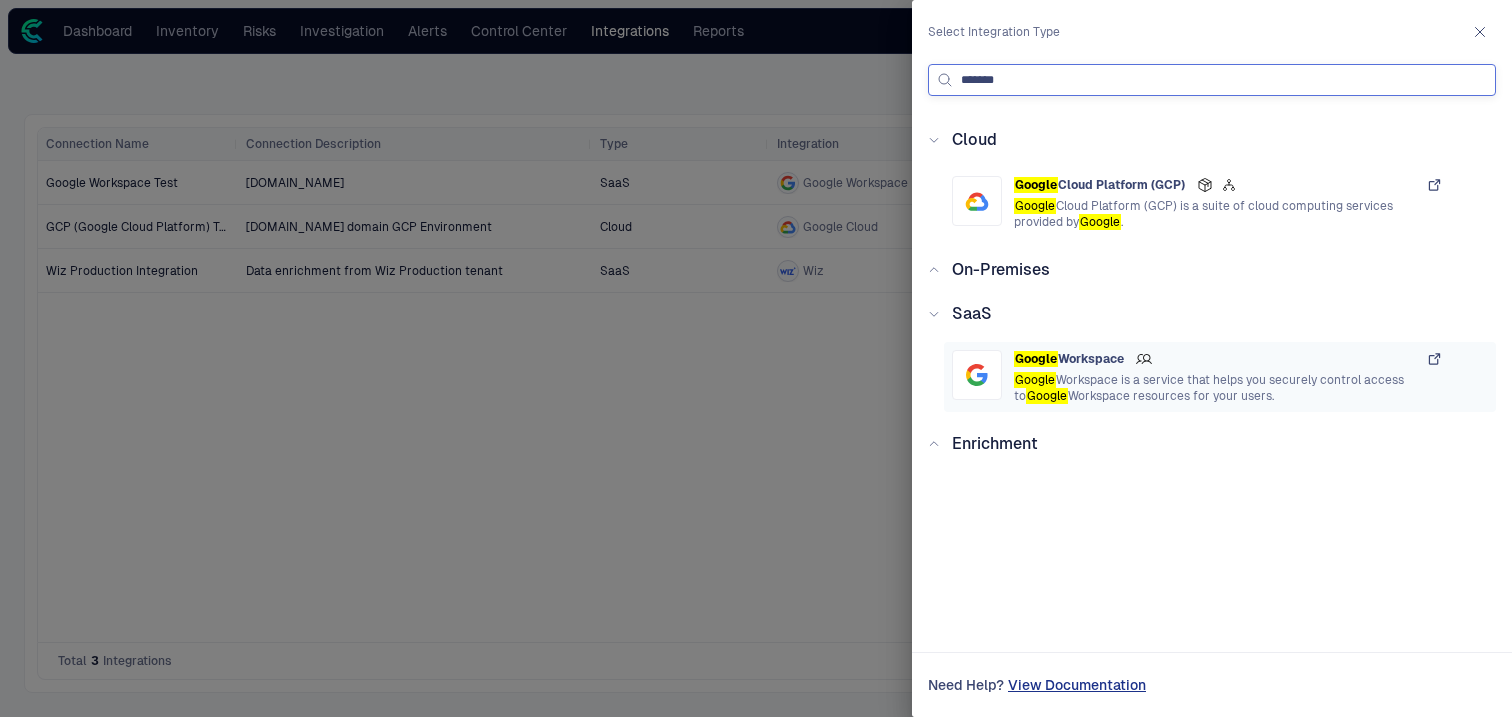 type on "******" 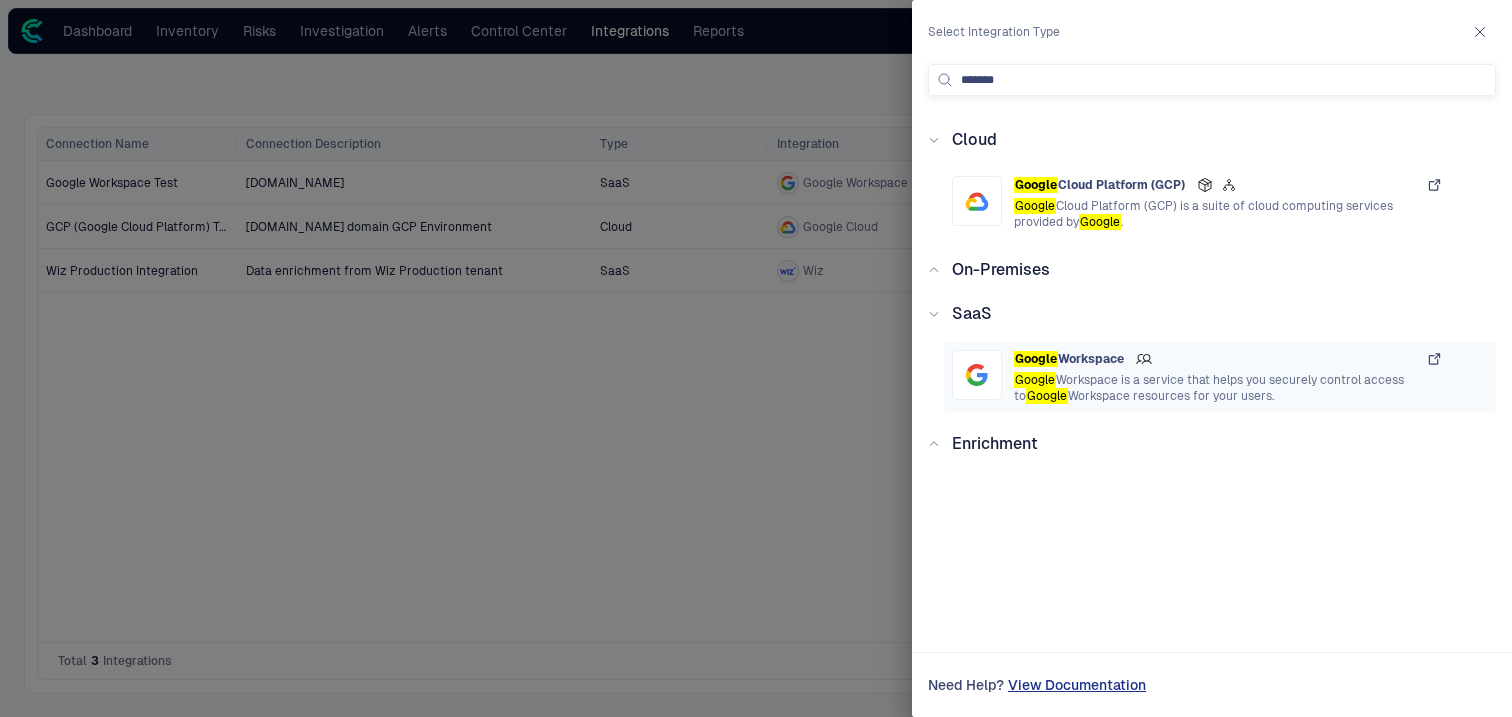 click on "Google  Workspace Google  Workspace is a service that helps you securely control access to  Google  Workspace resources for your users." at bounding box center (1228, 377) 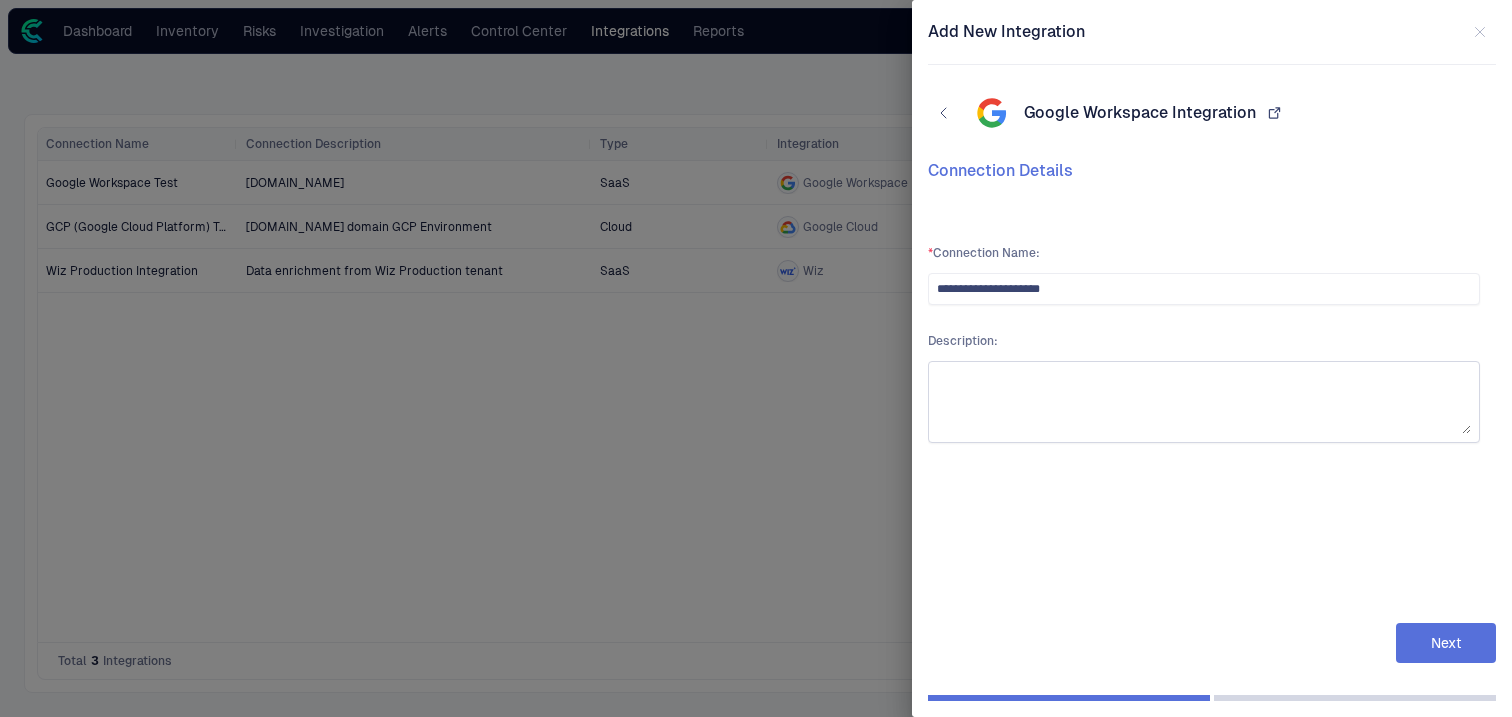 type on "**********" 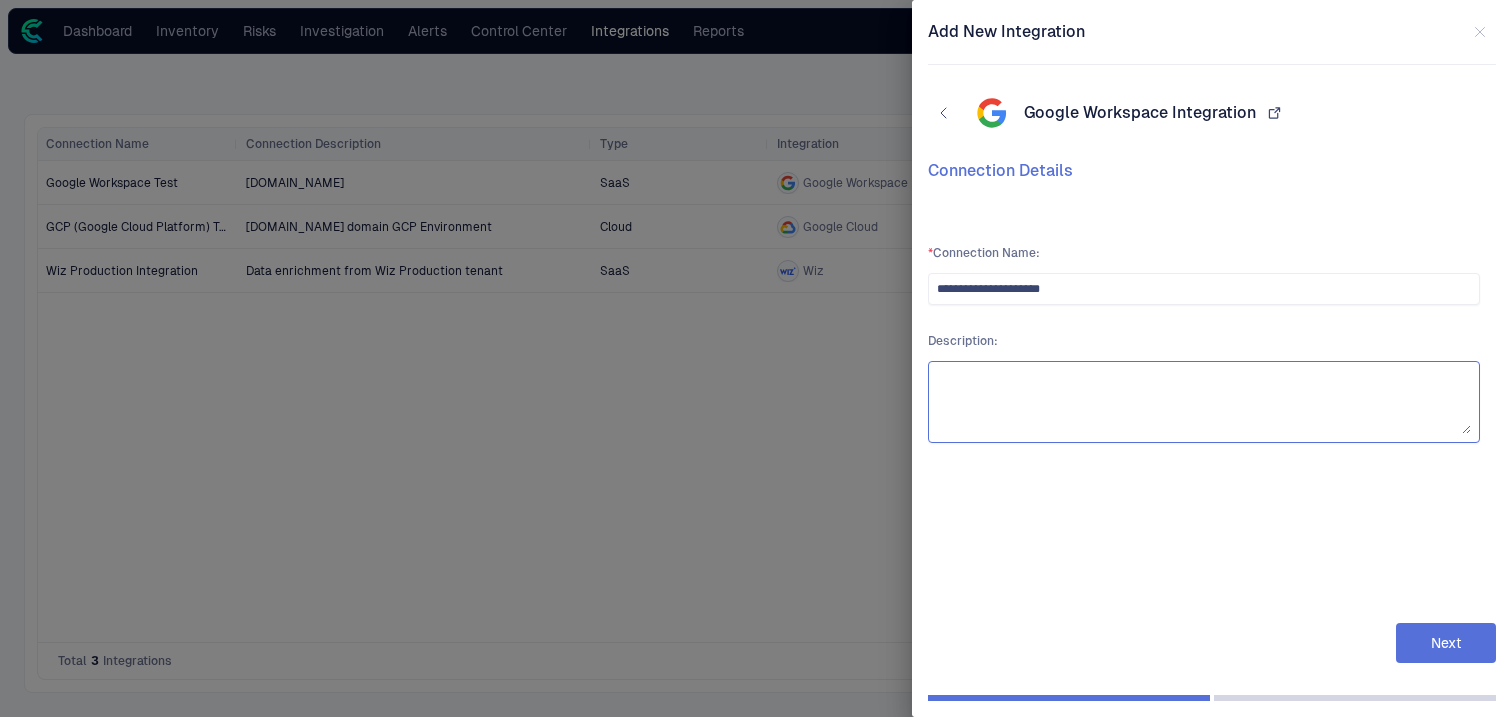 click at bounding box center [1204, 402] 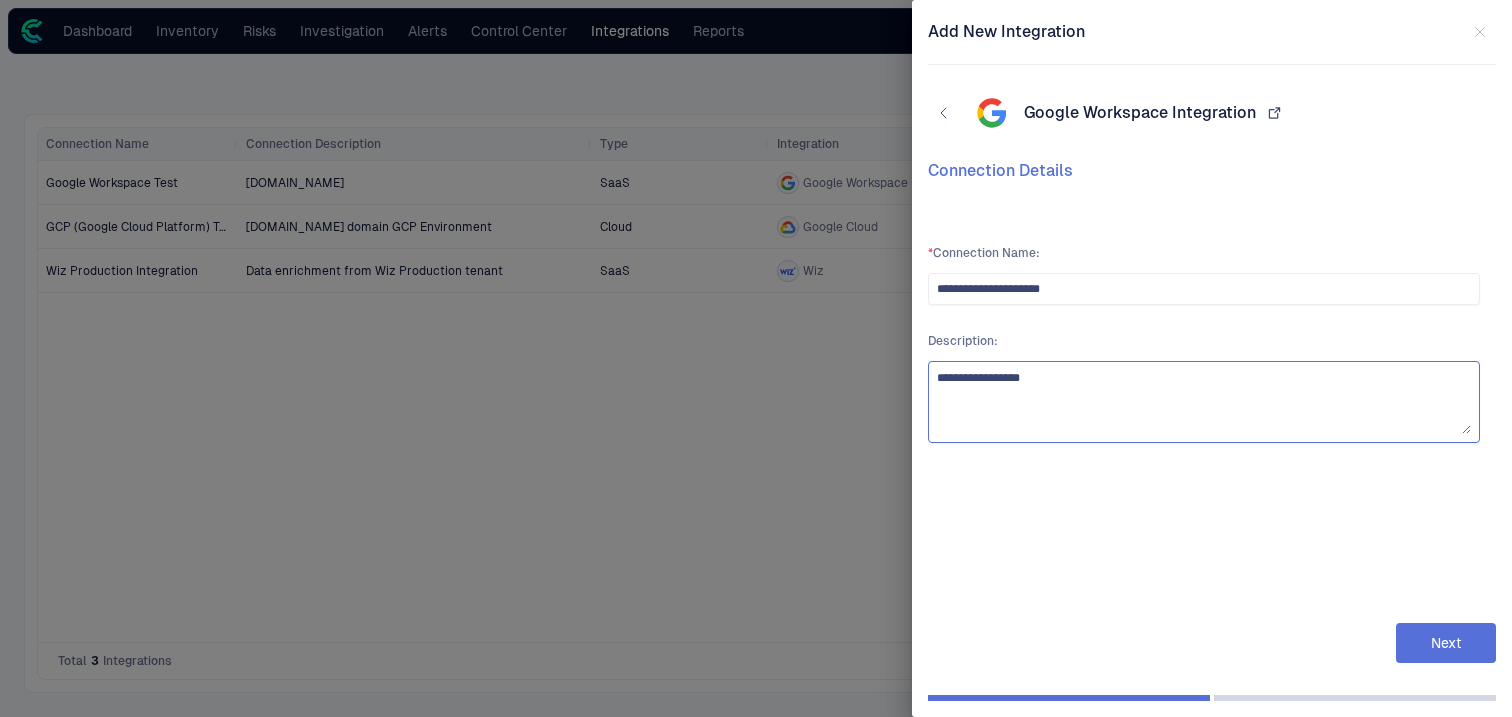 click on "**********" at bounding box center [1204, 402] 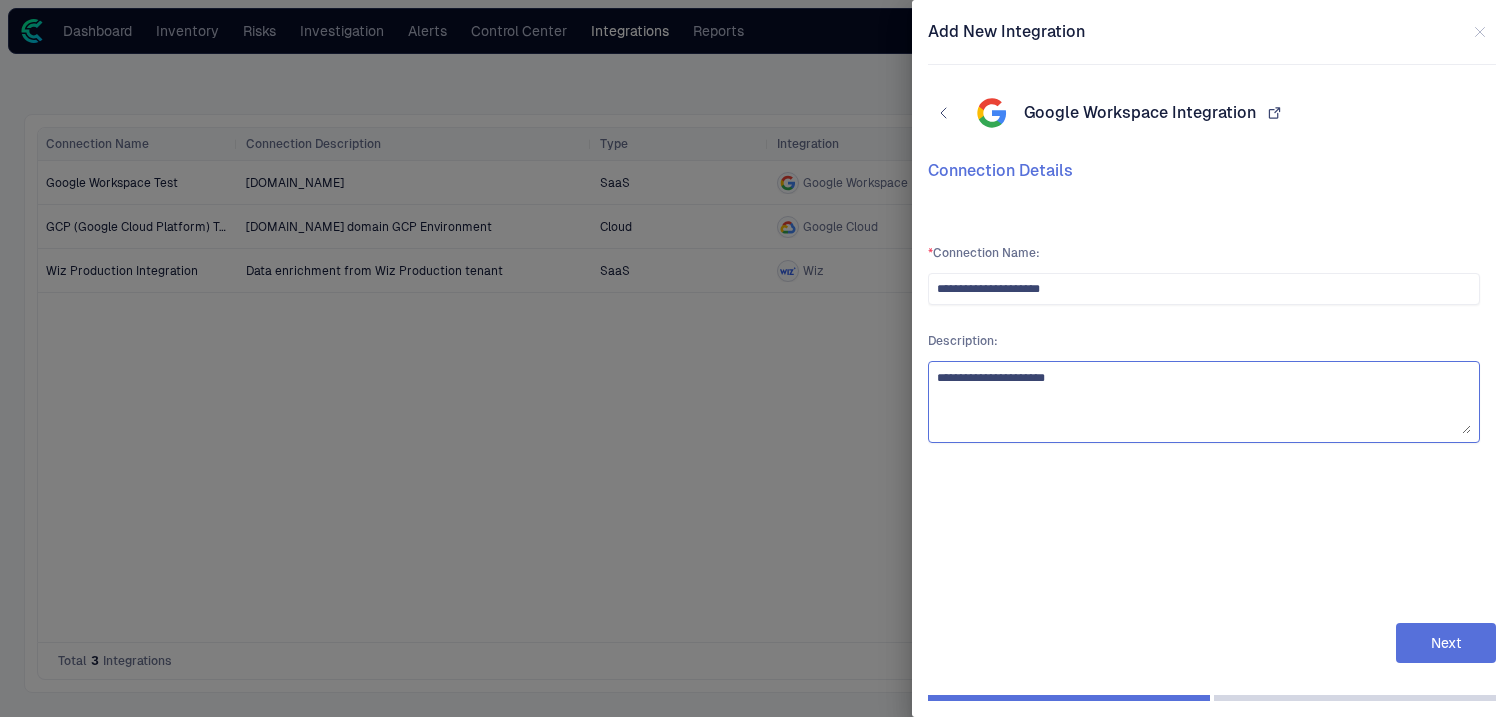 type on "**********" 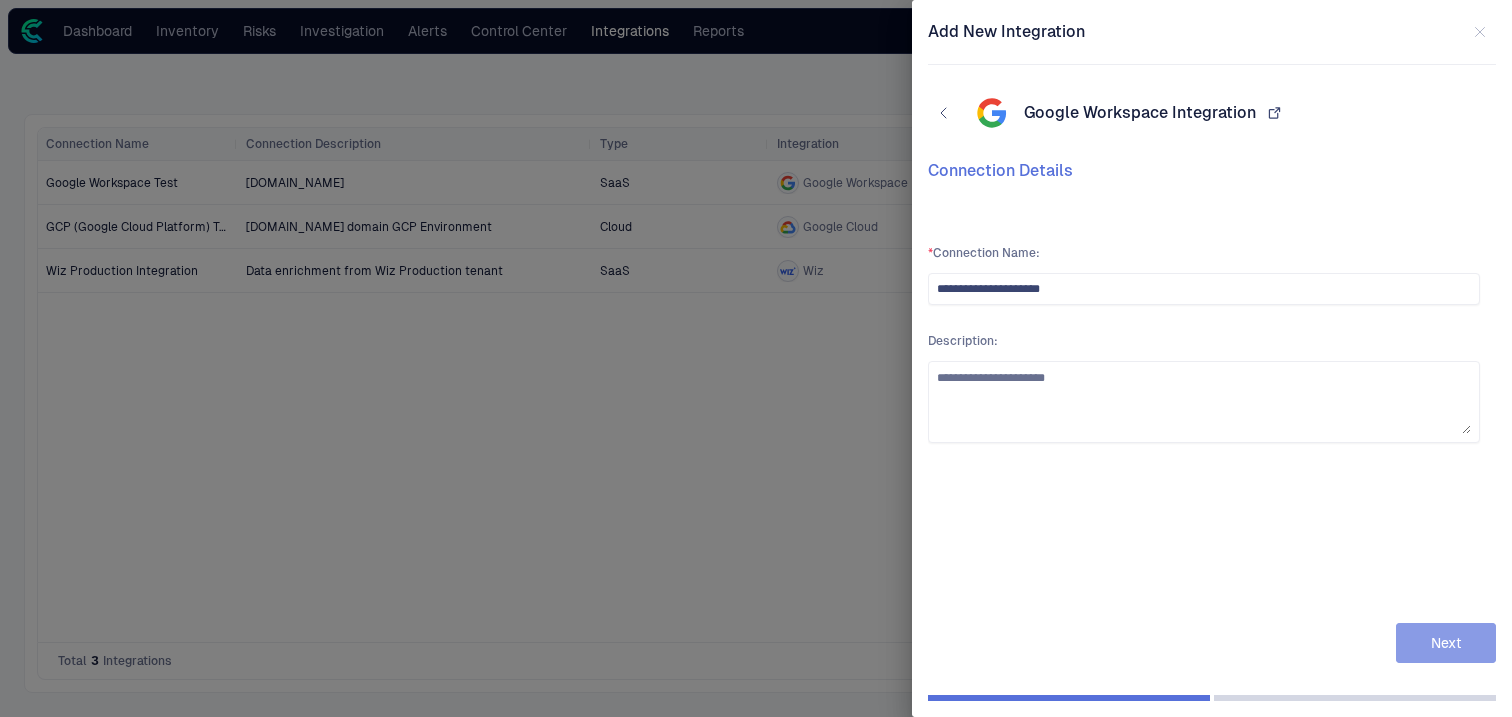 click on "Next" at bounding box center (1446, 643) 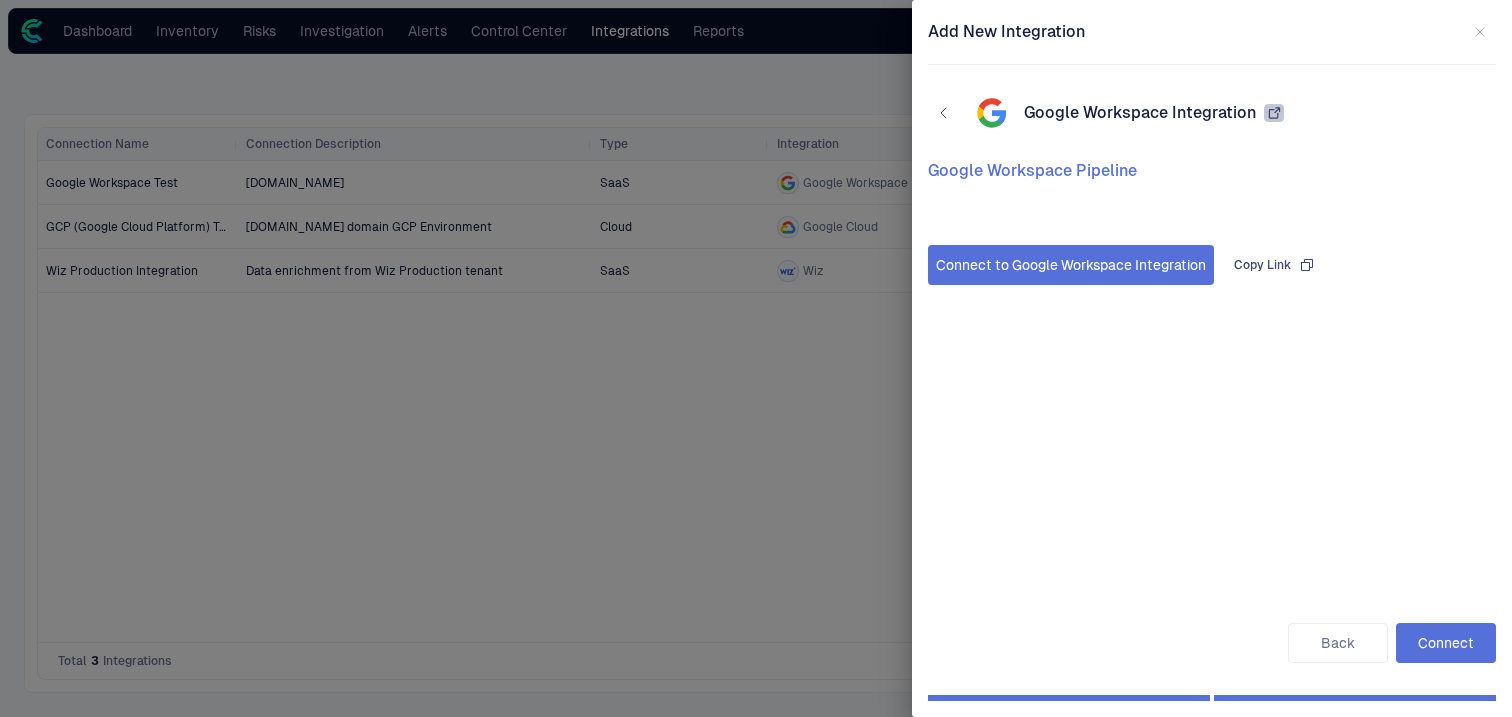 click 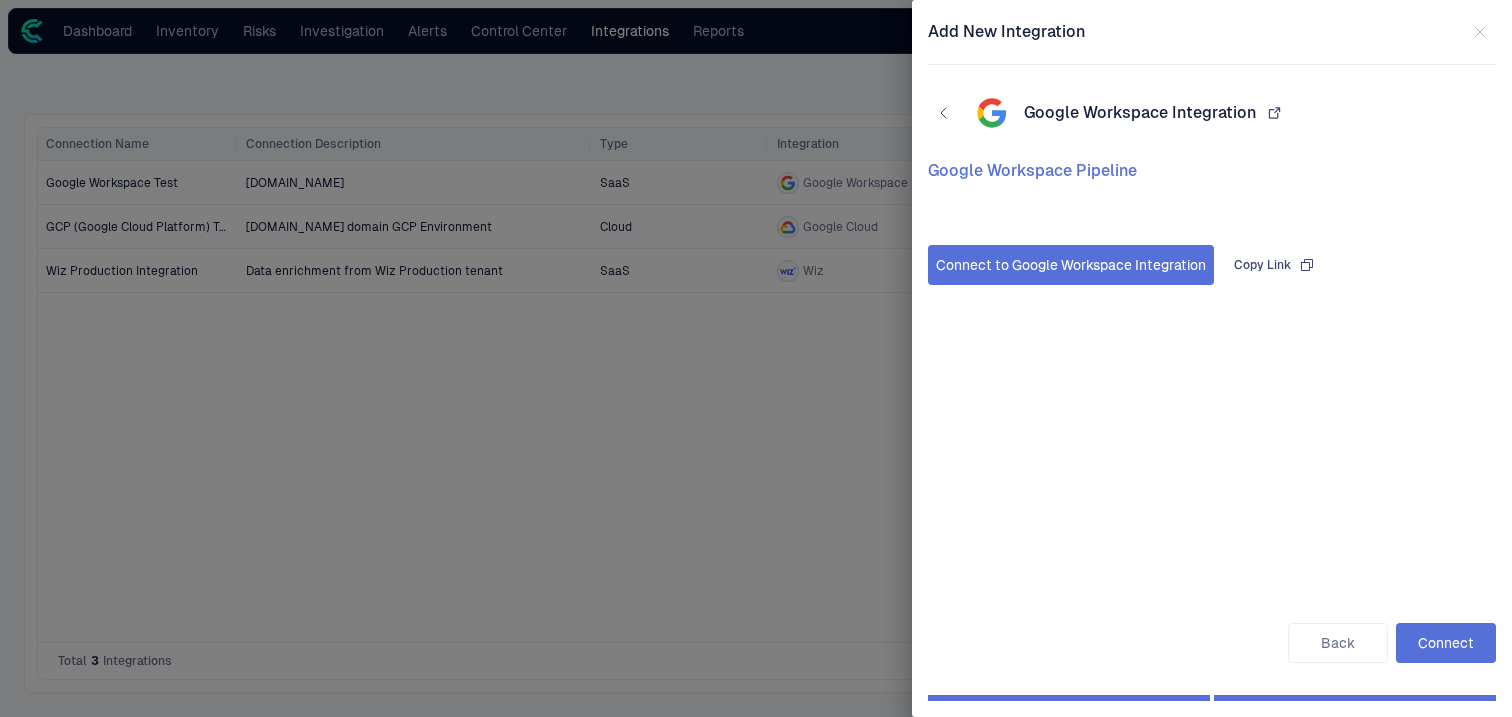 type 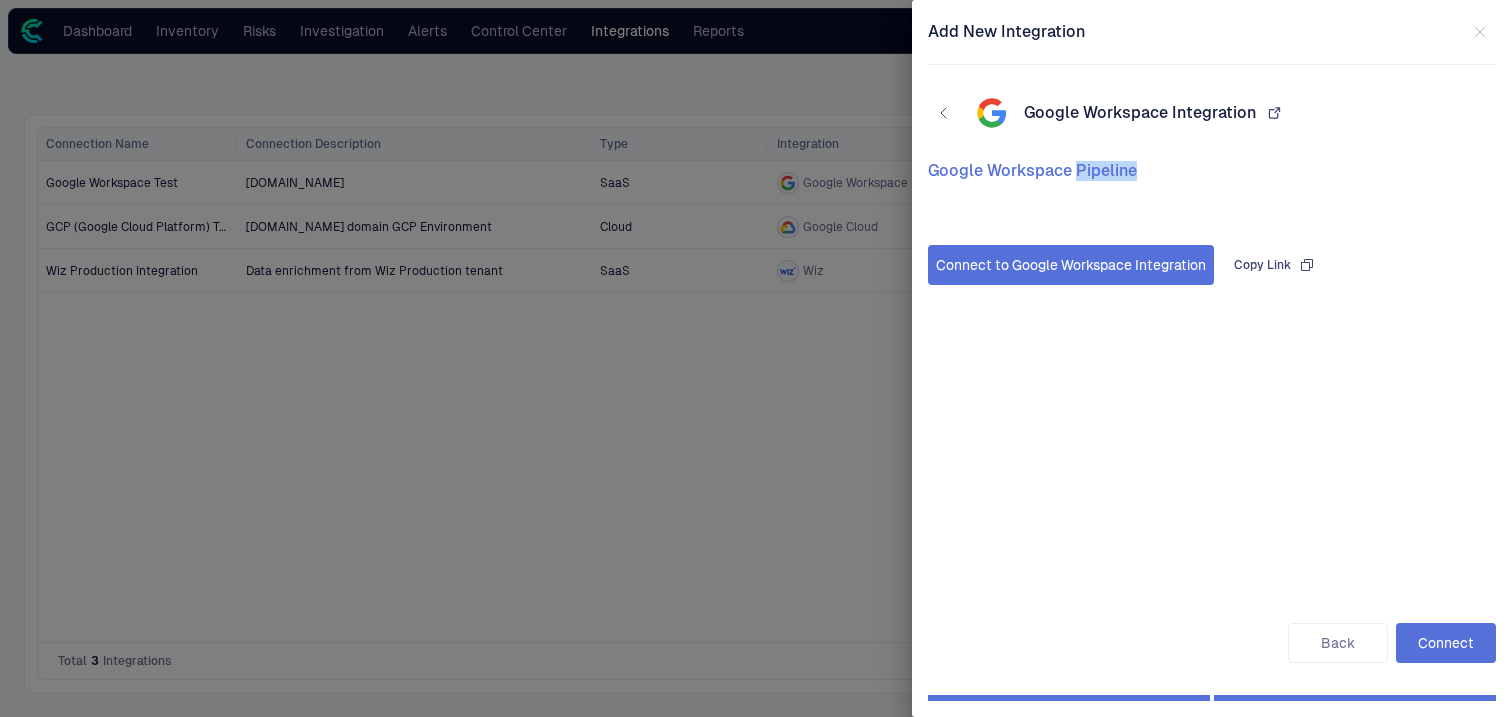 click on "Google Workspace Pipeline" at bounding box center (1212, 171) 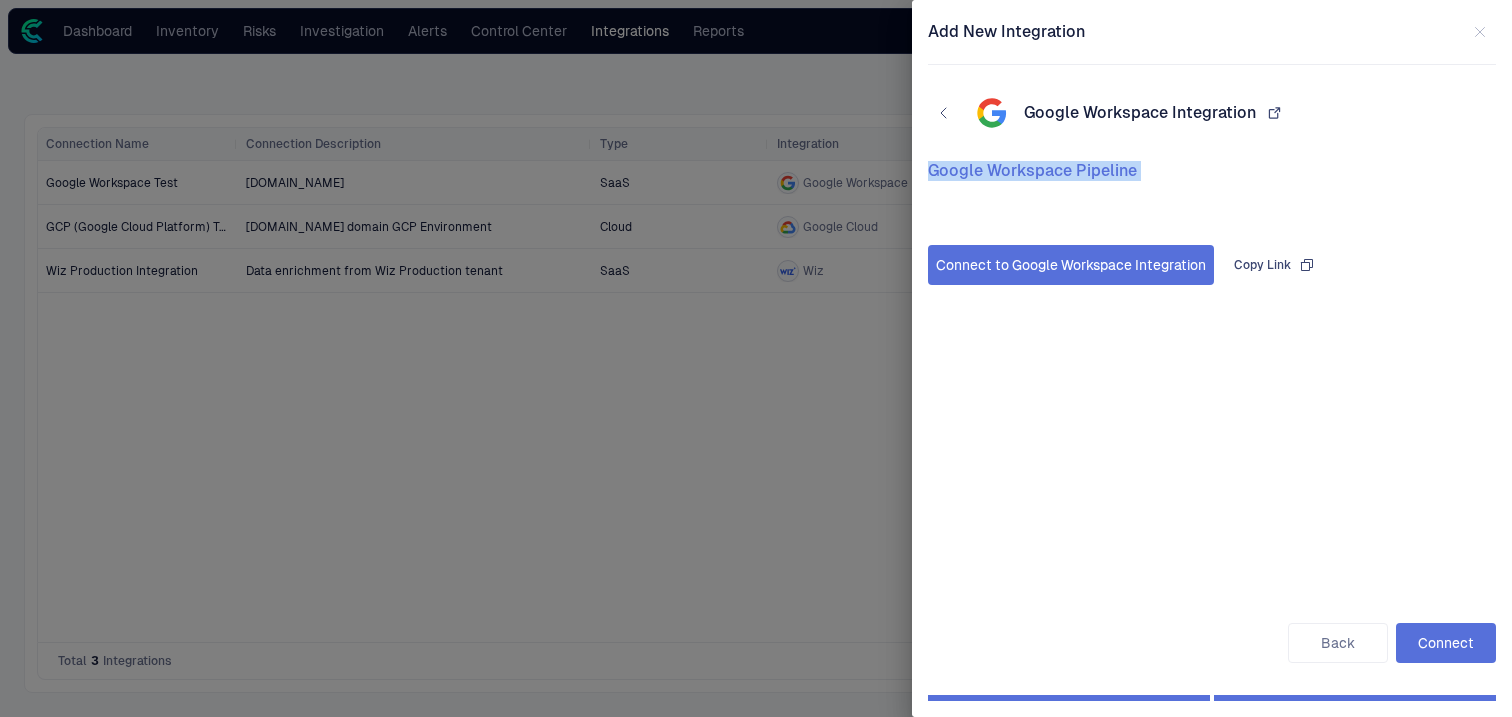 click on "Google Workspace Pipeline" at bounding box center (1212, 171) 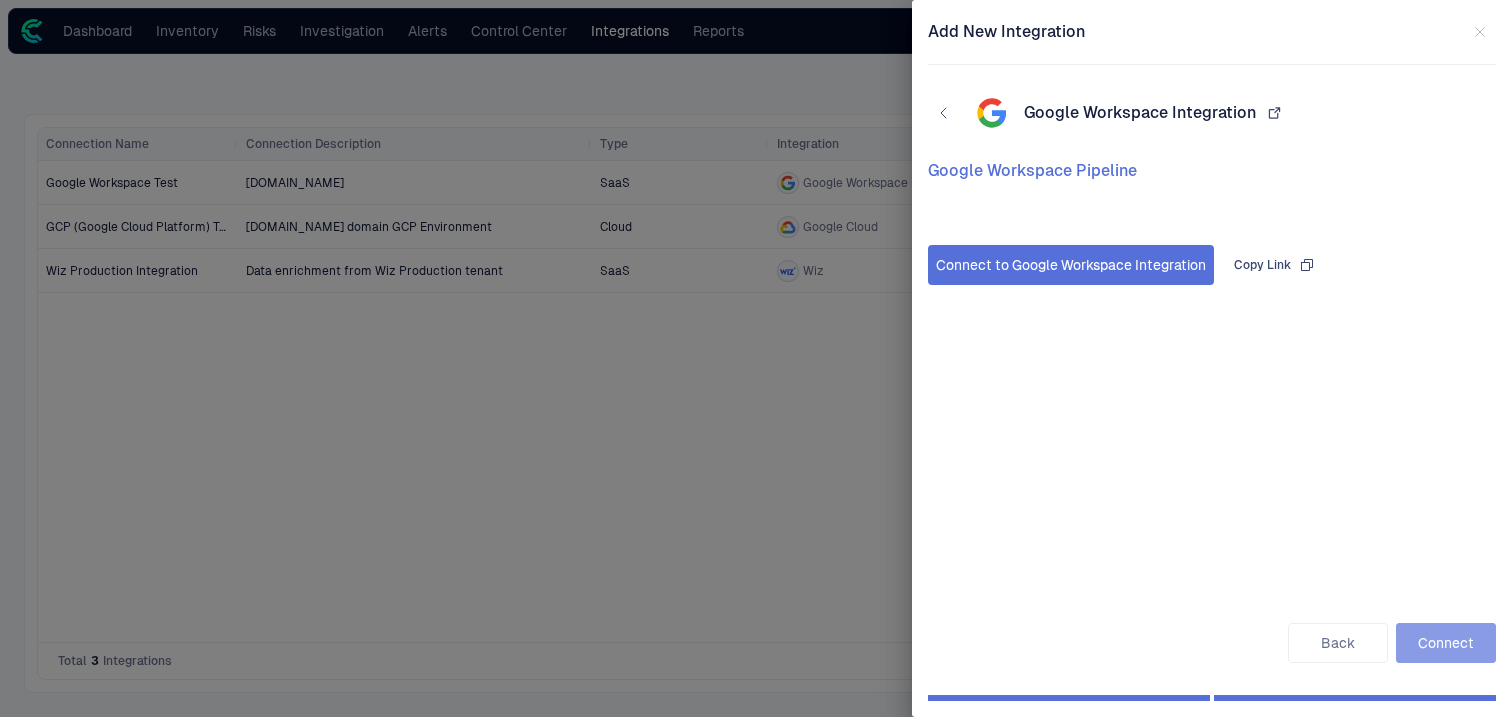 click on "Connect" at bounding box center [1446, 643] 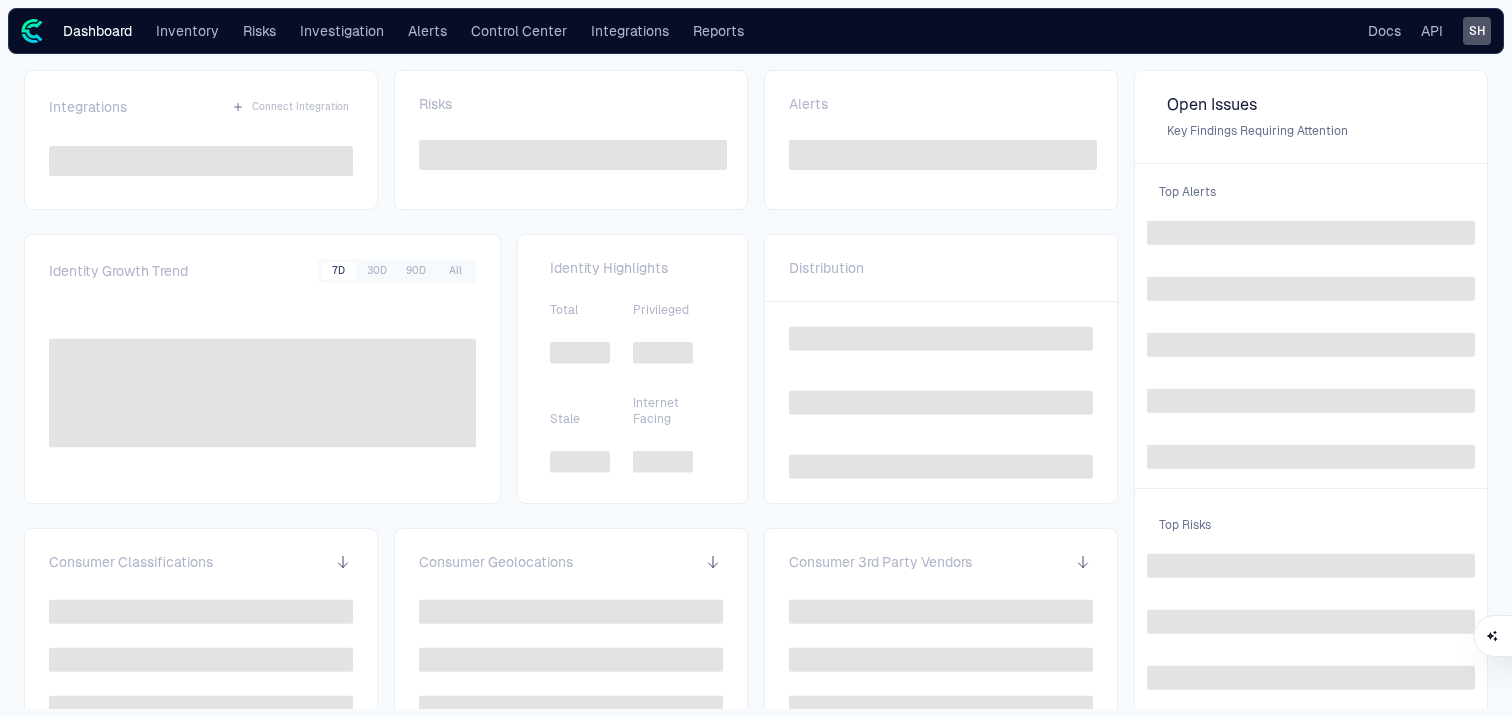 scroll, scrollTop: 0, scrollLeft: 0, axis: both 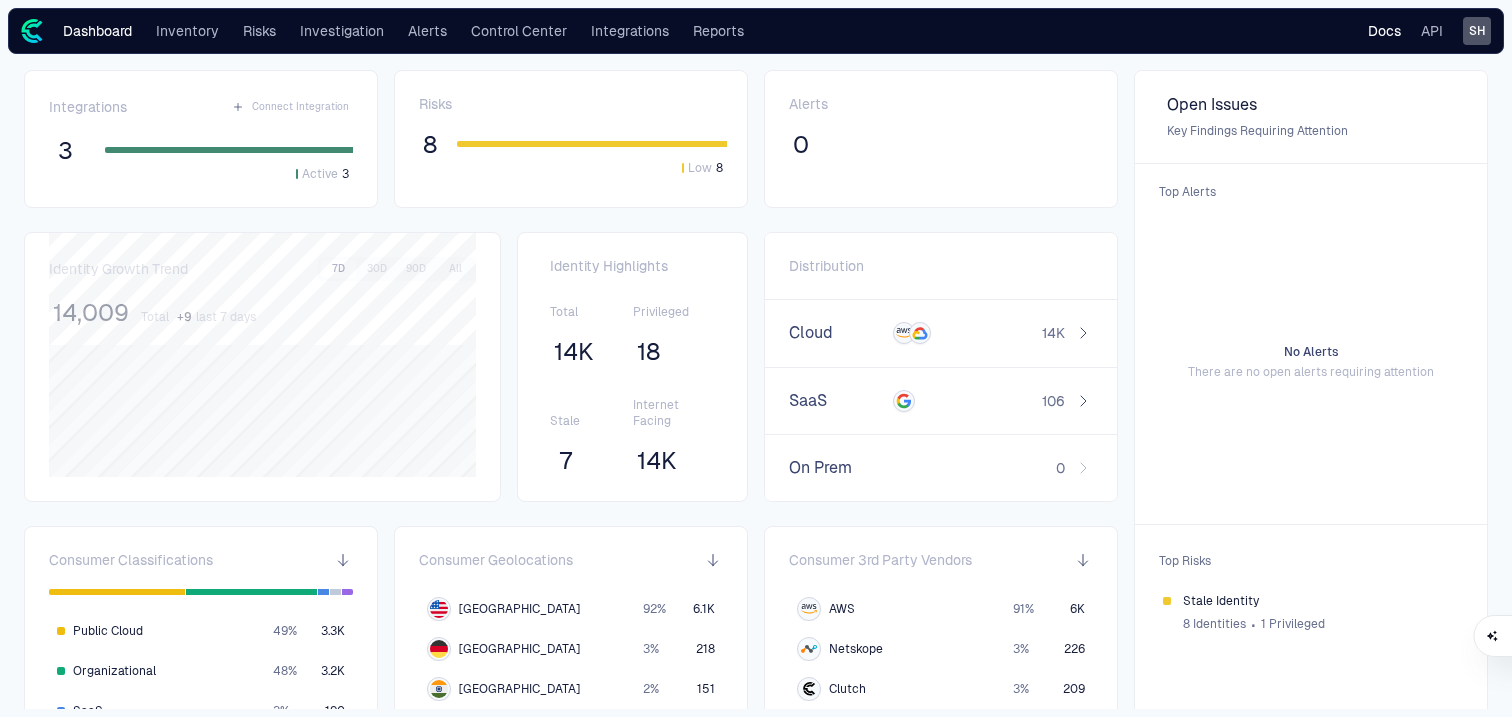 click on "Docs" at bounding box center [1384, 31] 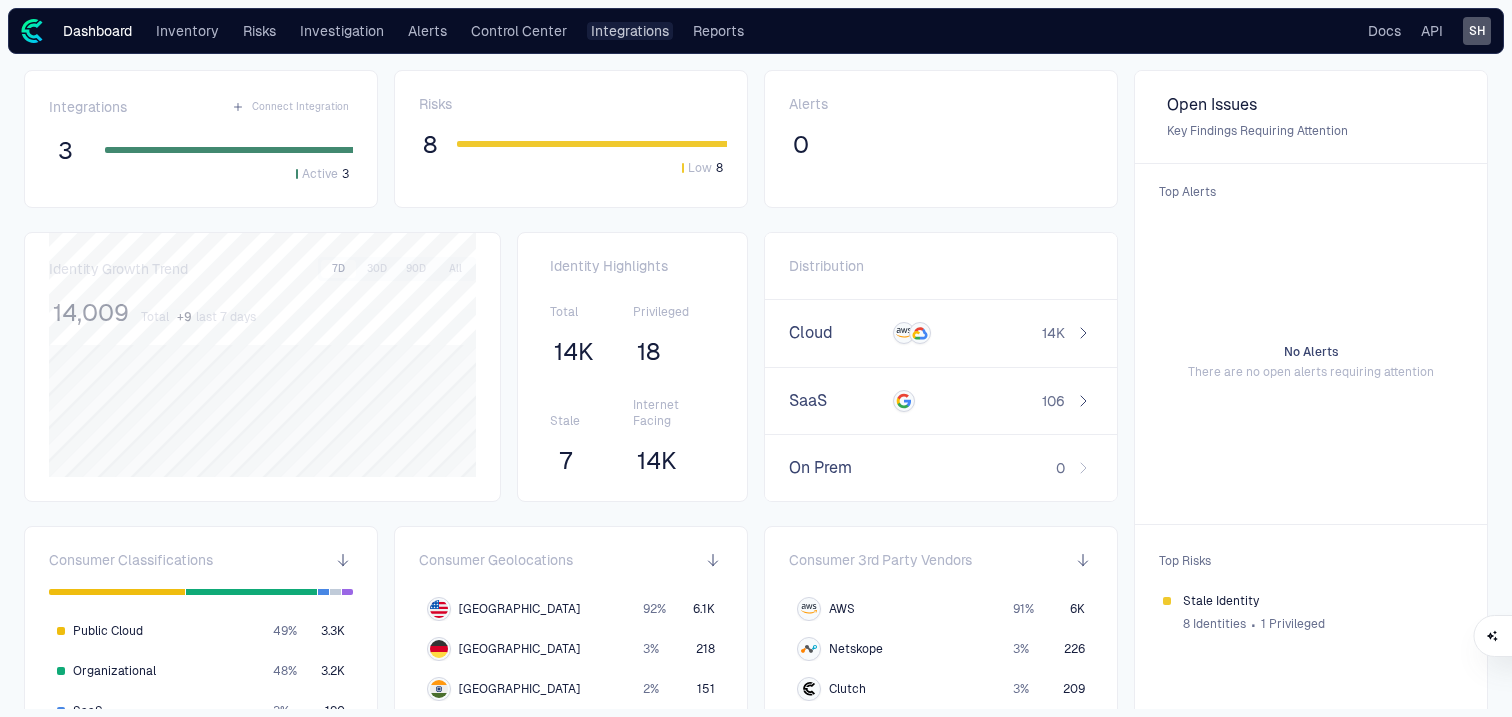 click on "Integrations" at bounding box center (630, 31) 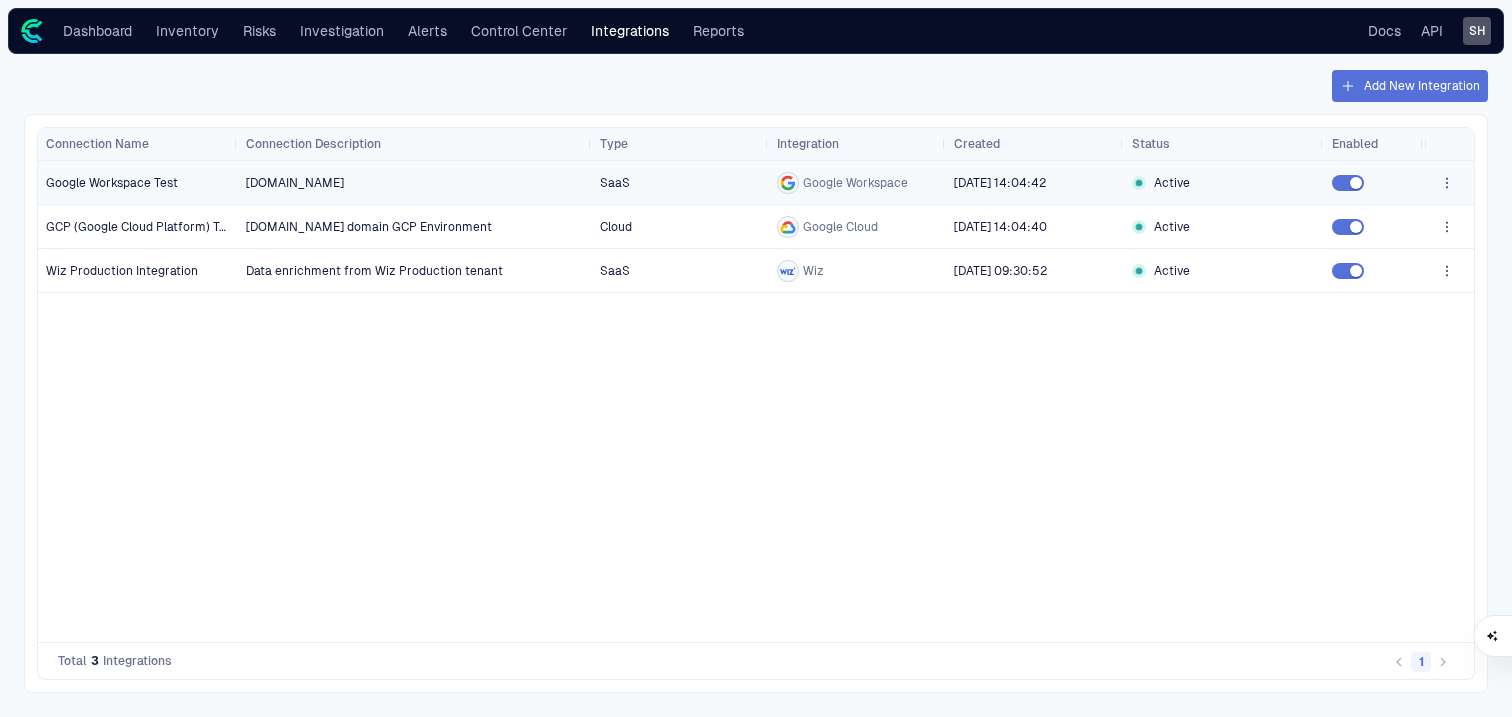 click on "[DOMAIN_NAME]" at bounding box center [415, 183] 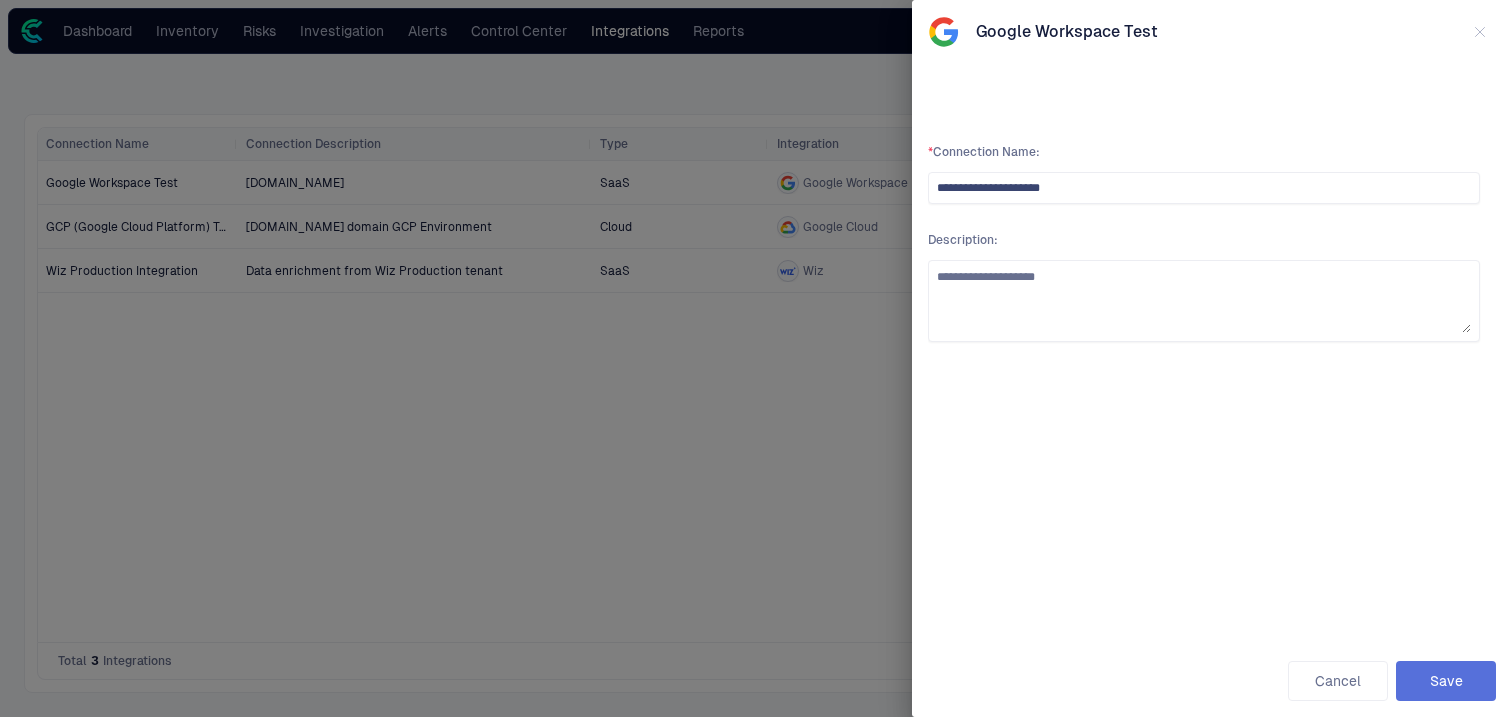 click at bounding box center (756, 358) 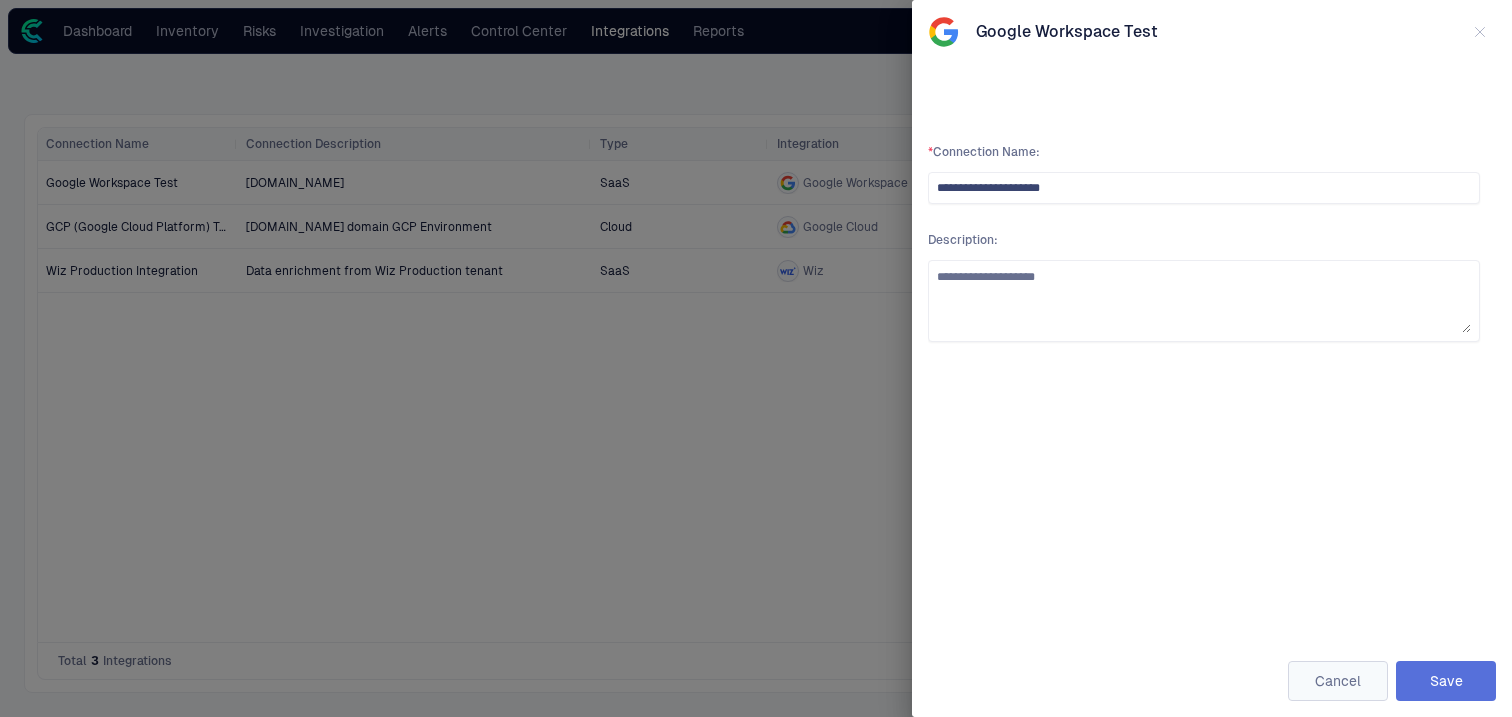click on "Cancel" at bounding box center (1338, 681) 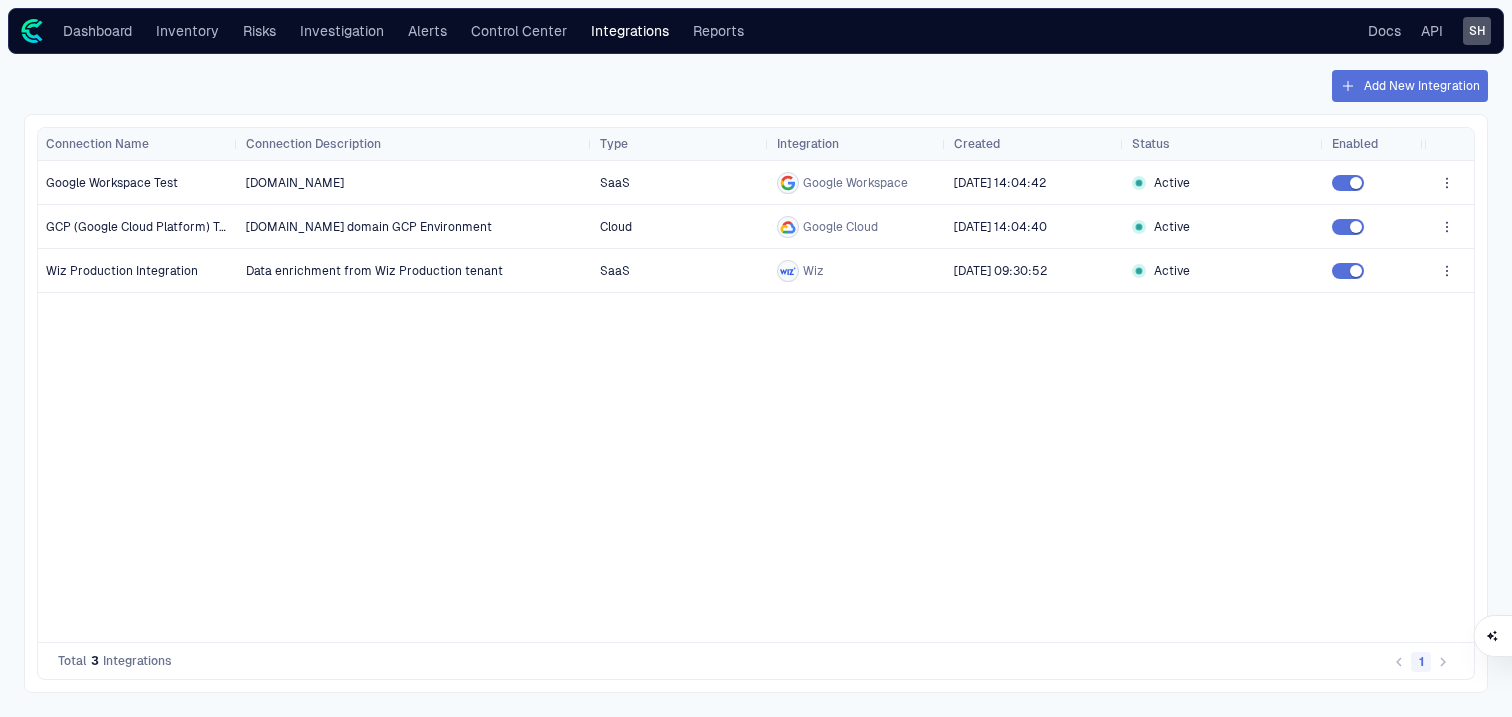 click on "[DOMAIN_NAME] SaaS Google Workspace [DATE] 14:04:42 Active [DOMAIN_NAME] domain GCP Environment
Cloud Google Cloud [DATE] 14:04:40 Active Data enrichment from Wiz Production tenant SaaS Wiz [DATE] 09:30:52 Active" at bounding box center (831, 401) 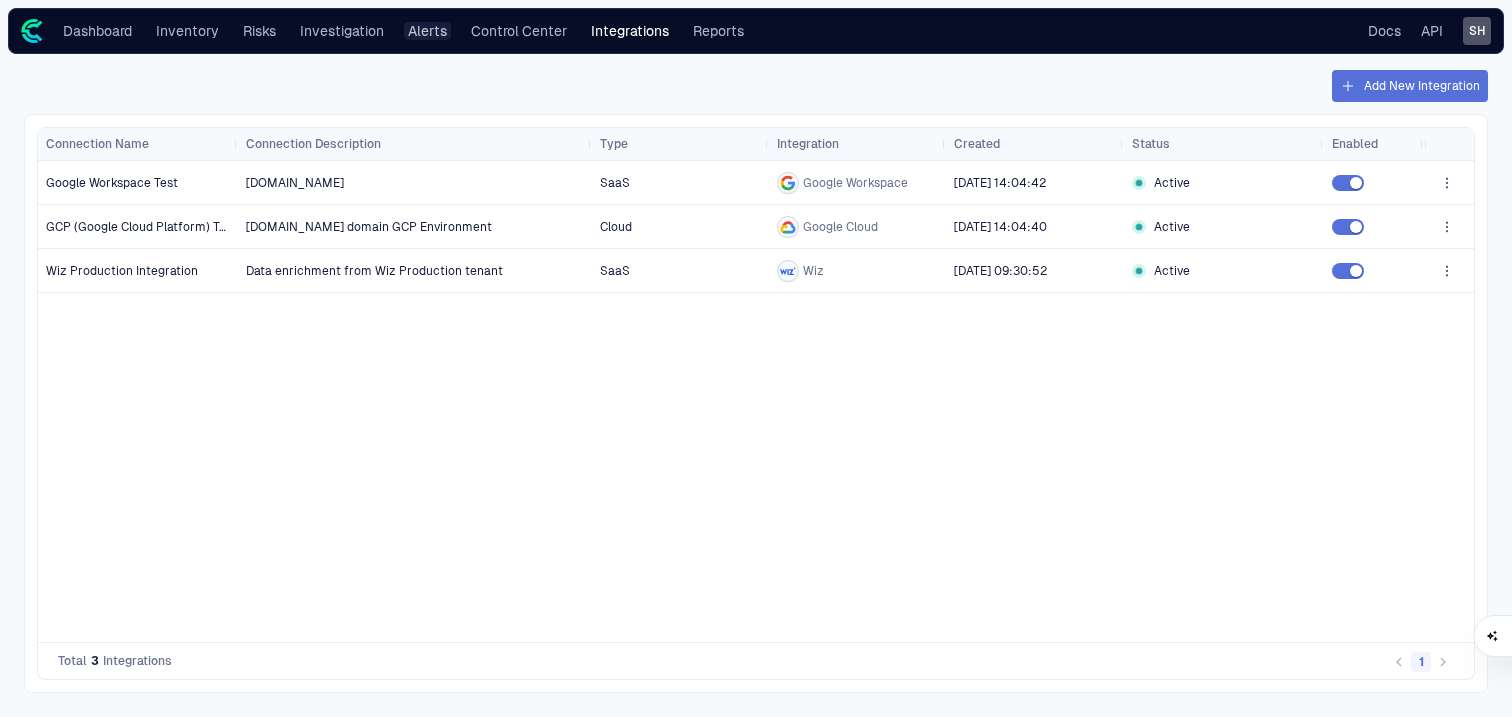 click on "Alerts" at bounding box center (427, 31) 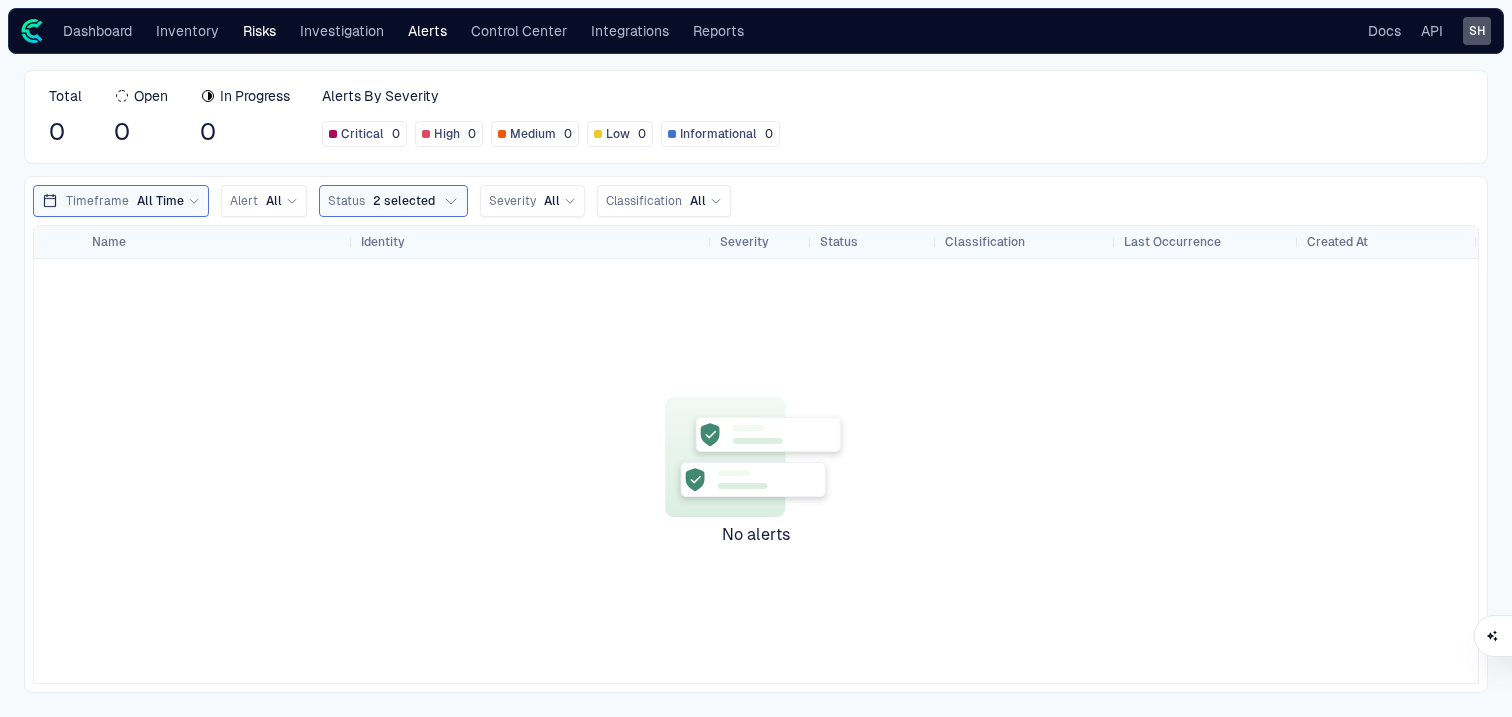 click on "Risks" at bounding box center [259, 31] 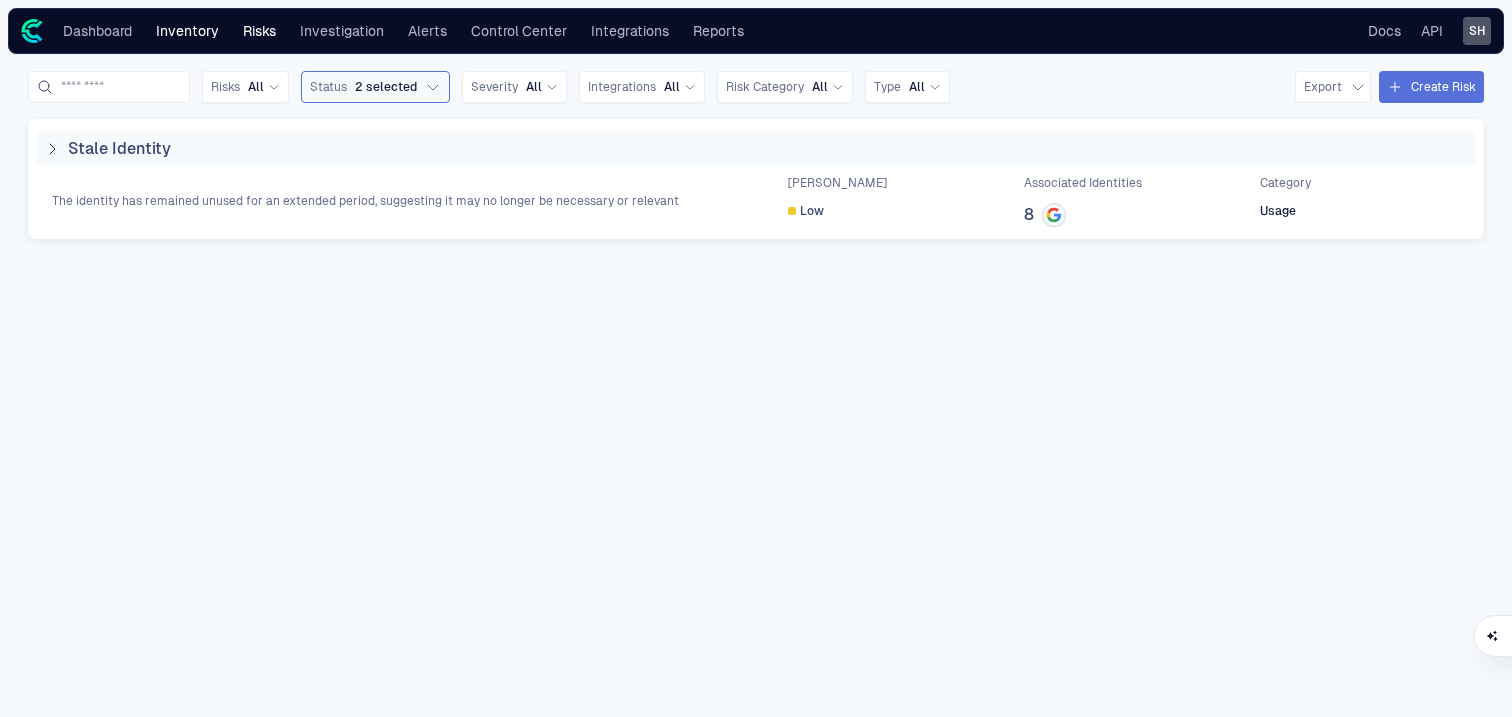 click on "Inventory" at bounding box center (187, 31) 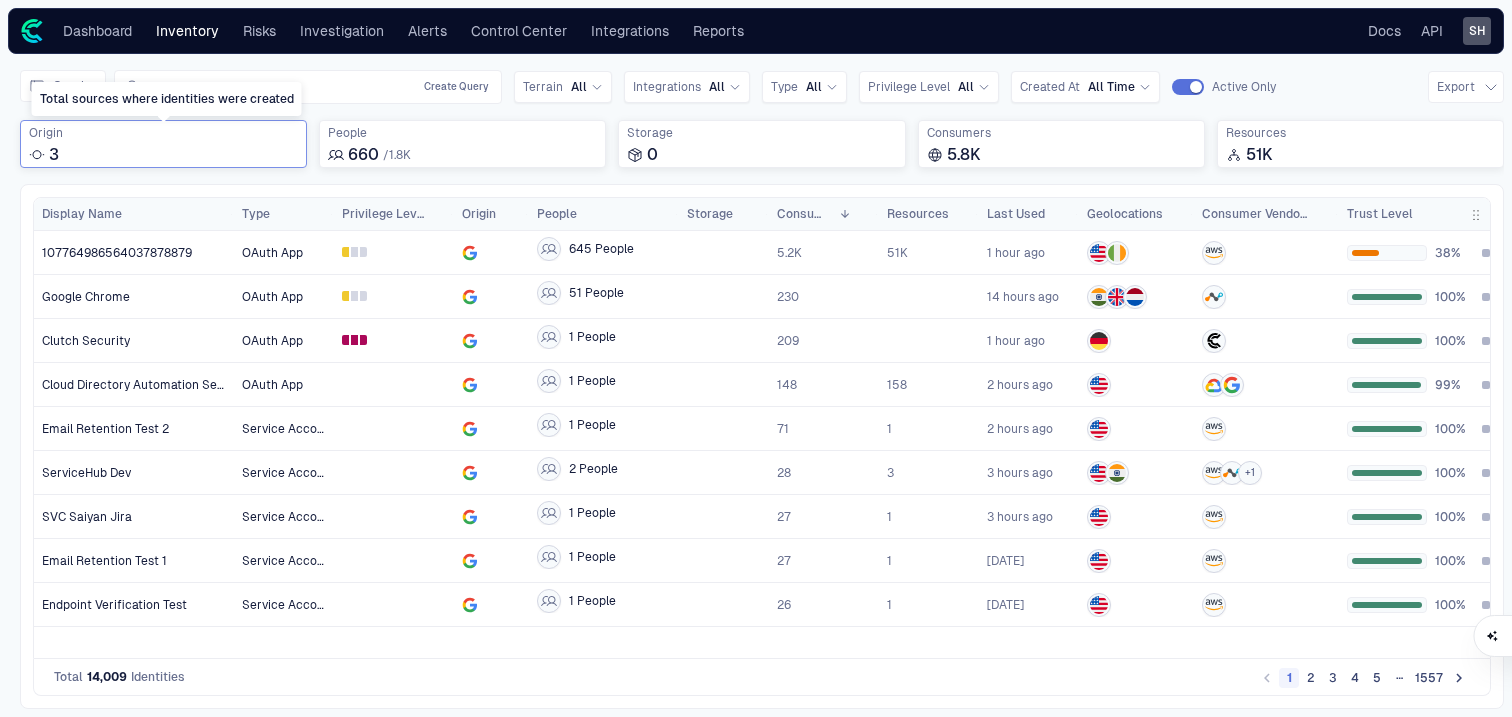 click on "3" at bounding box center (163, 155) 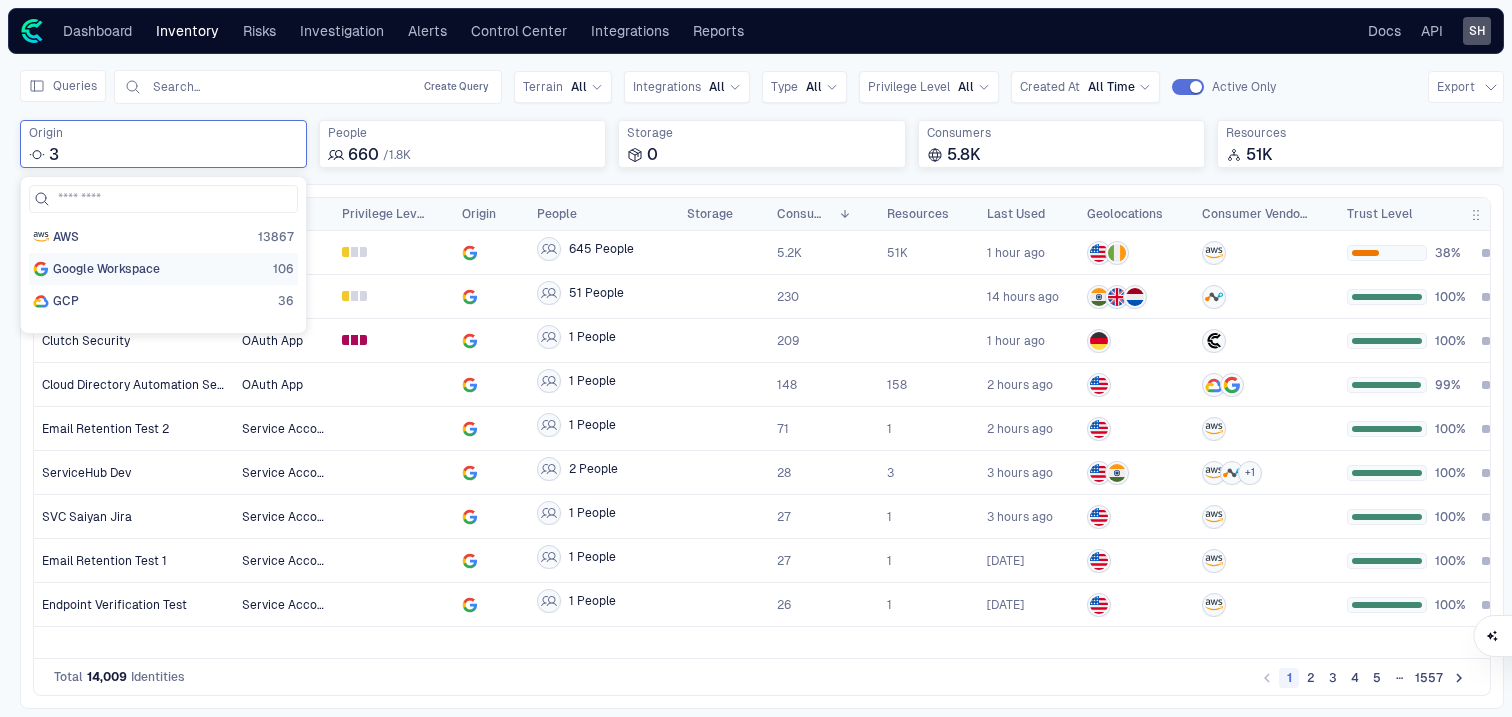 click on "Google Workspace" at bounding box center (106, 269) 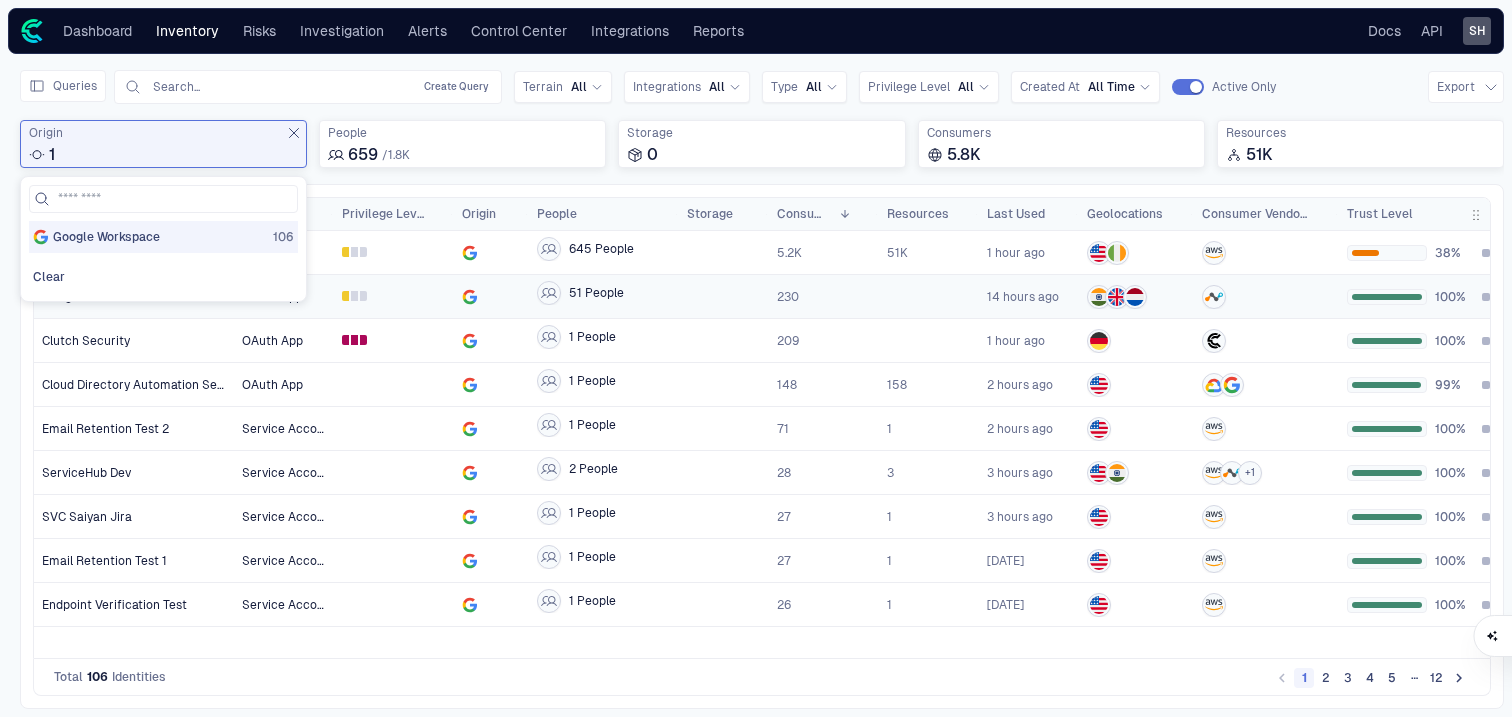 click at bounding box center (491, 296) 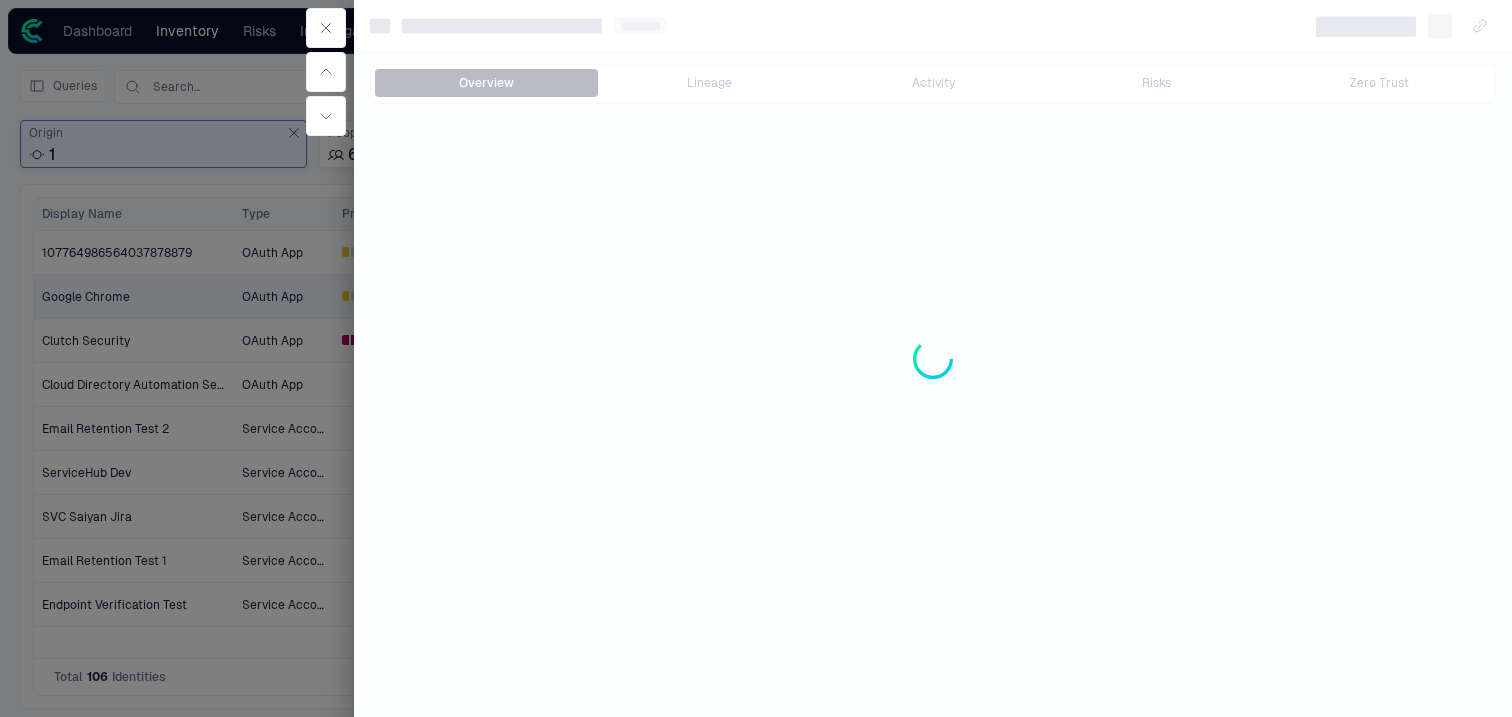click on "Overview Lineage Activity Risks Zero Trust" at bounding box center (756, 358) 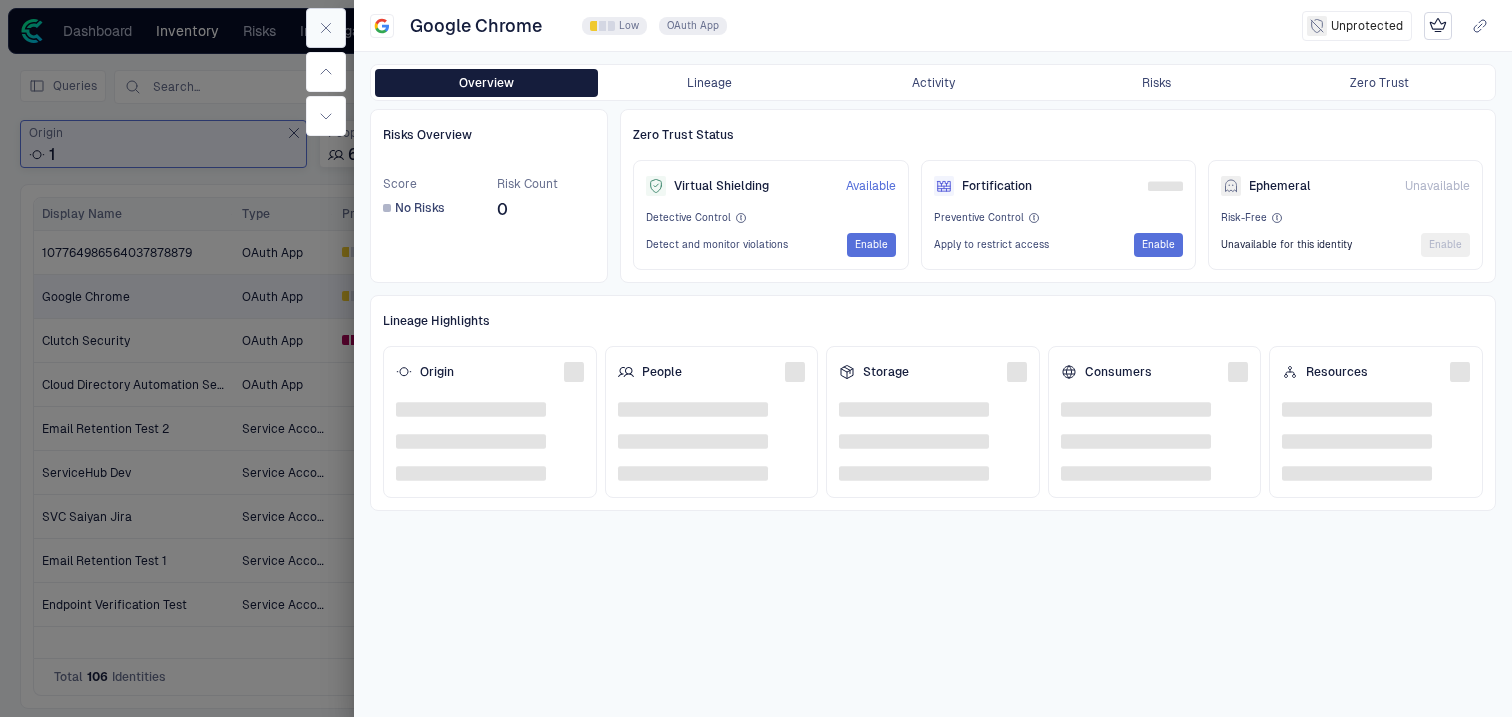 click 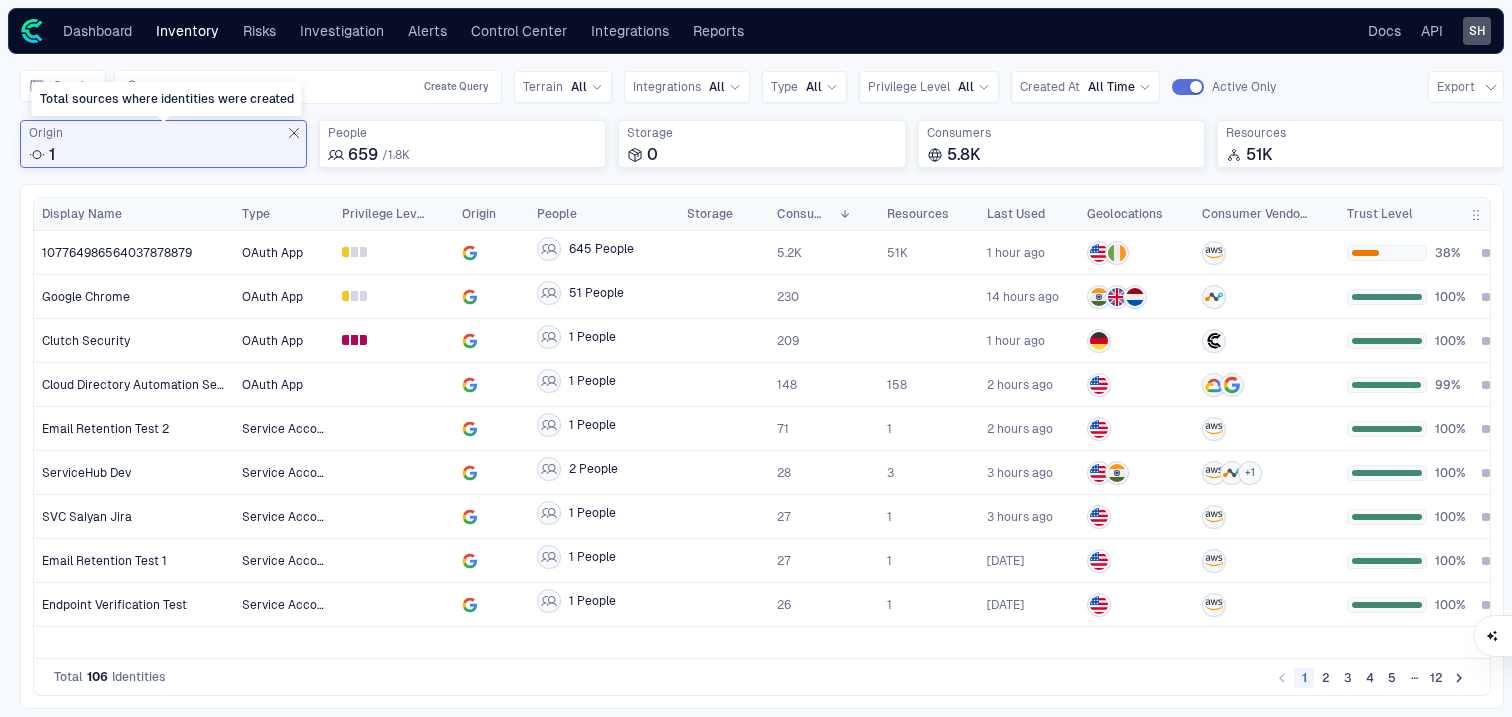 click 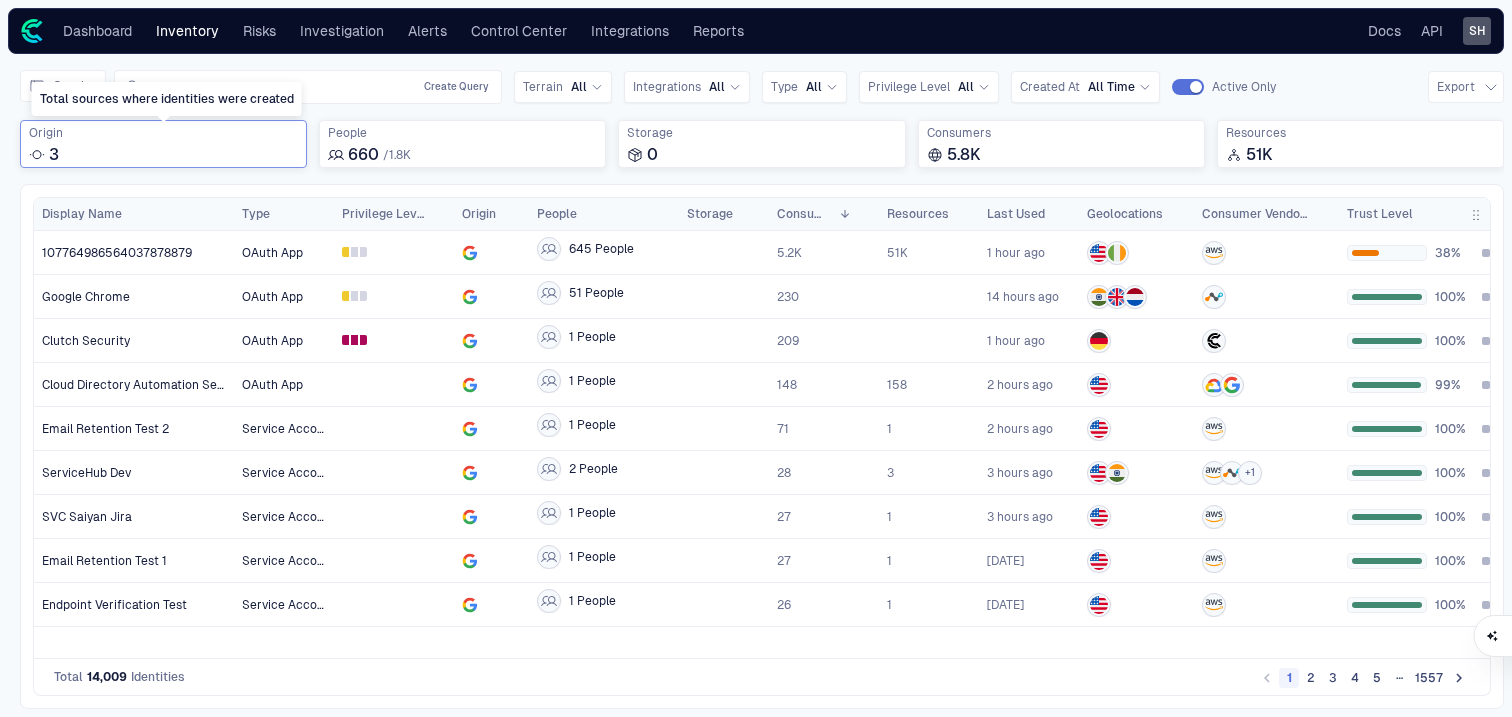 click on "Origin" at bounding box center (163, 133) 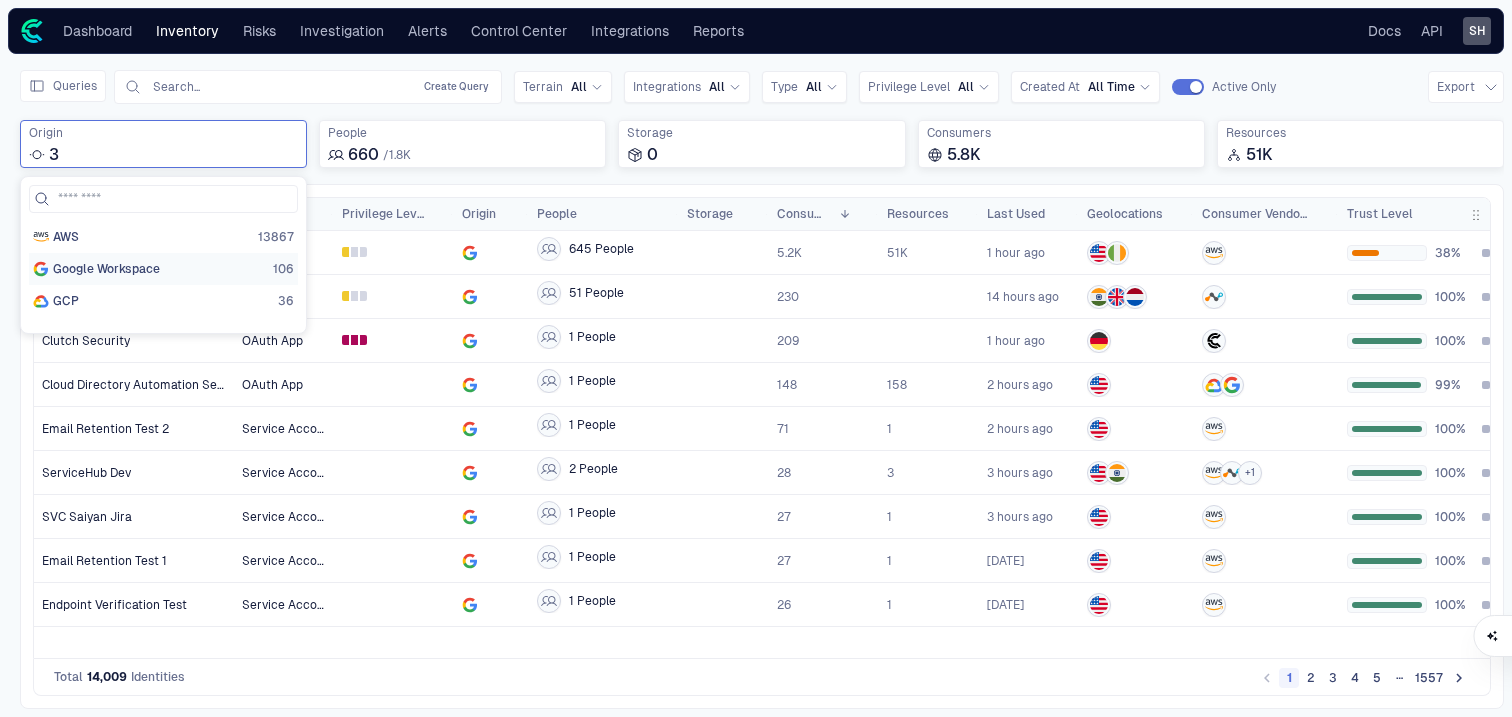click on "Google Workspace" at bounding box center [106, 269] 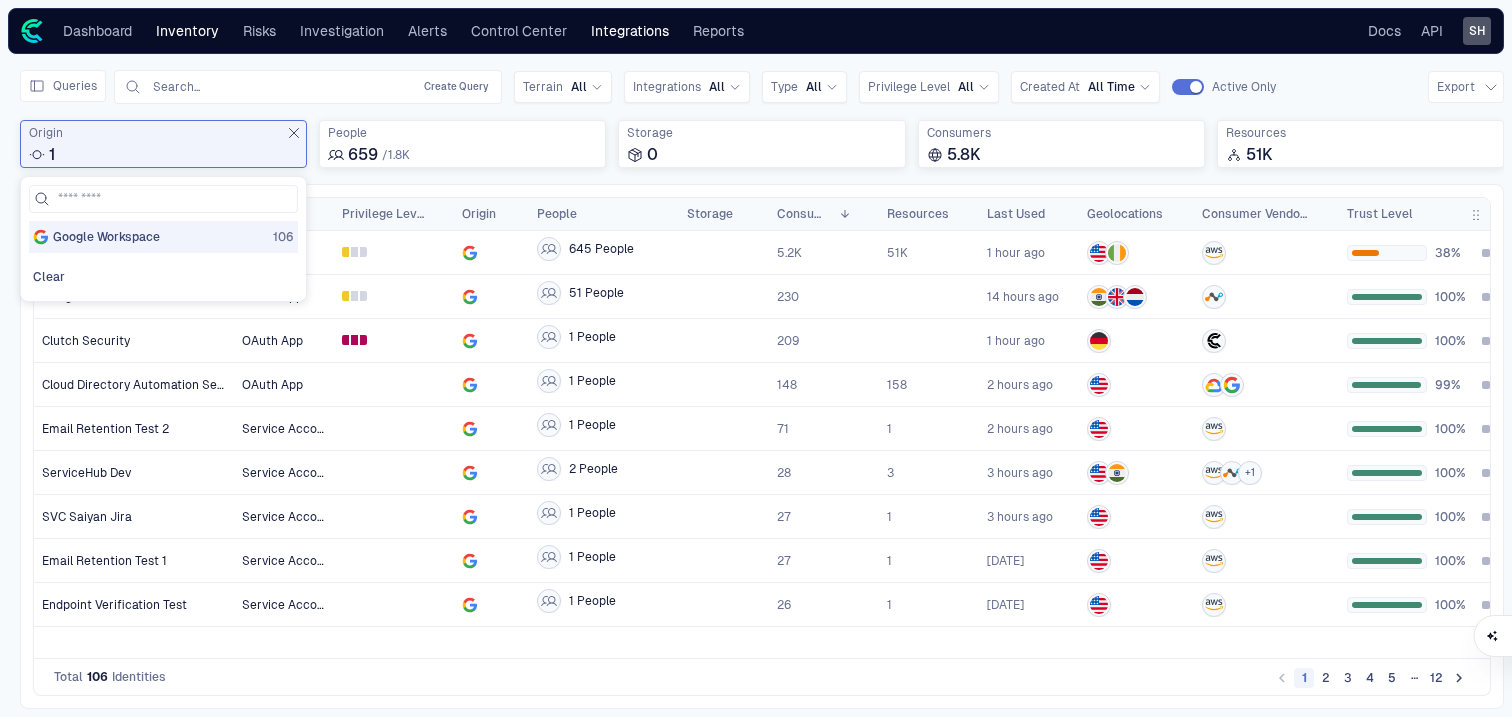 click on "Integrations" at bounding box center [630, 31] 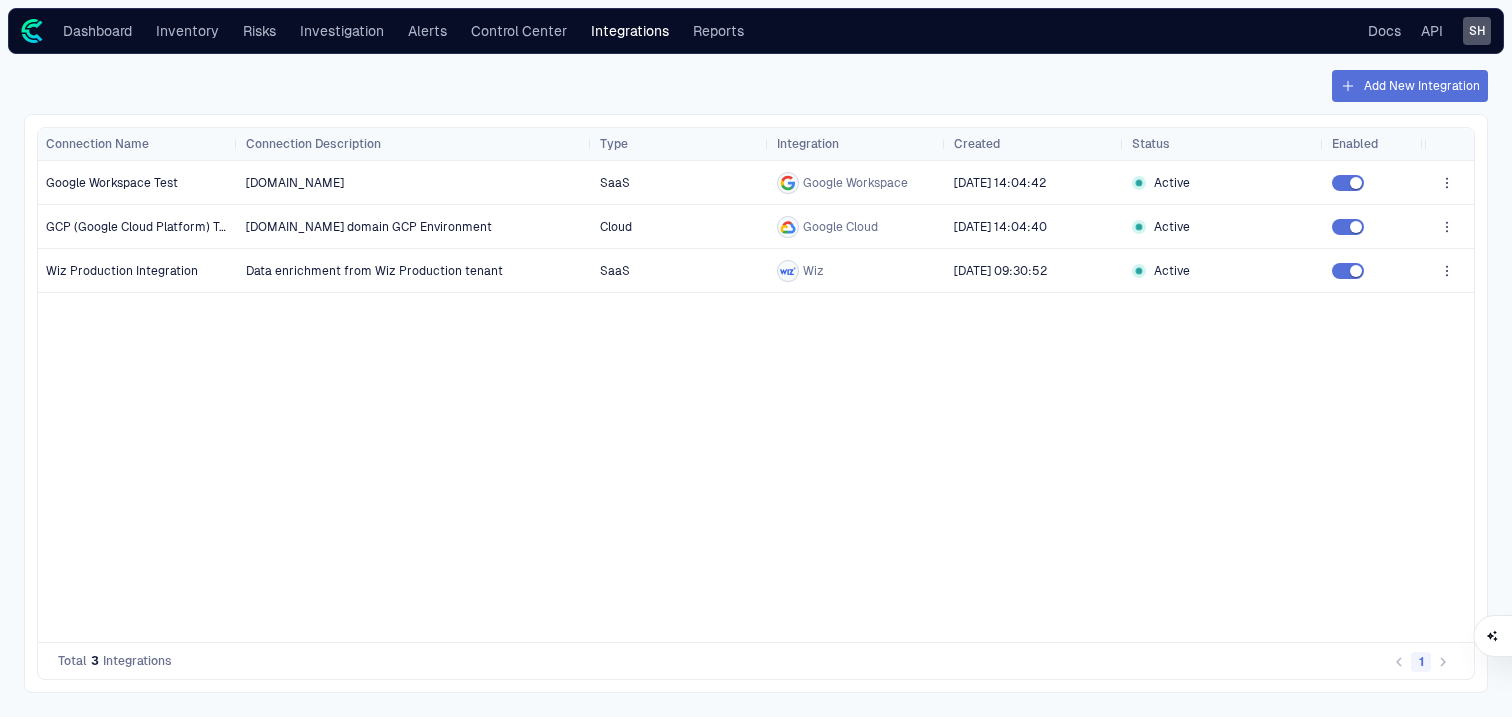 click on "Add New Integration" at bounding box center (1410, 86) 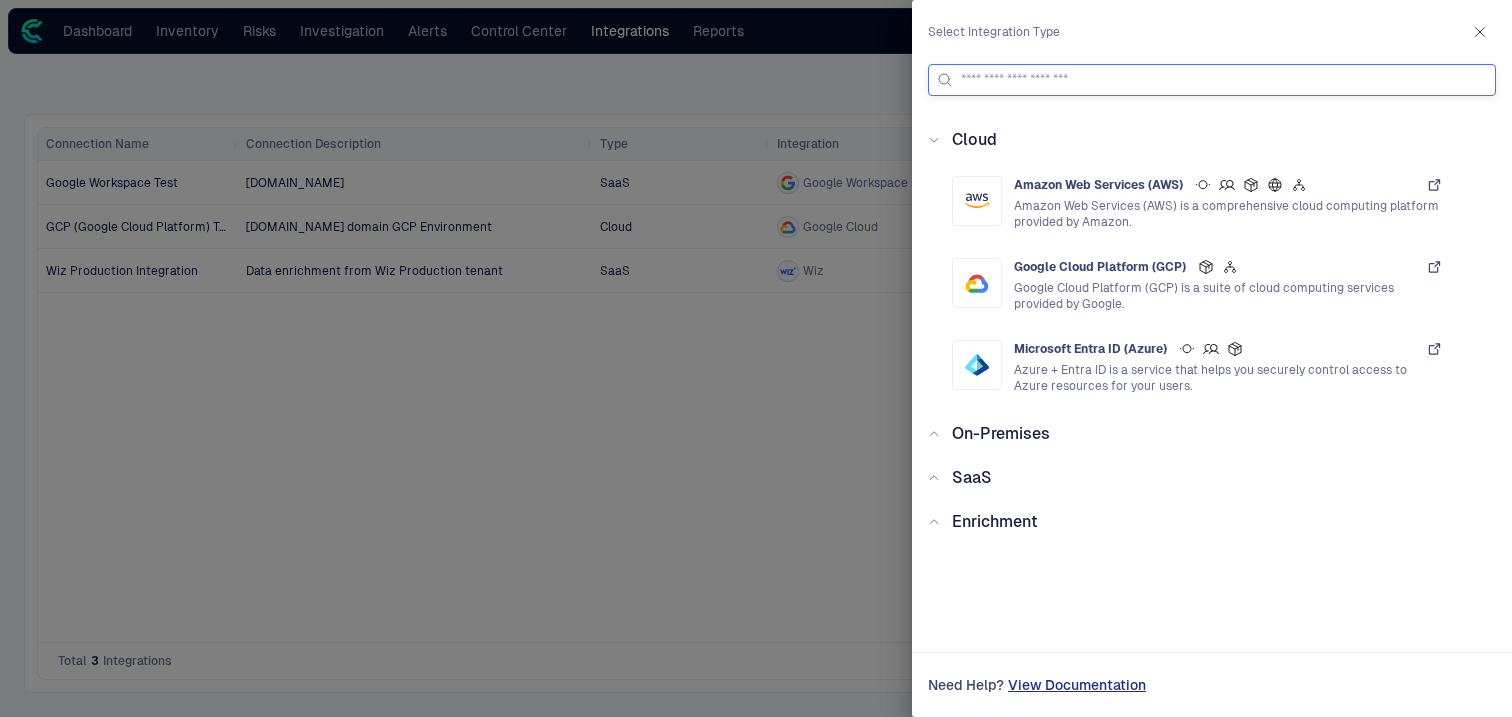 click at bounding box center [1224, 80] 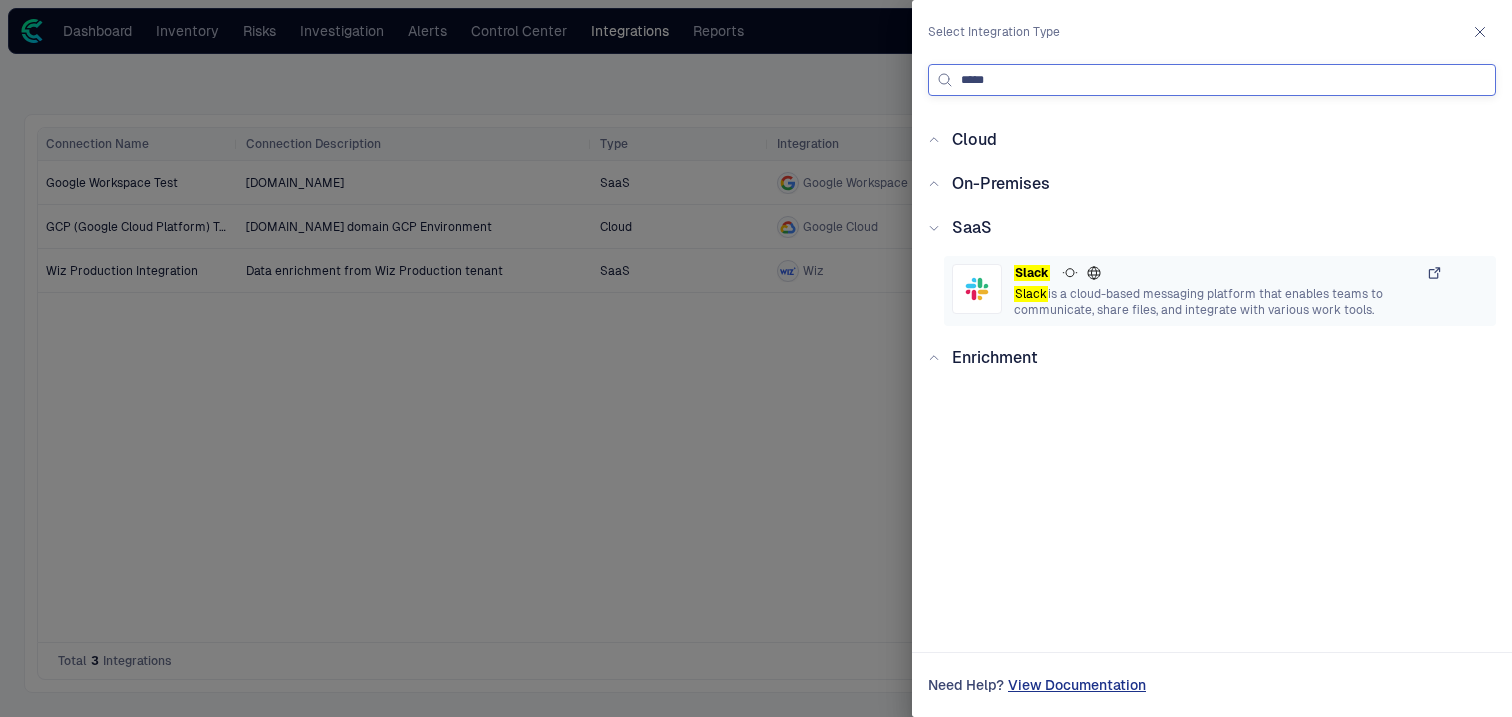 type on "*****" 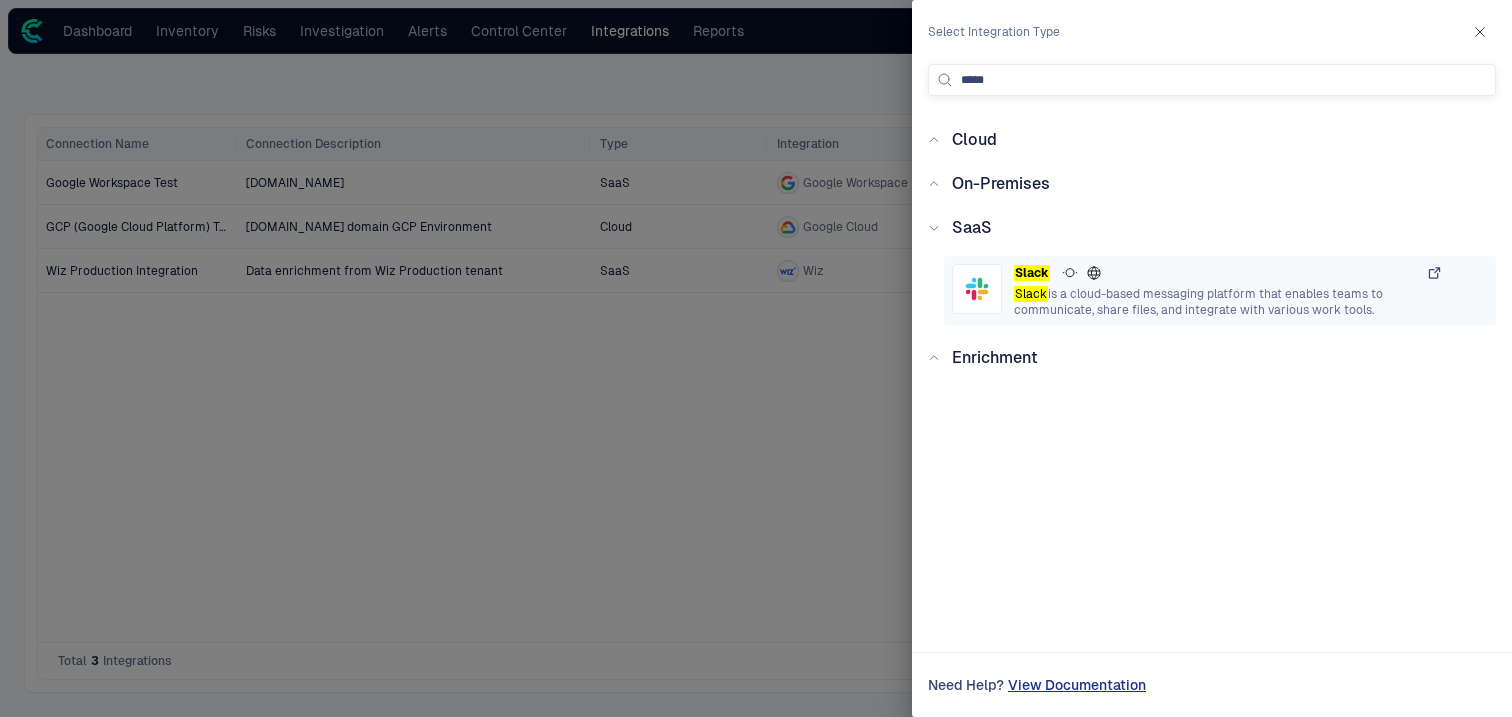 click on "Slack  is a cloud-based messaging platform that enables teams to communicate, share files, and integrate with various work tools." at bounding box center (1228, 302) 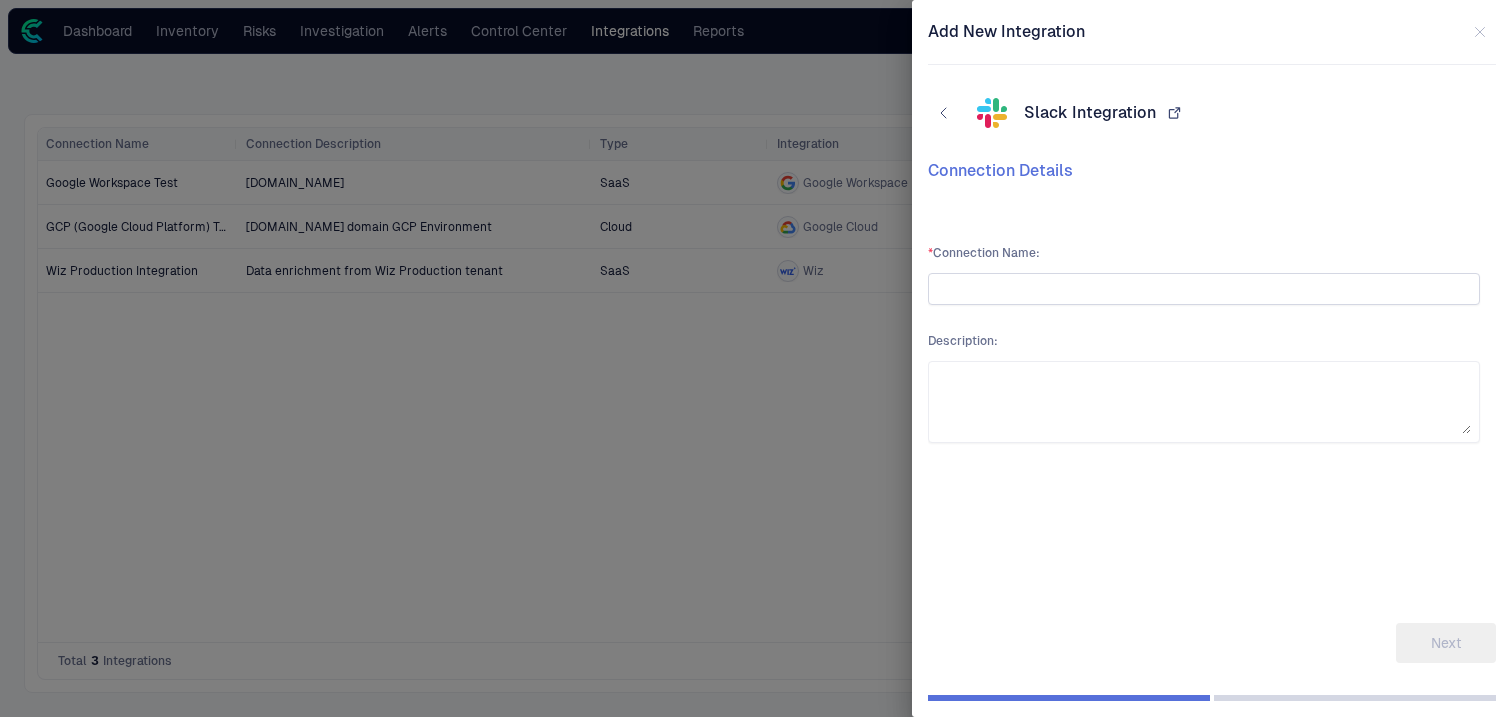 click at bounding box center [1204, 289] 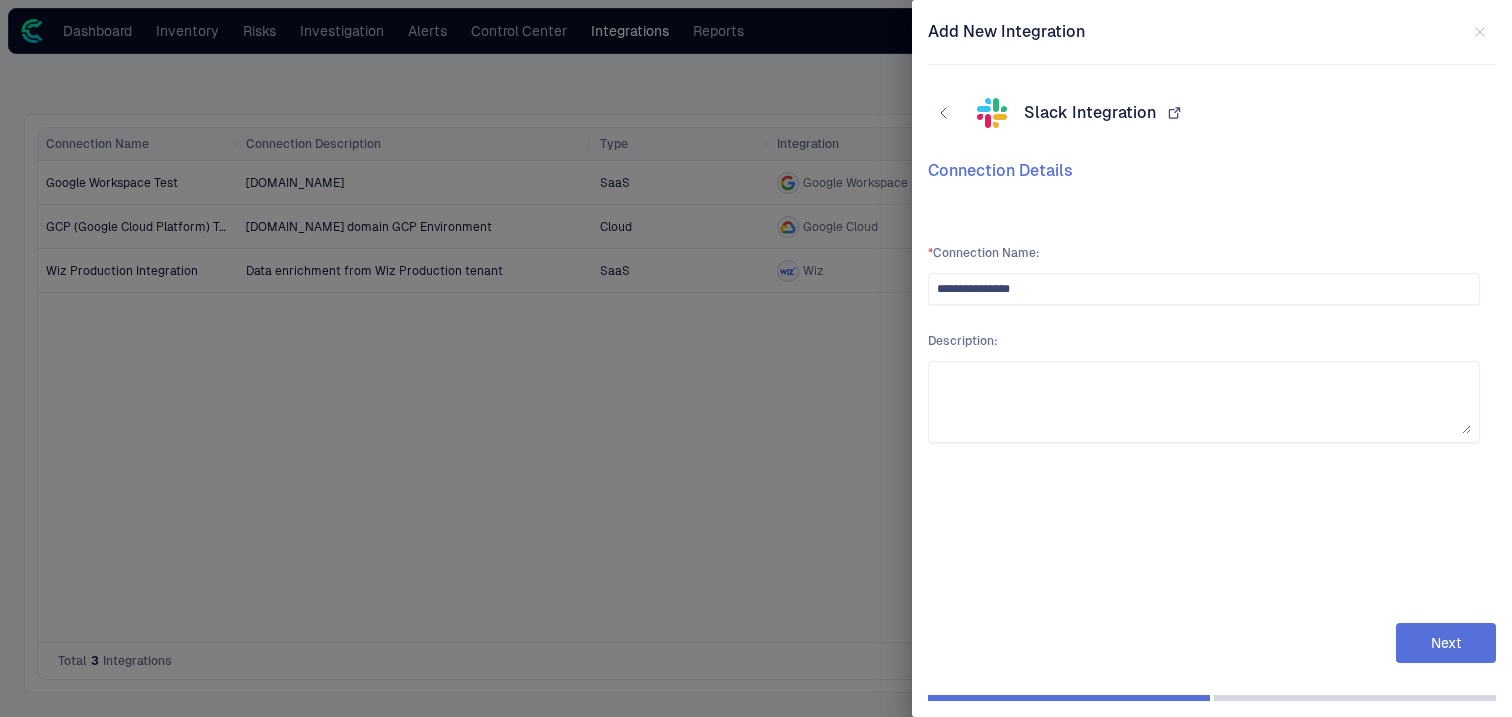 type on "**********" 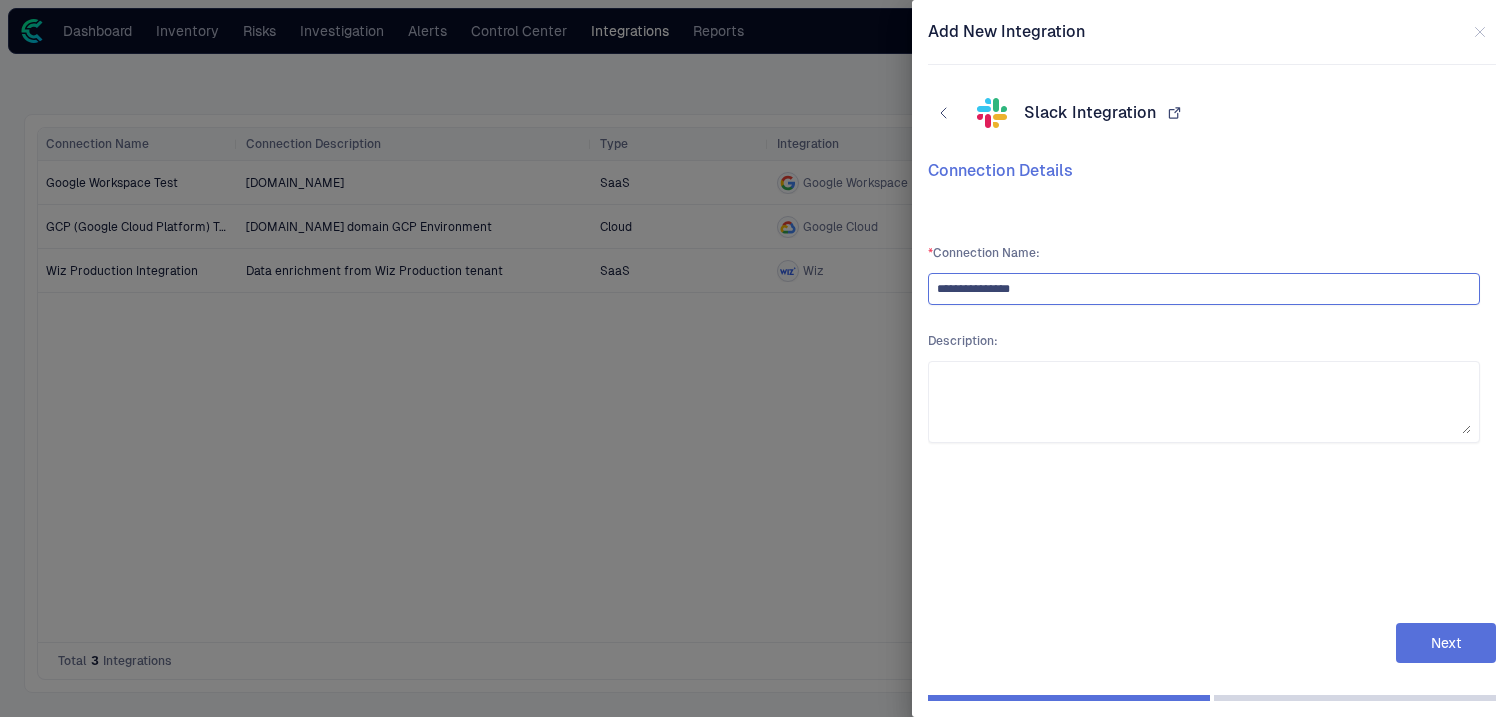 click on "**********" at bounding box center (1204, 289) 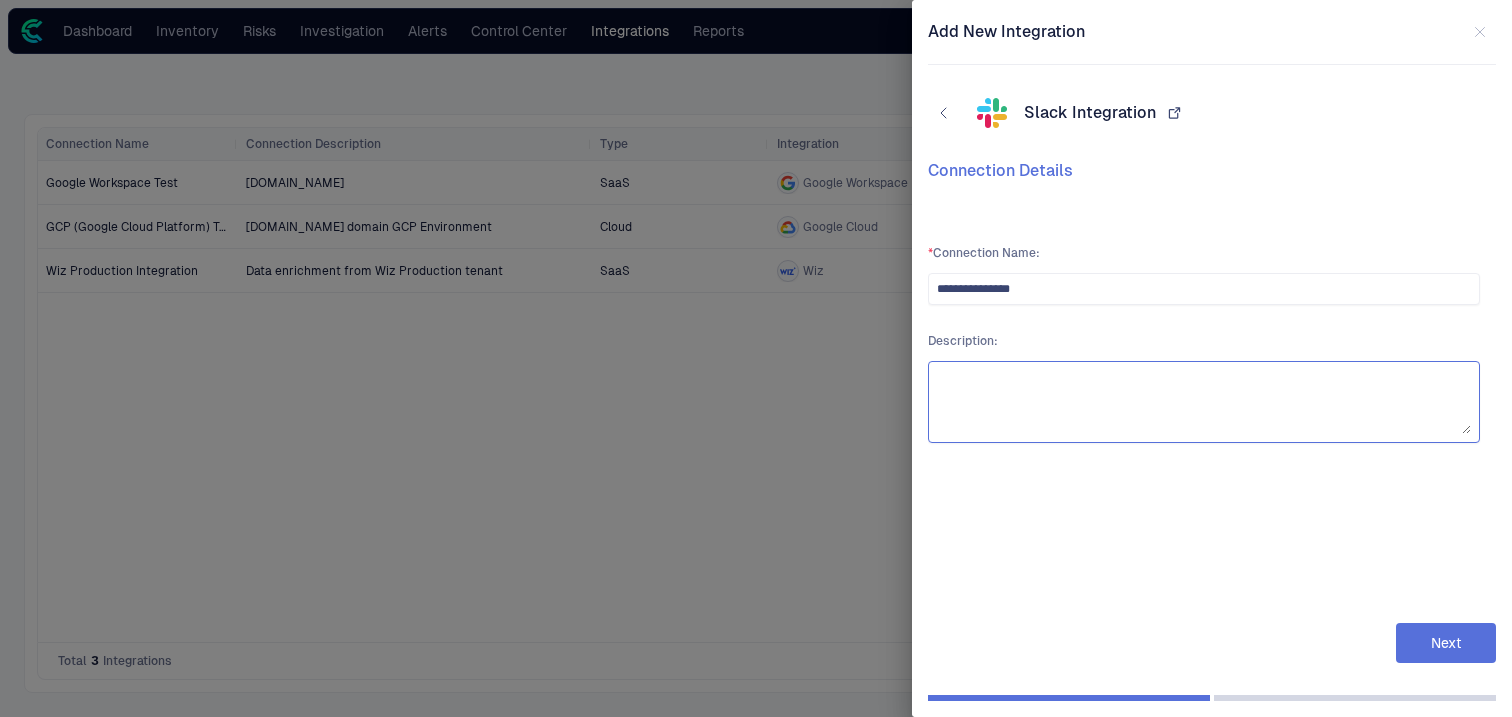 click at bounding box center [1204, 402] 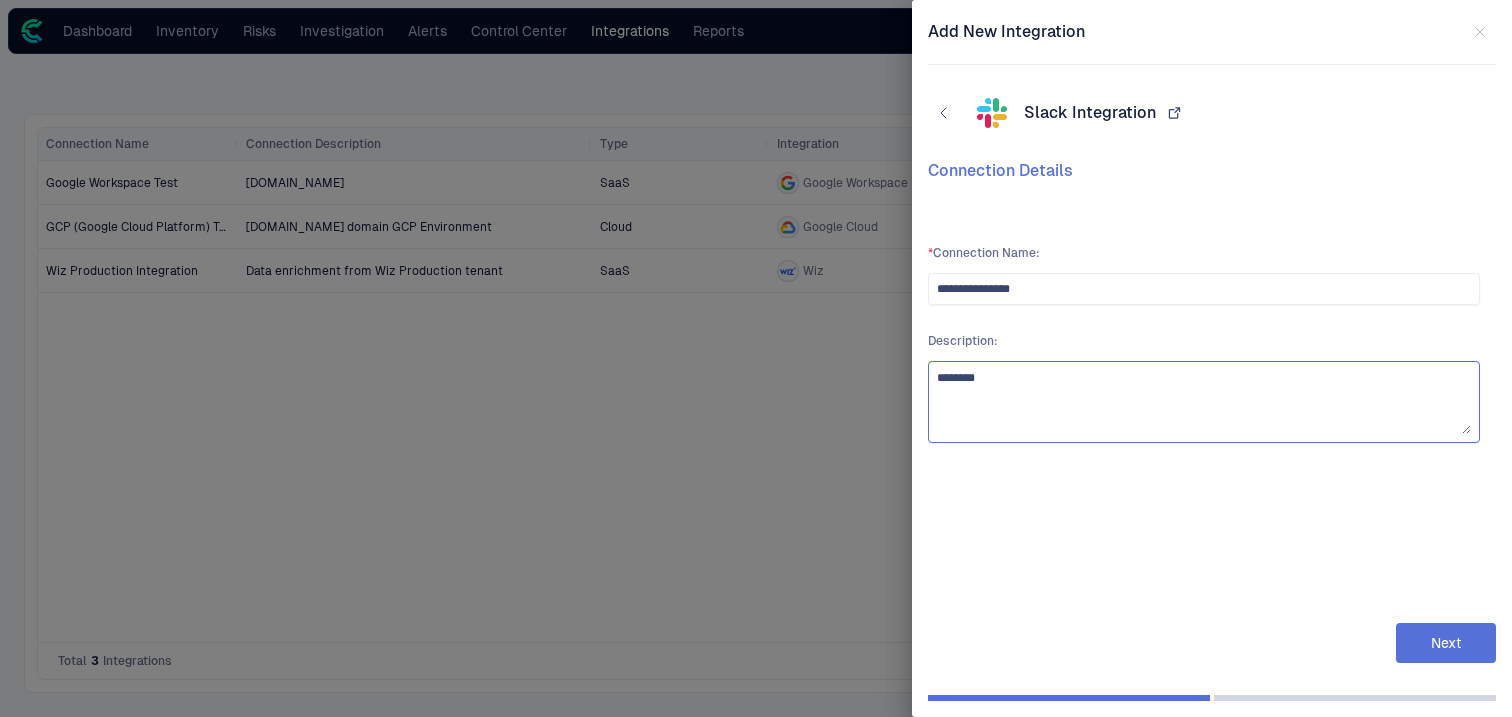 paste on "**********" 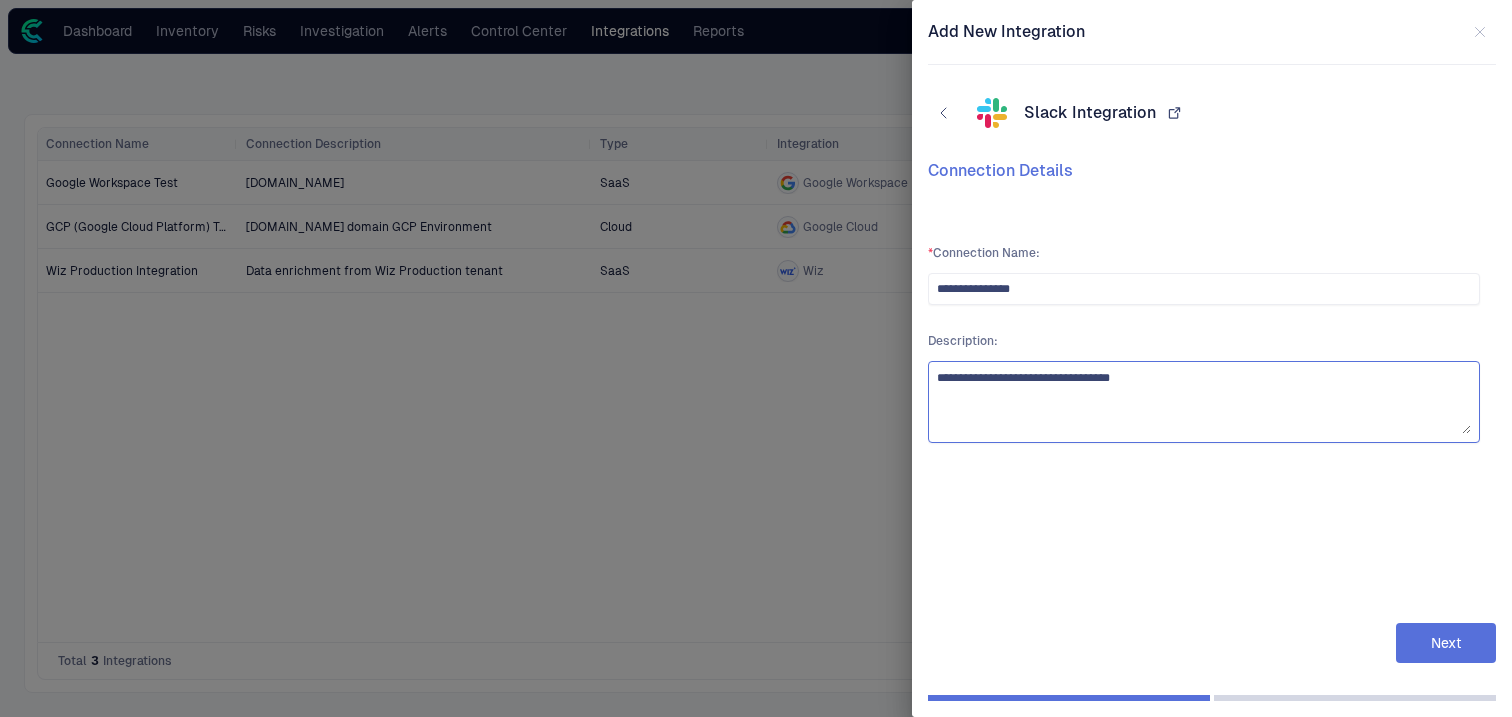 click on "**********" at bounding box center (1204, 402) 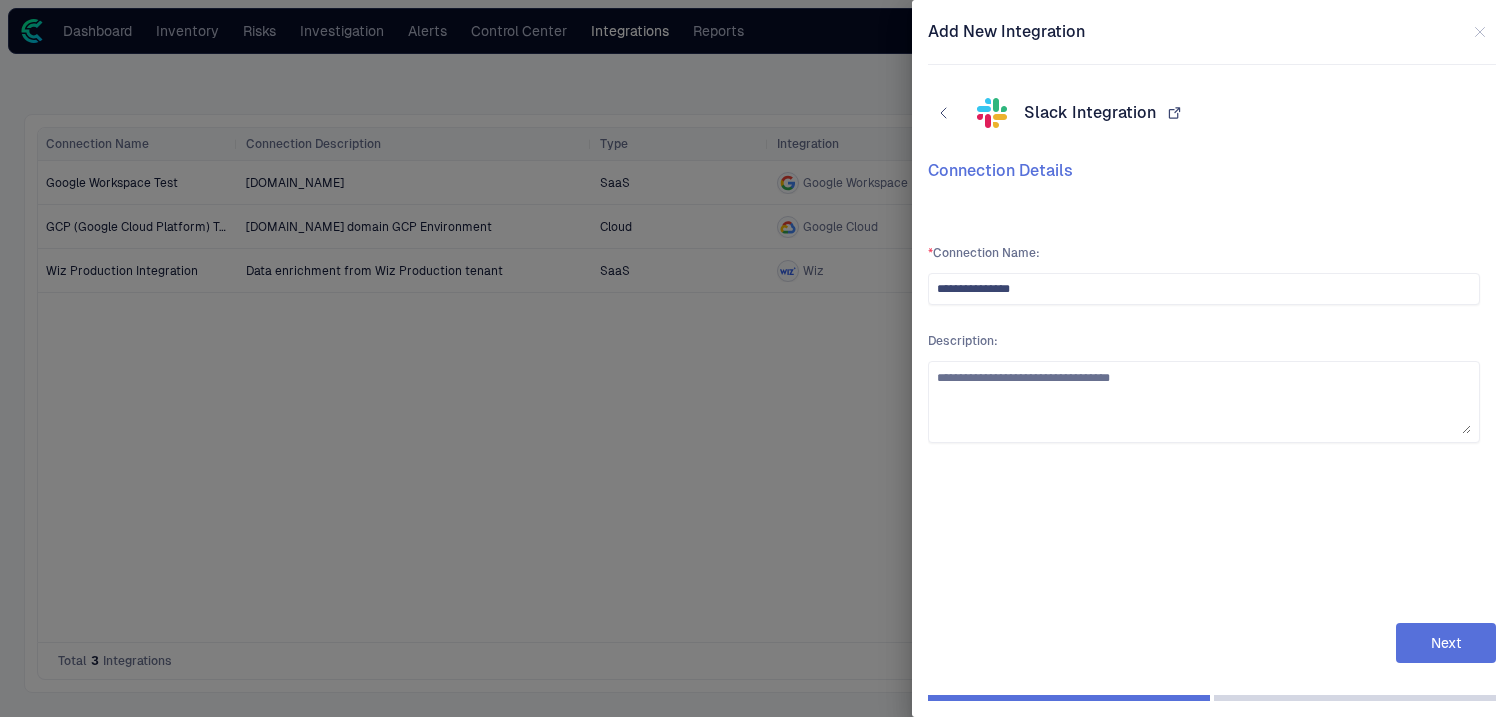 click on "**********" at bounding box center [1204, 402] 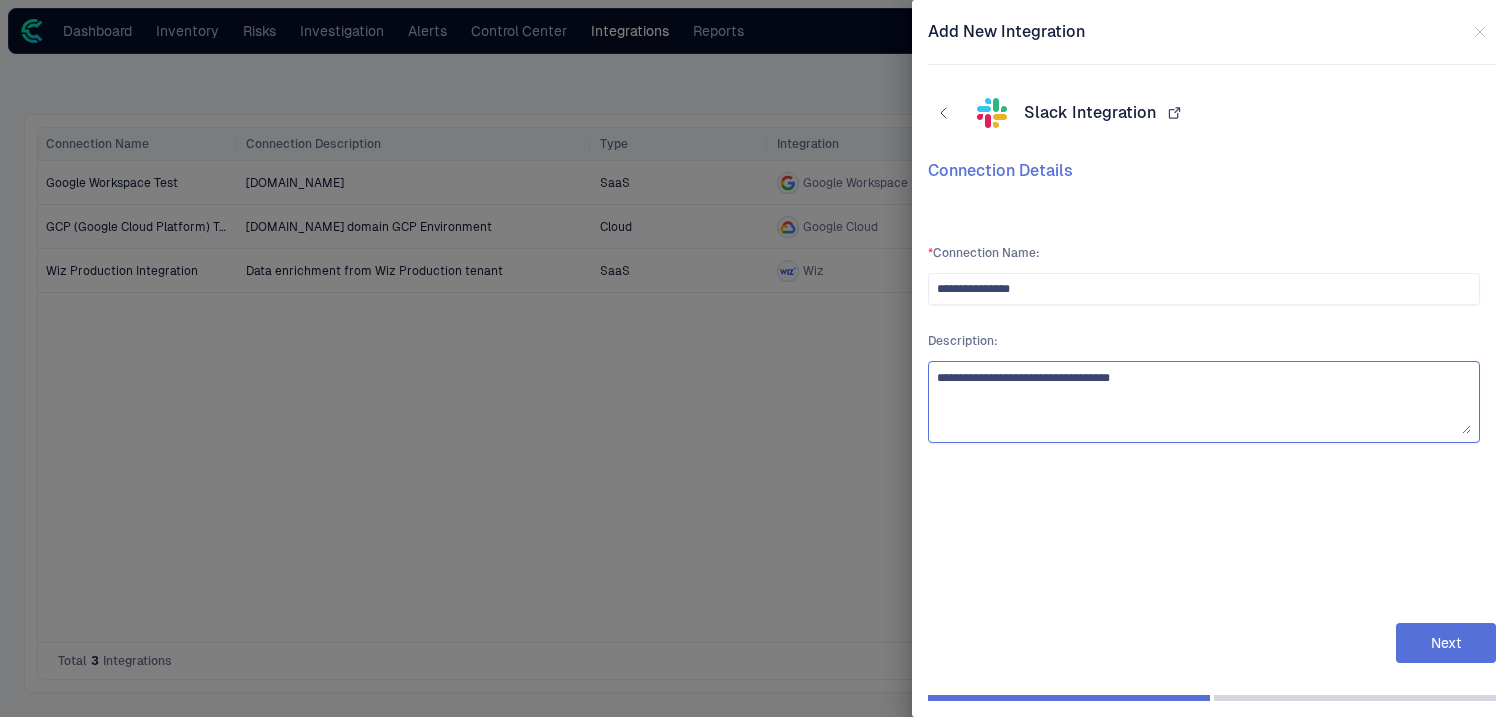 click on "**********" at bounding box center (1204, 402) 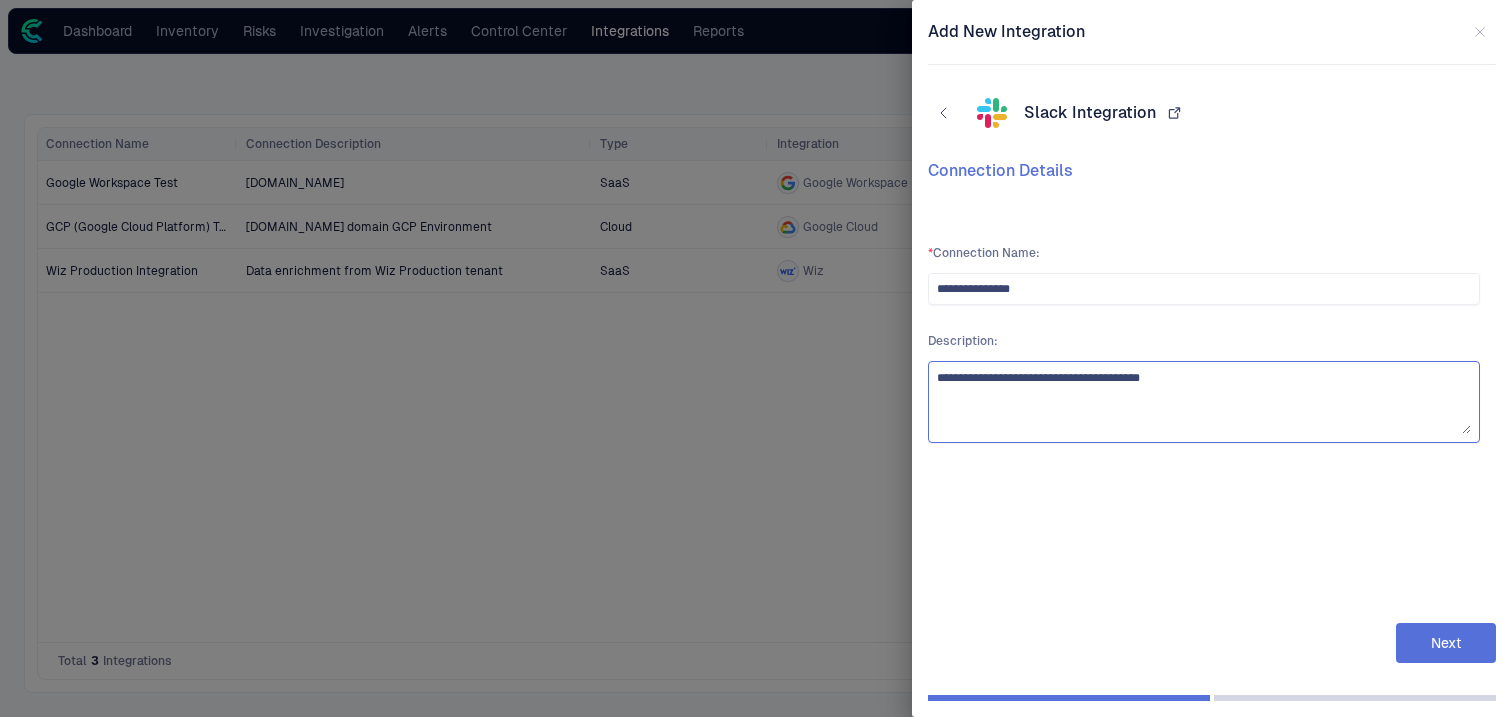 type on "**********" 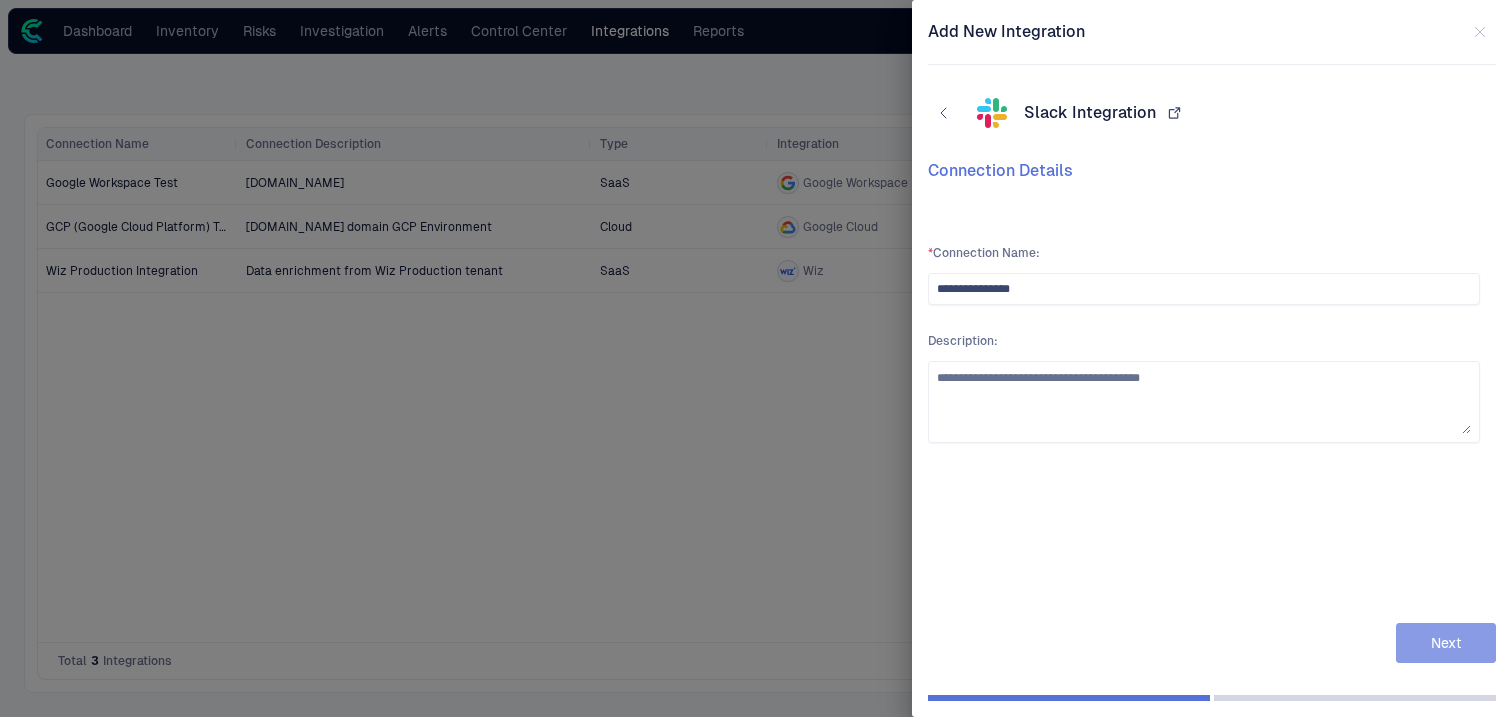 click on "Next" at bounding box center [1446, 643] 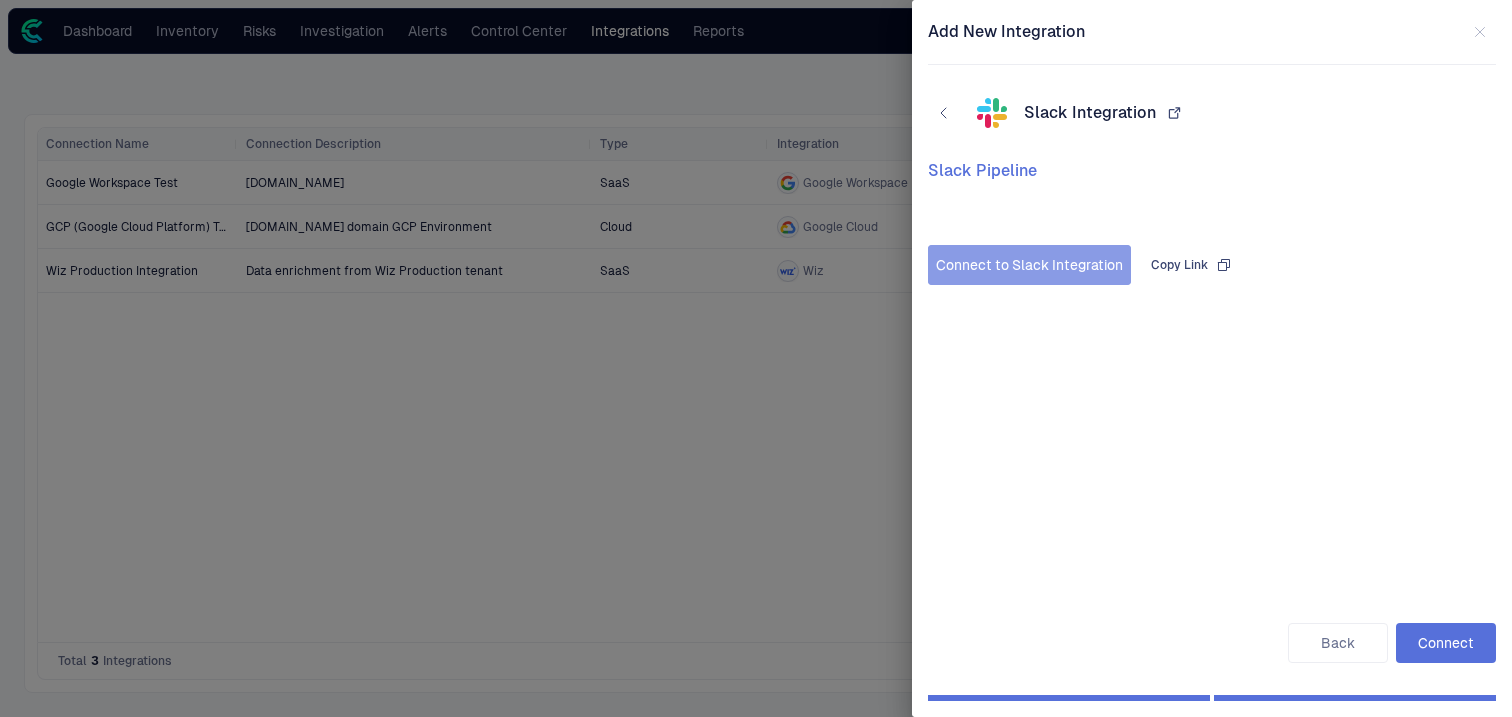 click on "Connect to Slack Integration" at bounding box center (1029, 265) 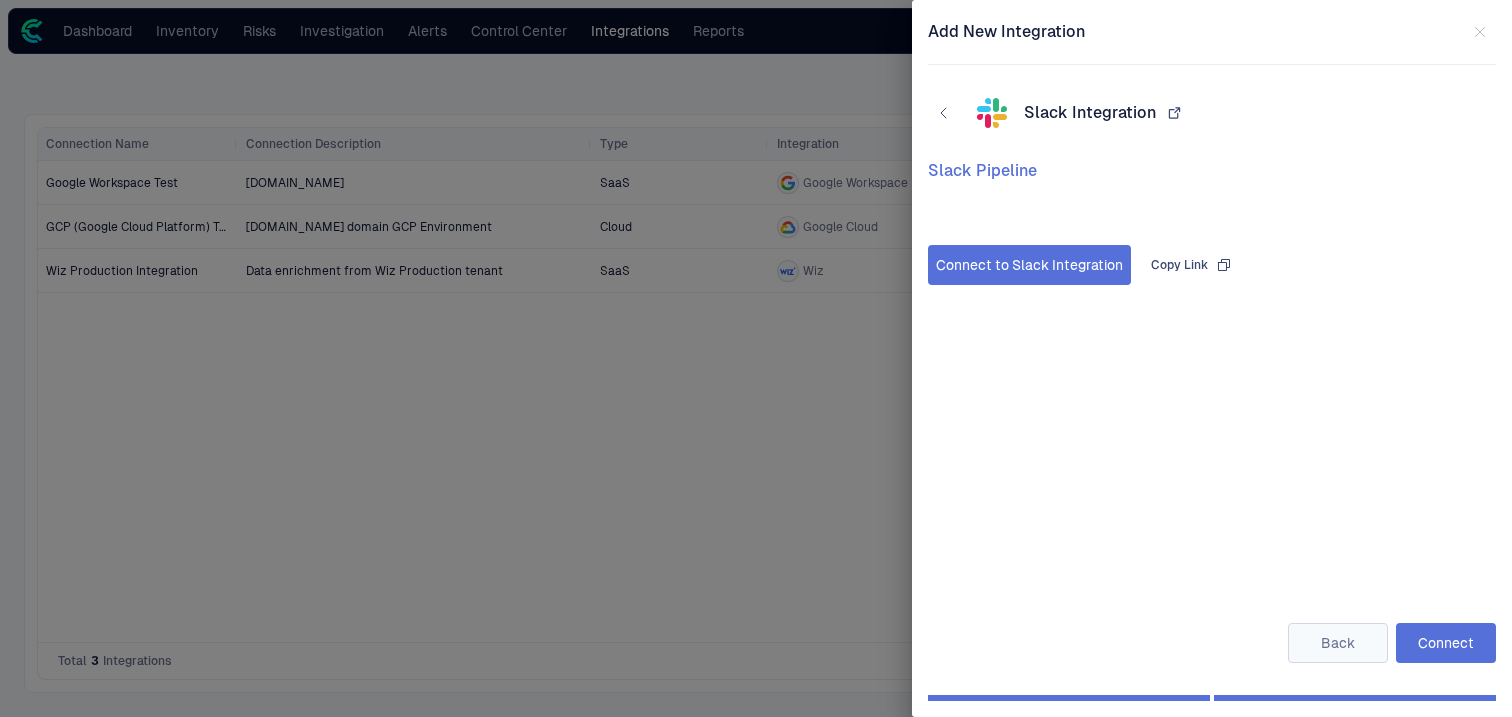 click on "Back" at bounding box center [1338, 643] 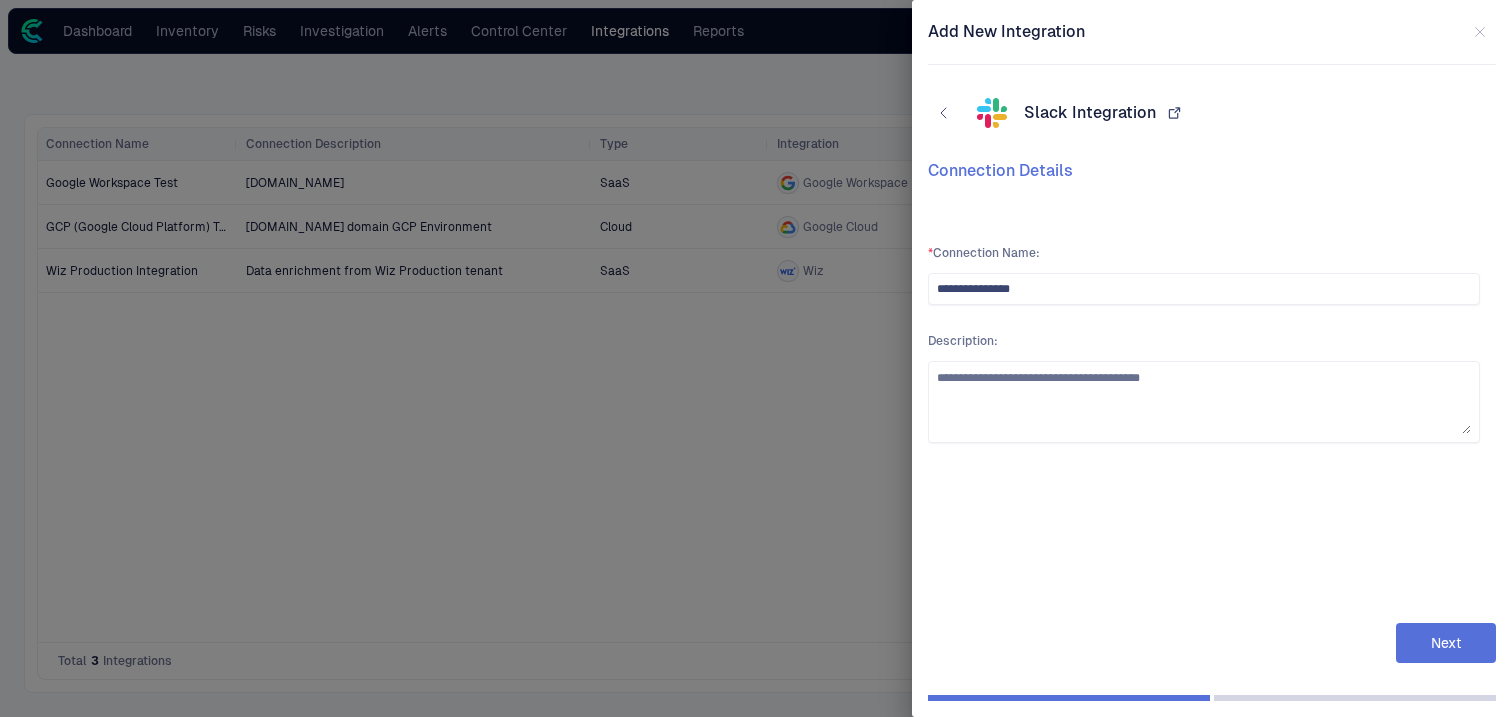 click on "Next" at bounding box center [1446, 643] 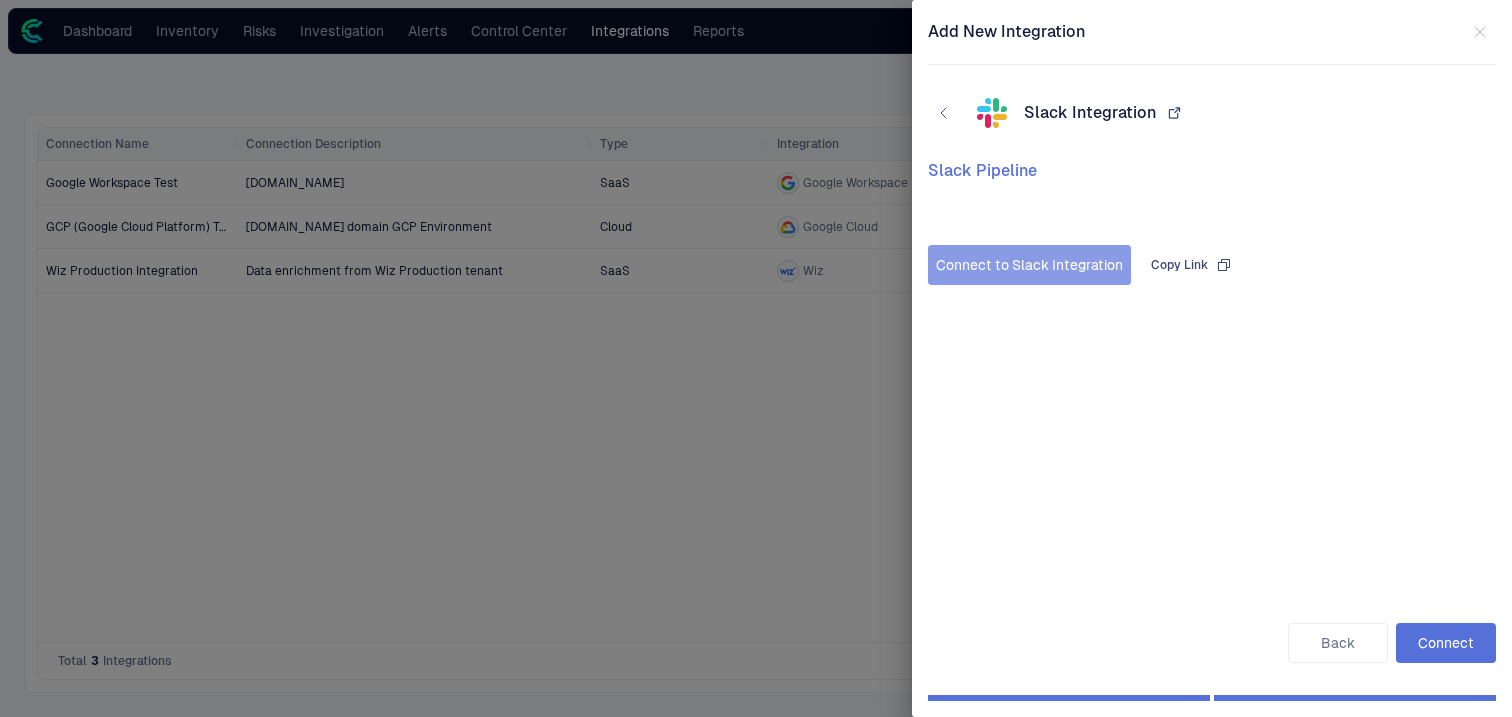 click on "Connect to Slack Integration" at bounding box center (1029, 265) 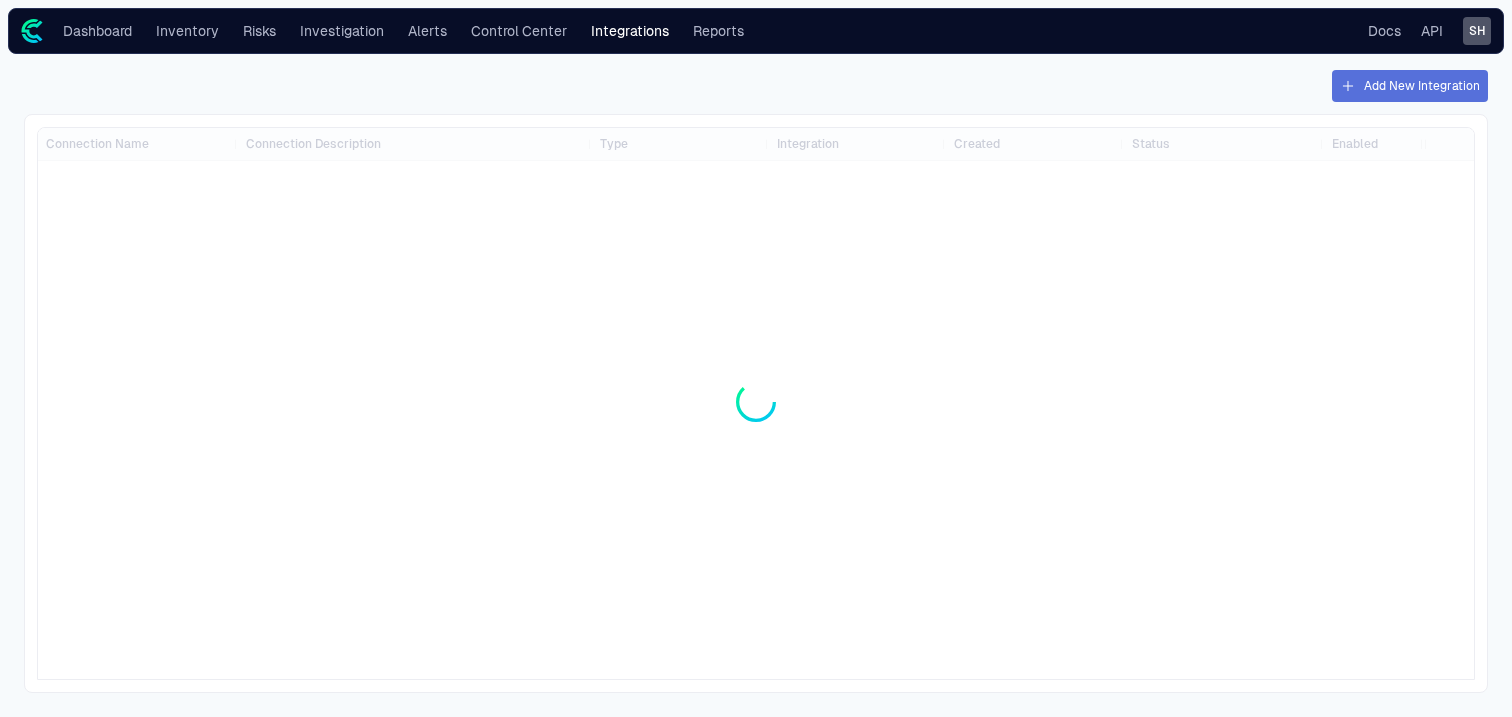 scroll, scrollTop: 0, scrollLeft: 0, axis: both 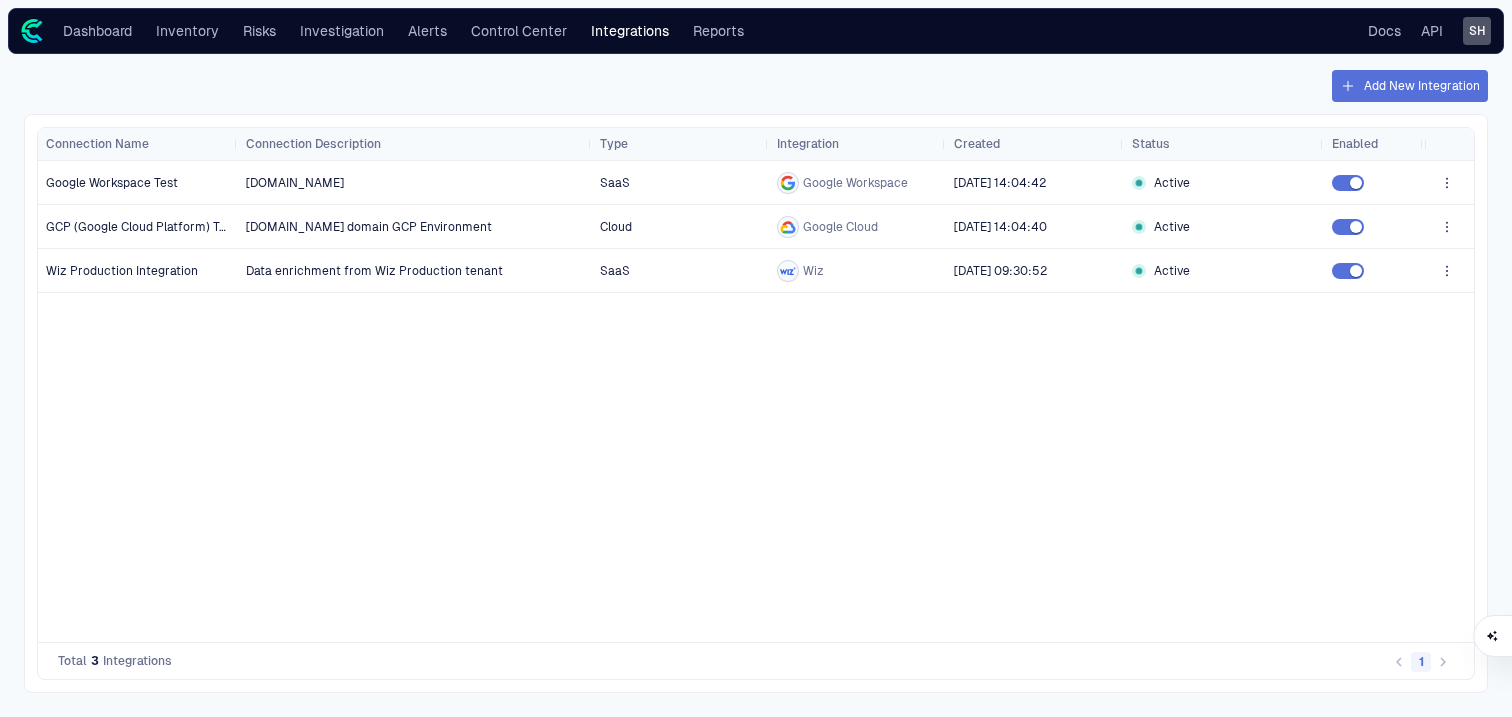 click on "Dashboard Inventory Risks Investigation Alerts Control Center Integrations Reports" at bounding box center (384, 31) 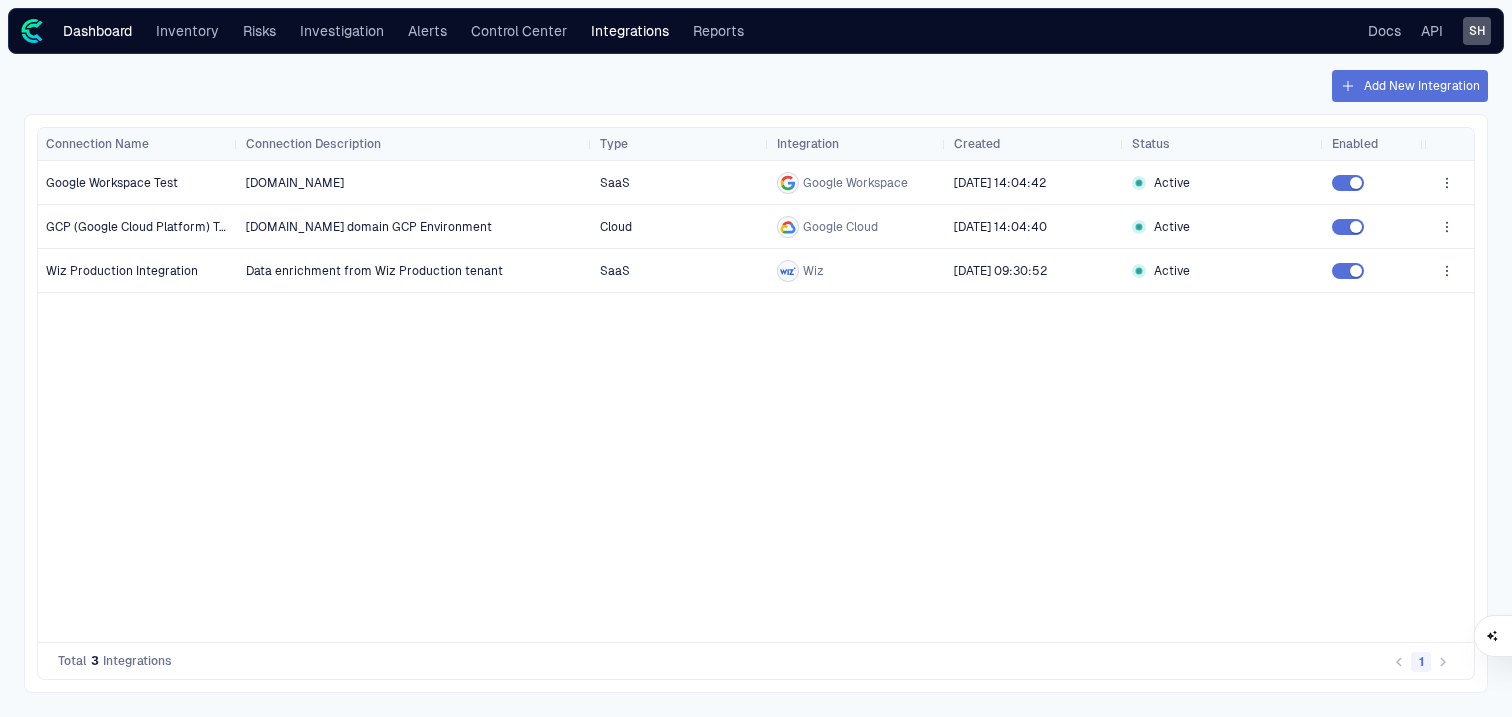 click on "Dashboard Inventory Risks Investigation Alerts Control Center Integrations Reports" at bounding box center [384, 31] 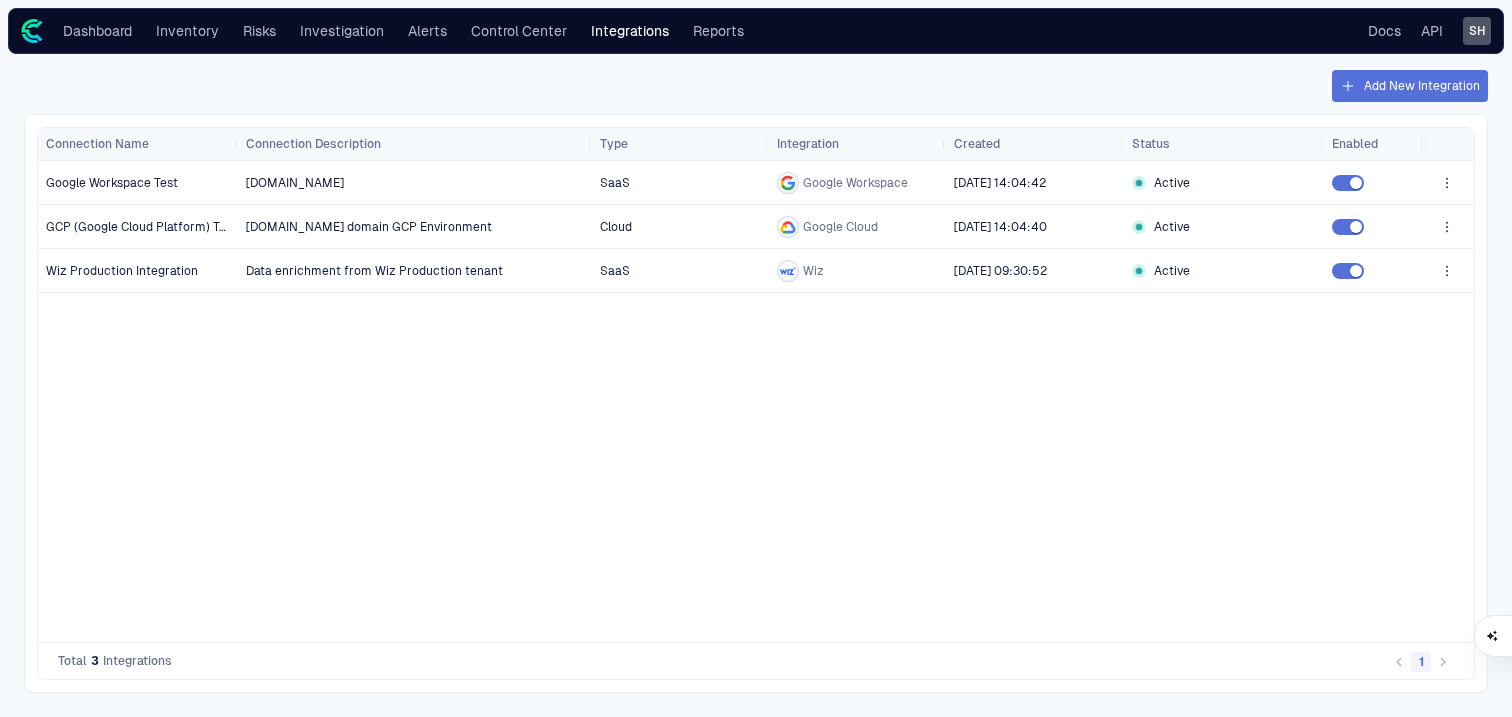 click on "Dashboard Inventory Risks Investigation Alerts Control Center Integrations Reports Docs API SH" at bounding box center (756, 31) 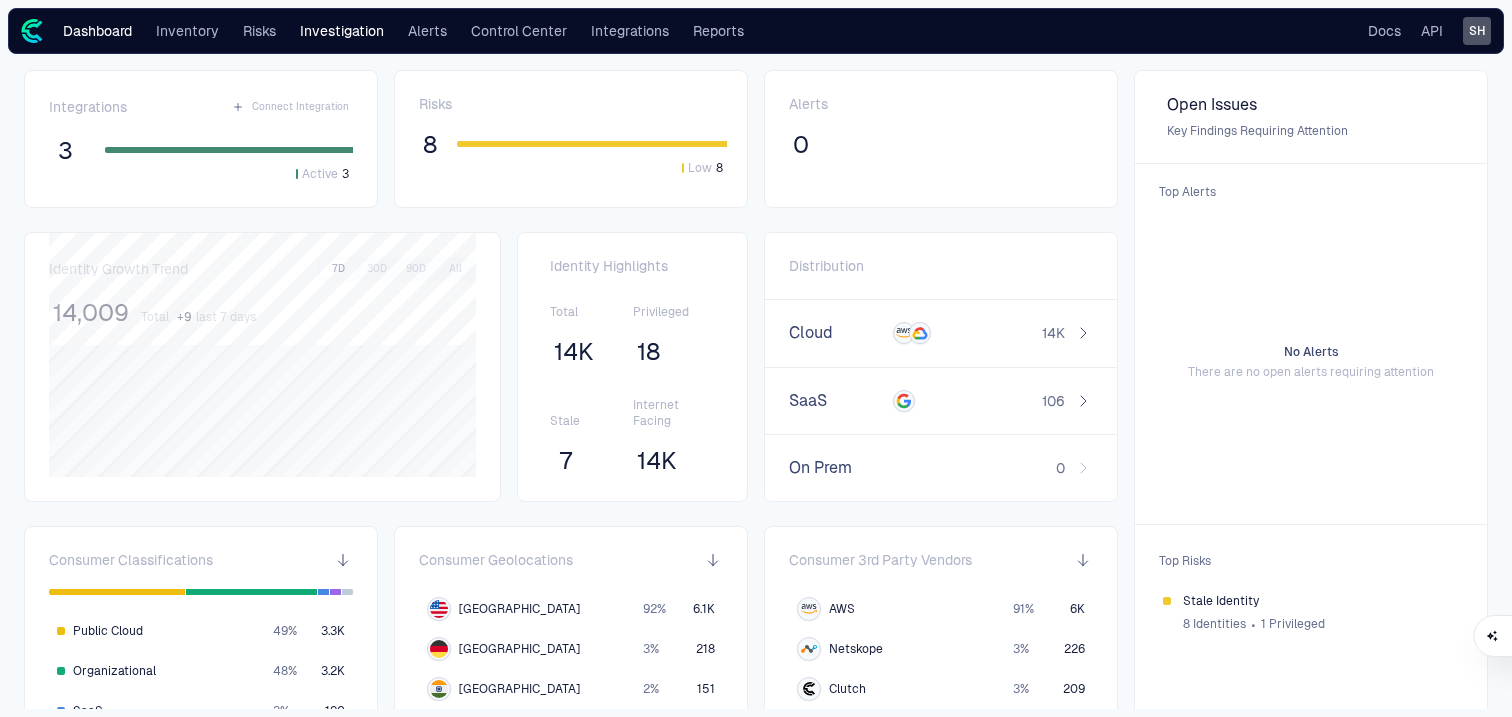 click on "Investigation" at bounding box center (342, 31) 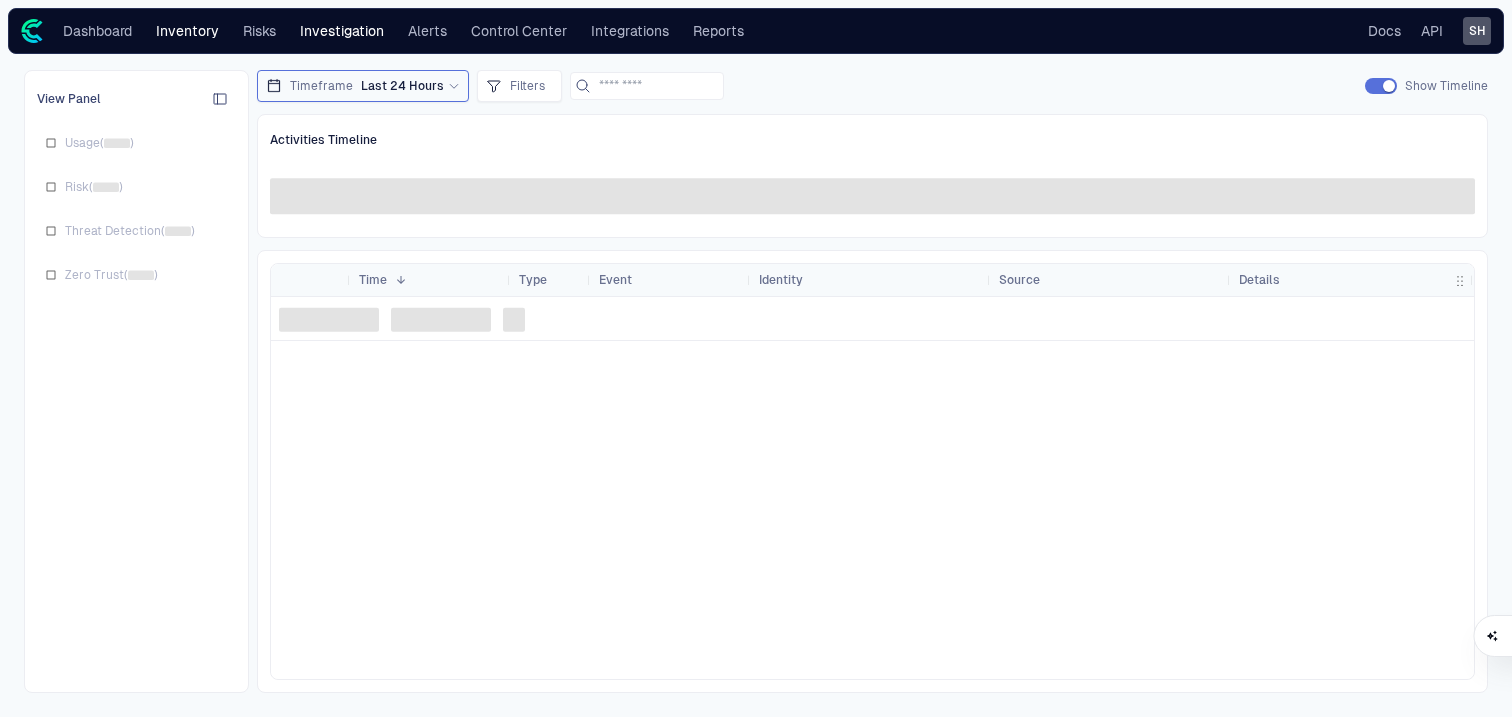 click on "Inventory" at bounding box center (187, 31) 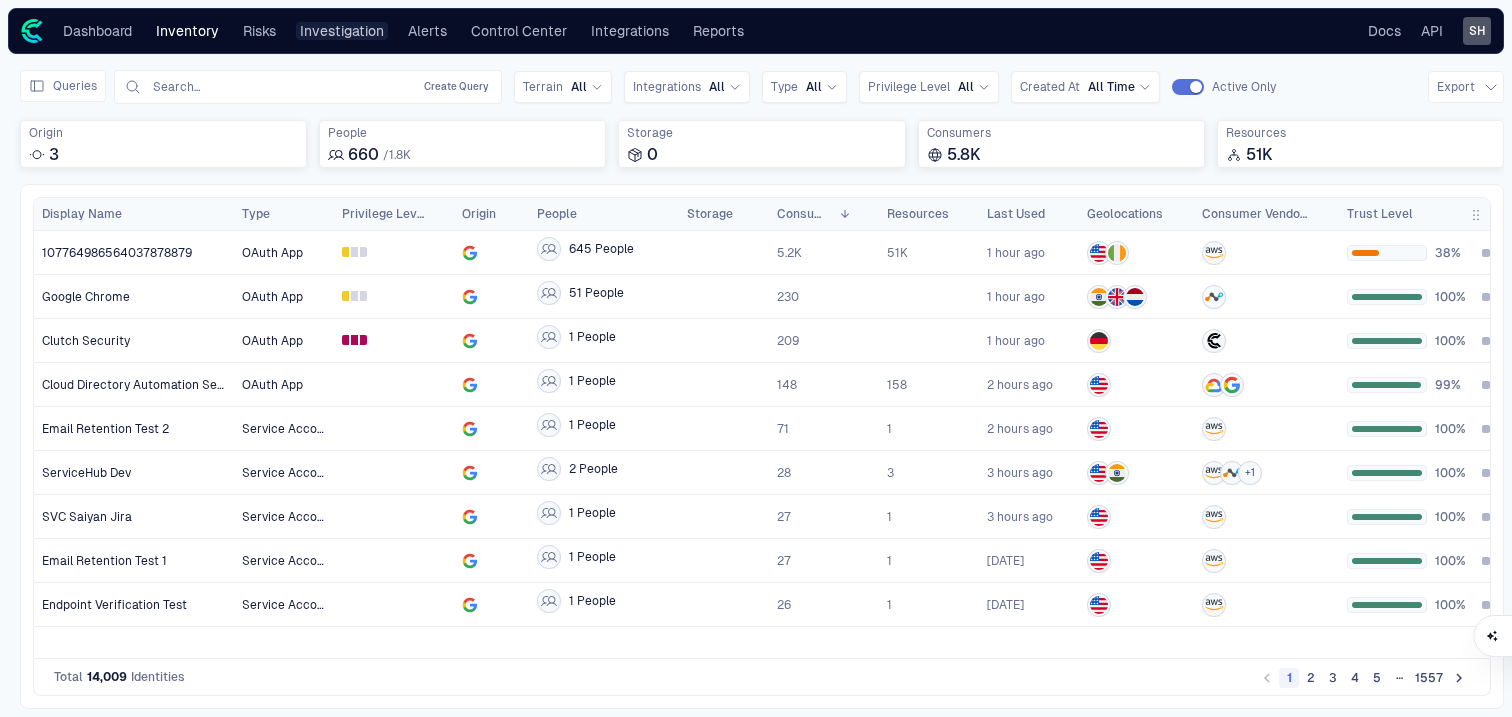 click on "Investigation" at bounding box center (342, 31) 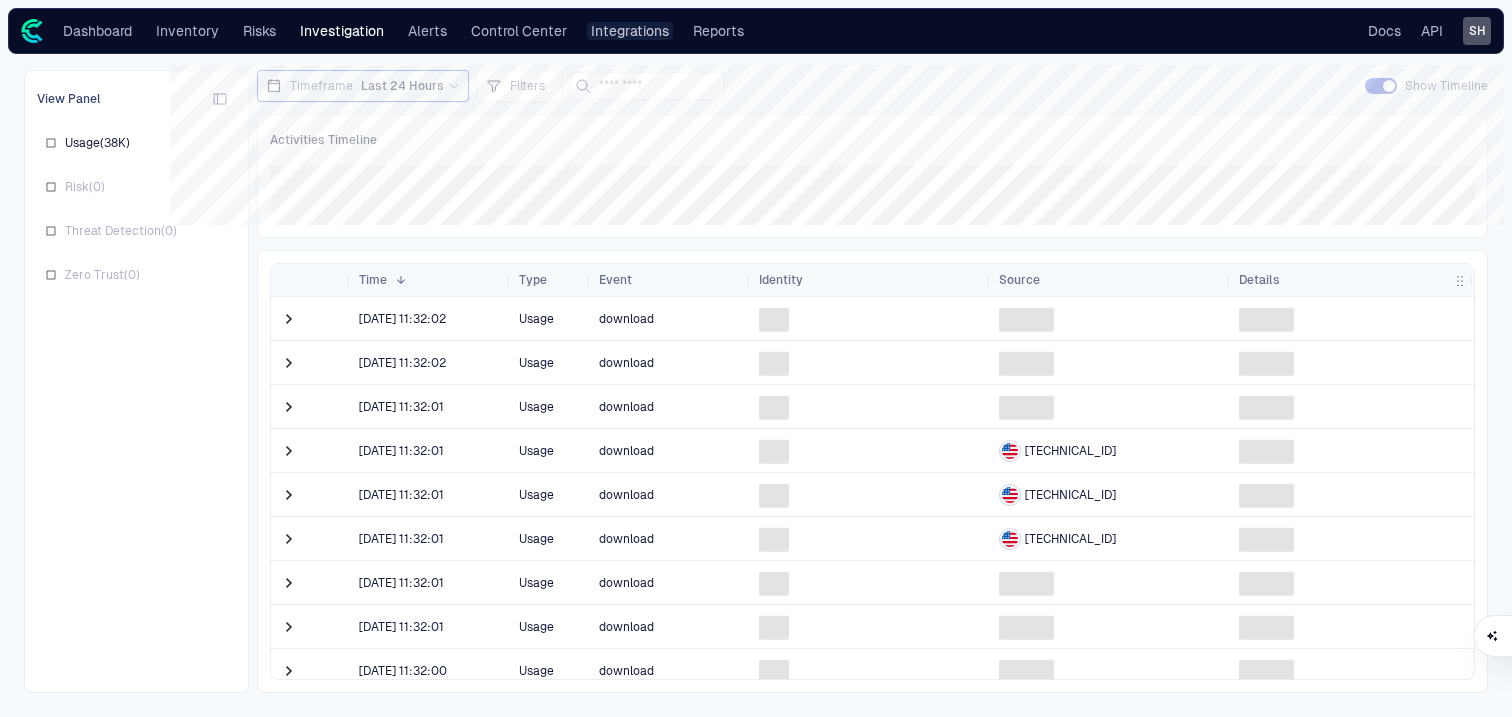 click on "Integrations" at bounding box center (630, 31) 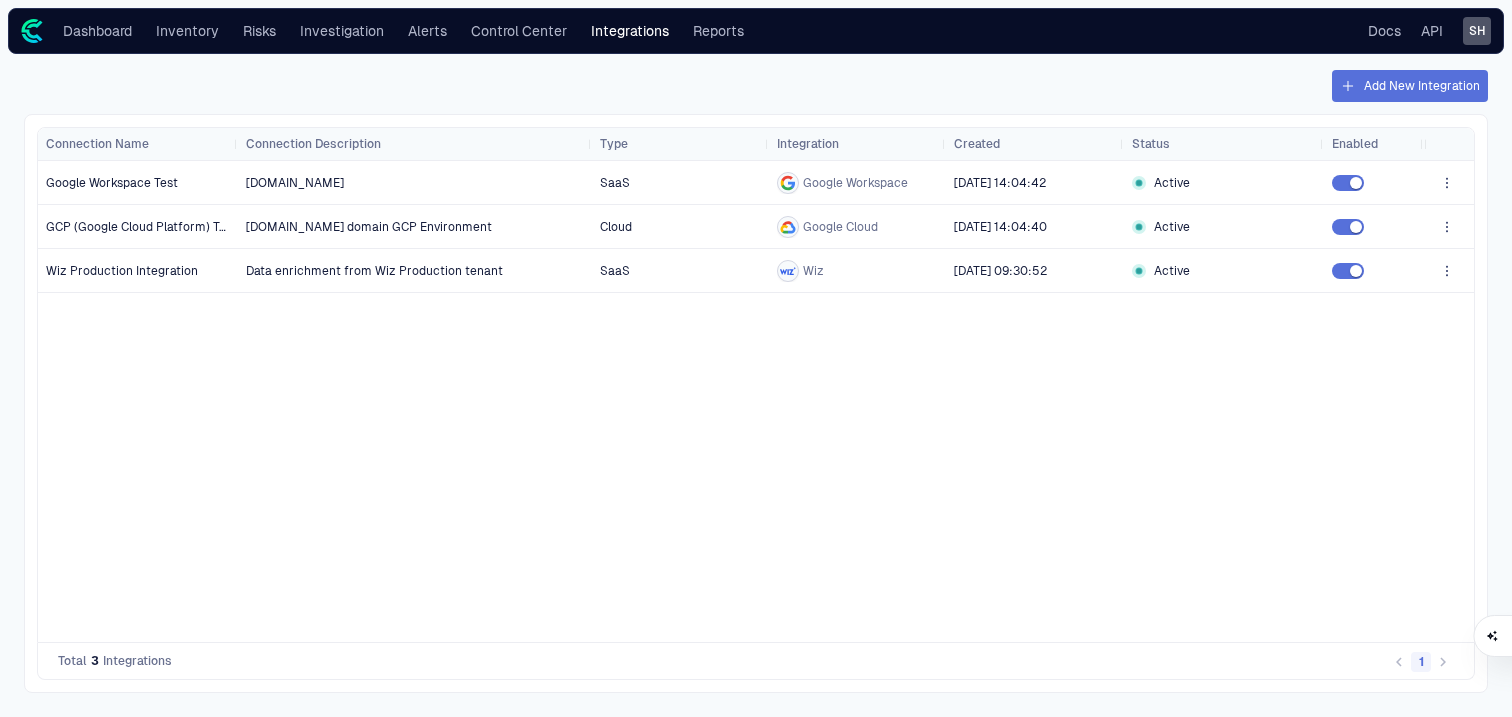click on "Add New Integration" at bounding box center [1410, 86] 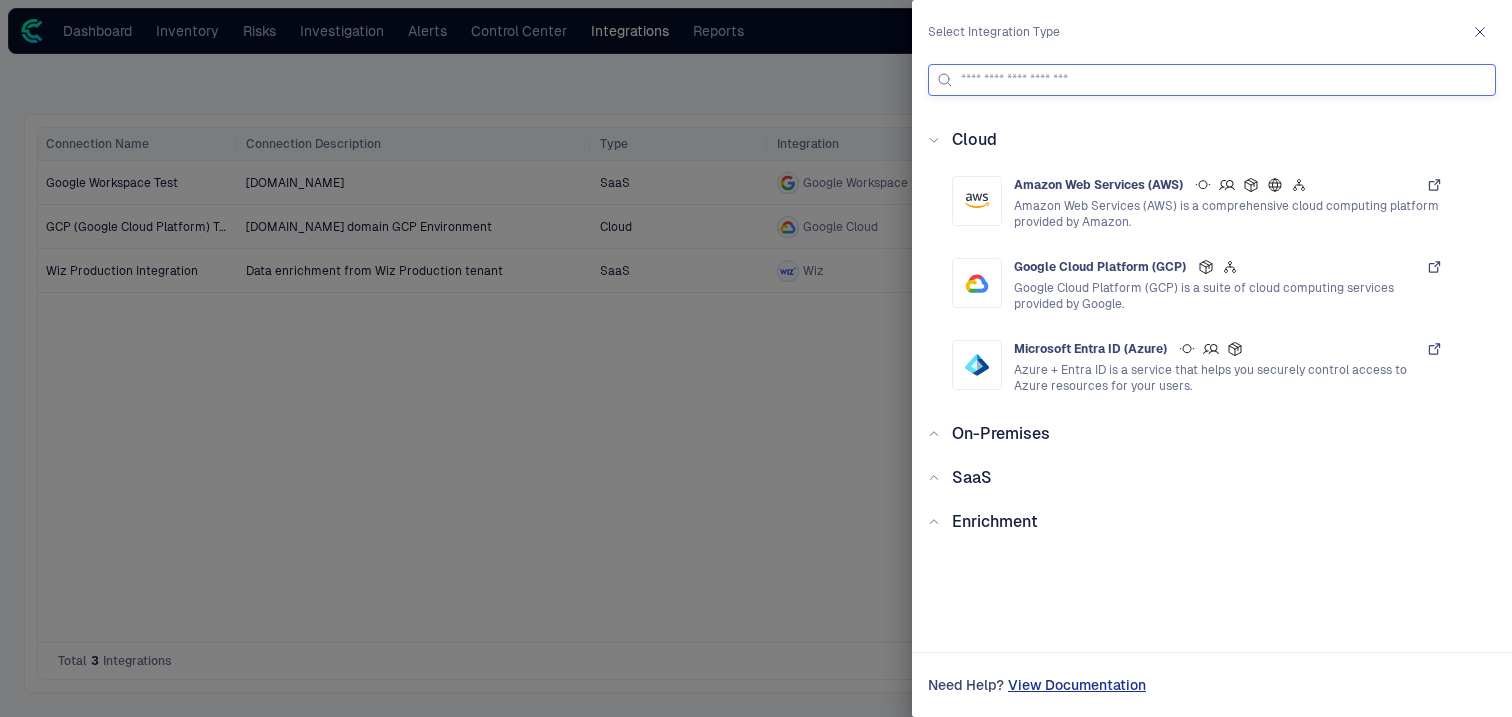click at bounding box center [1224, 80] 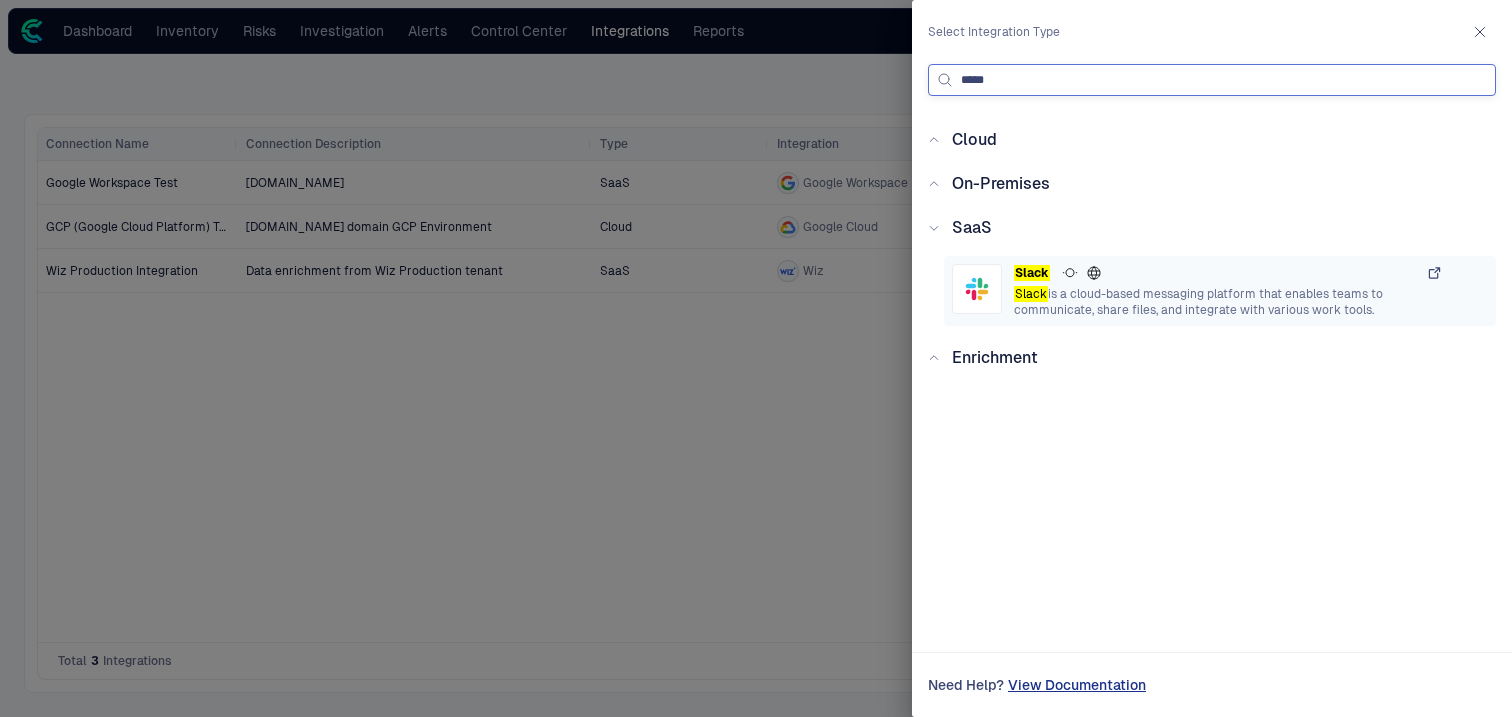 type on "*****" 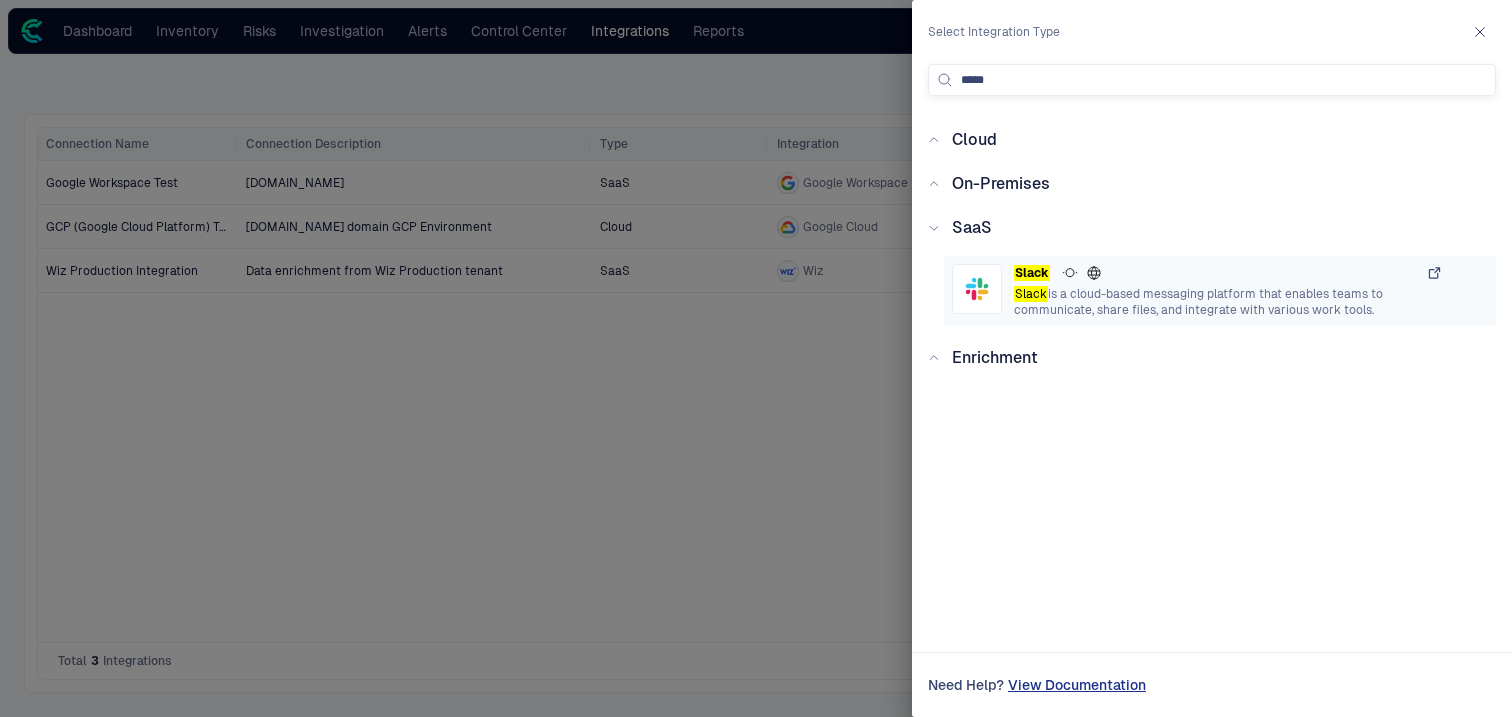 click on "Slack  is a cloud-based messaging platform that enables teams to communicate, share files, and integrate with various work tools." at bounding box center (1228, 302) 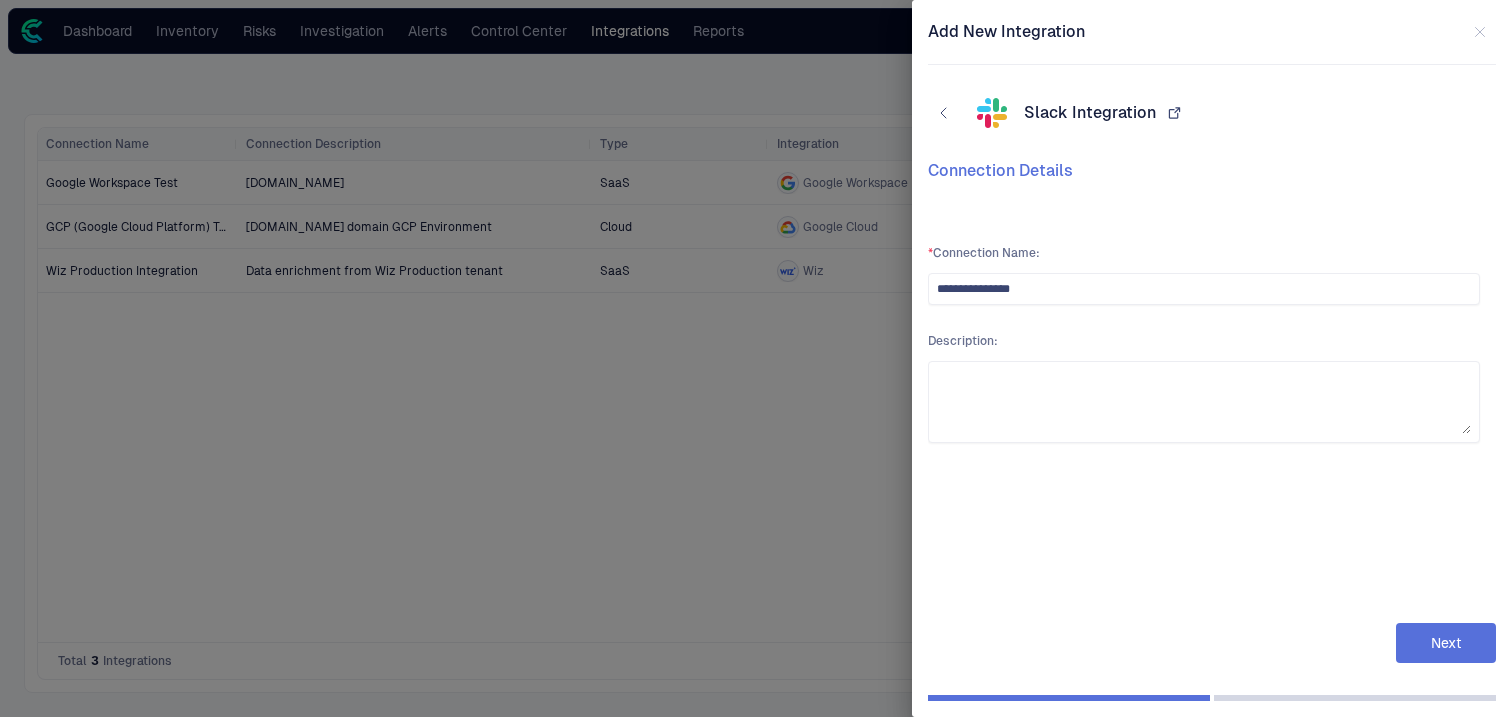 type on "**********" 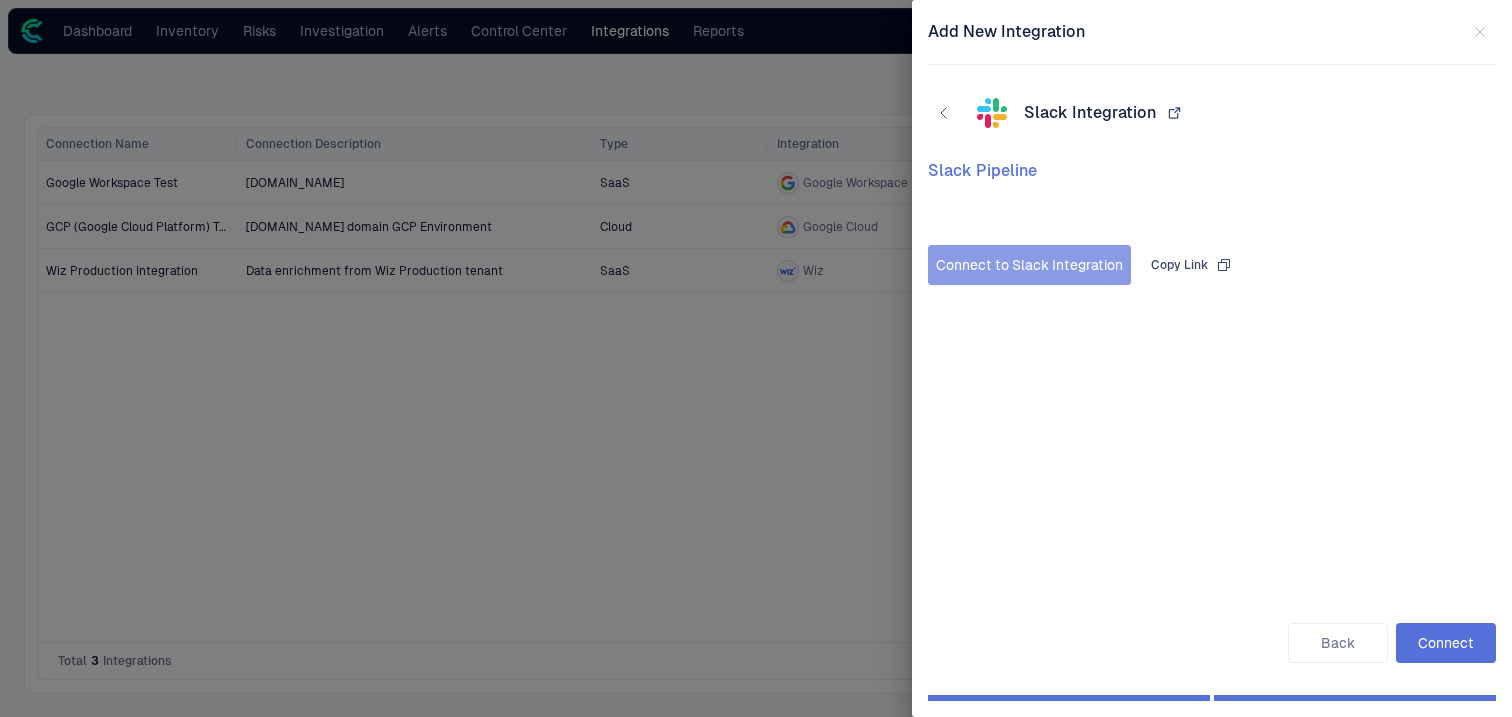 click on "Connect to Slack Integration" at bounding box center [1029, 265] 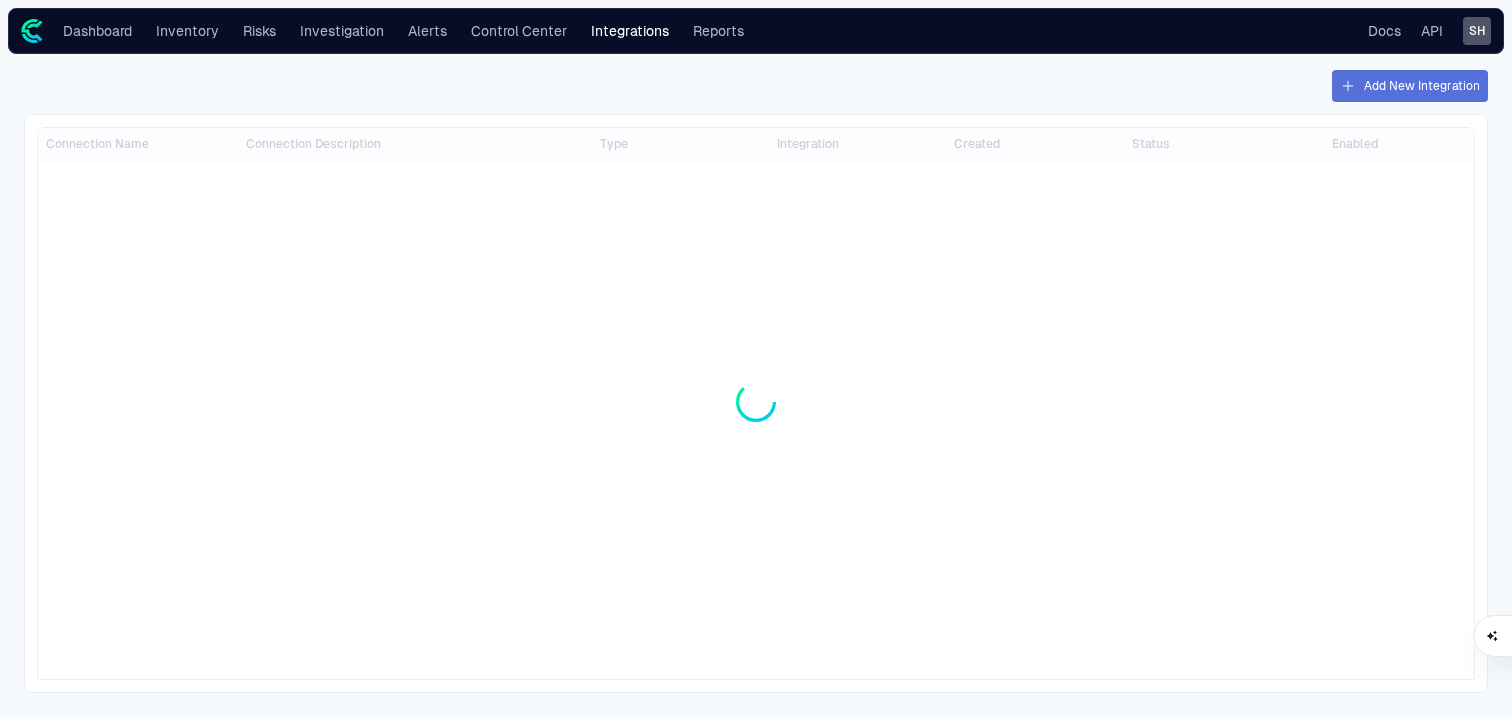 scroll, scrollTop: 0, scrollLeft: 0, axis: both 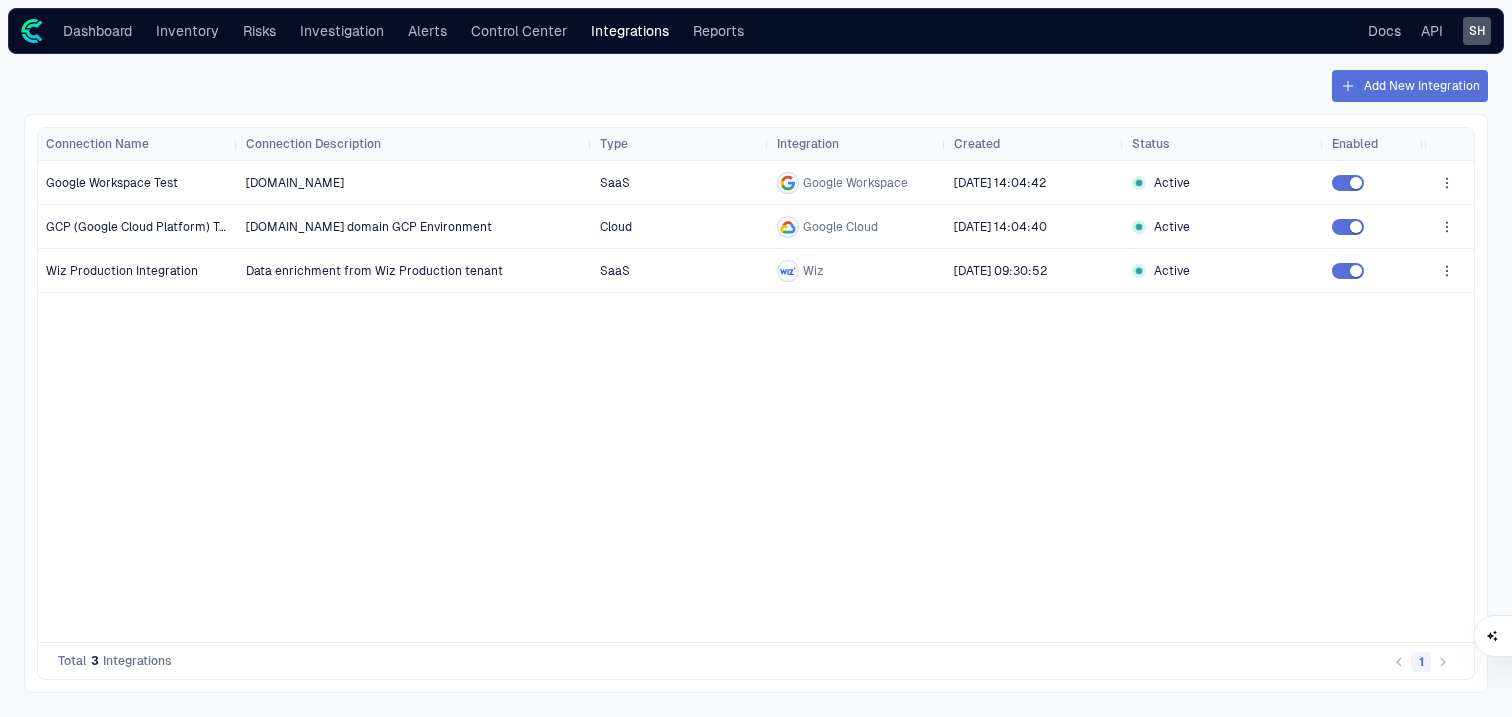 click on "Add New Integration" at bounding box center [1410, 86] 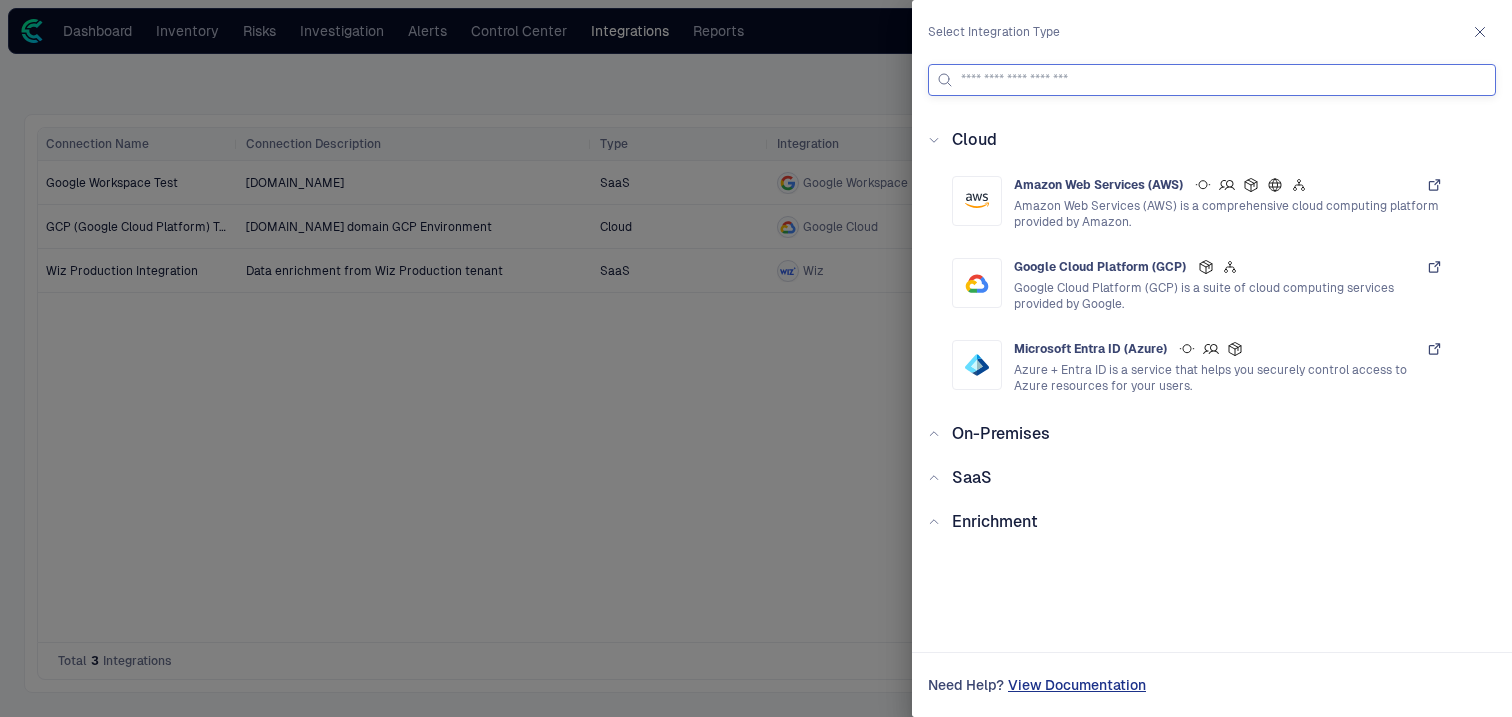 click at bounding box center (1224, 80) 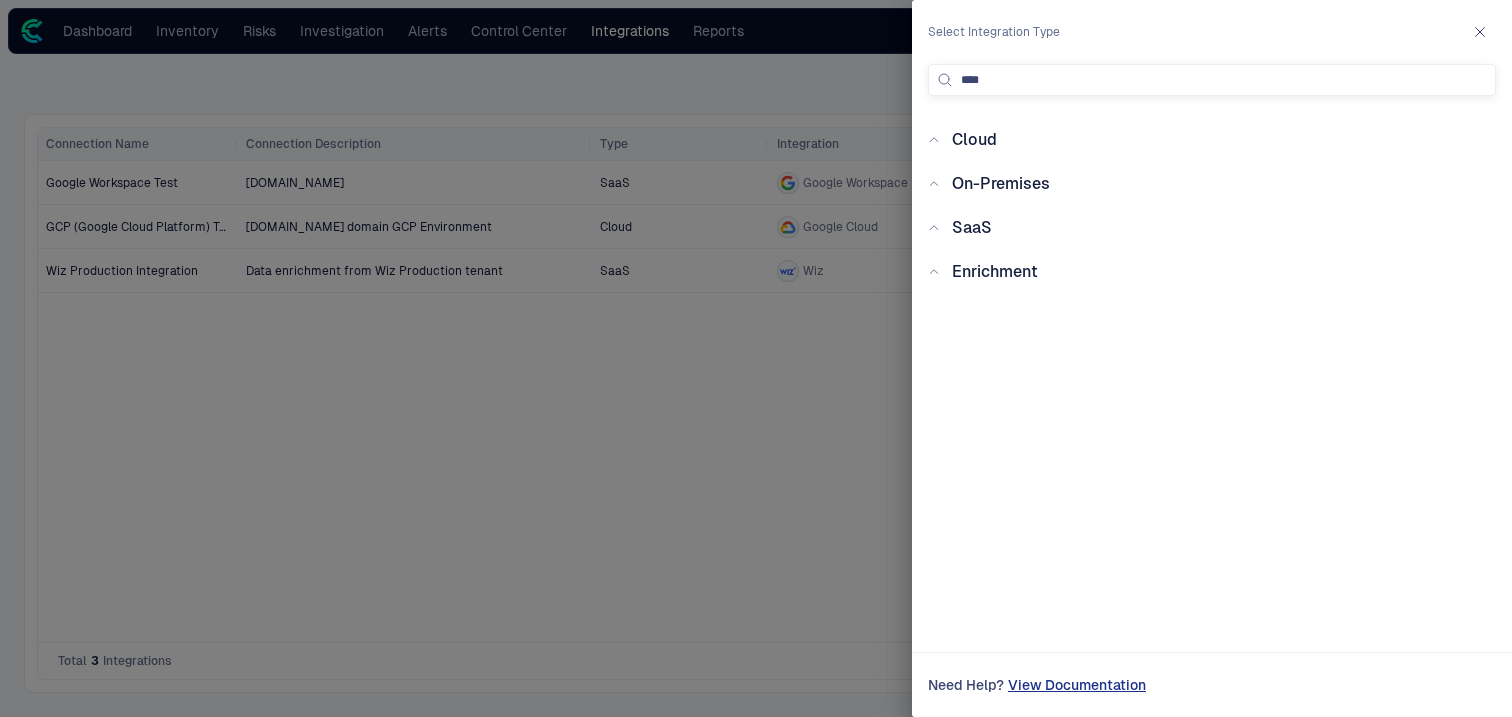 click on "Cloud On-Premises SaaS Enrichment" at bounding box center [1212, 368] 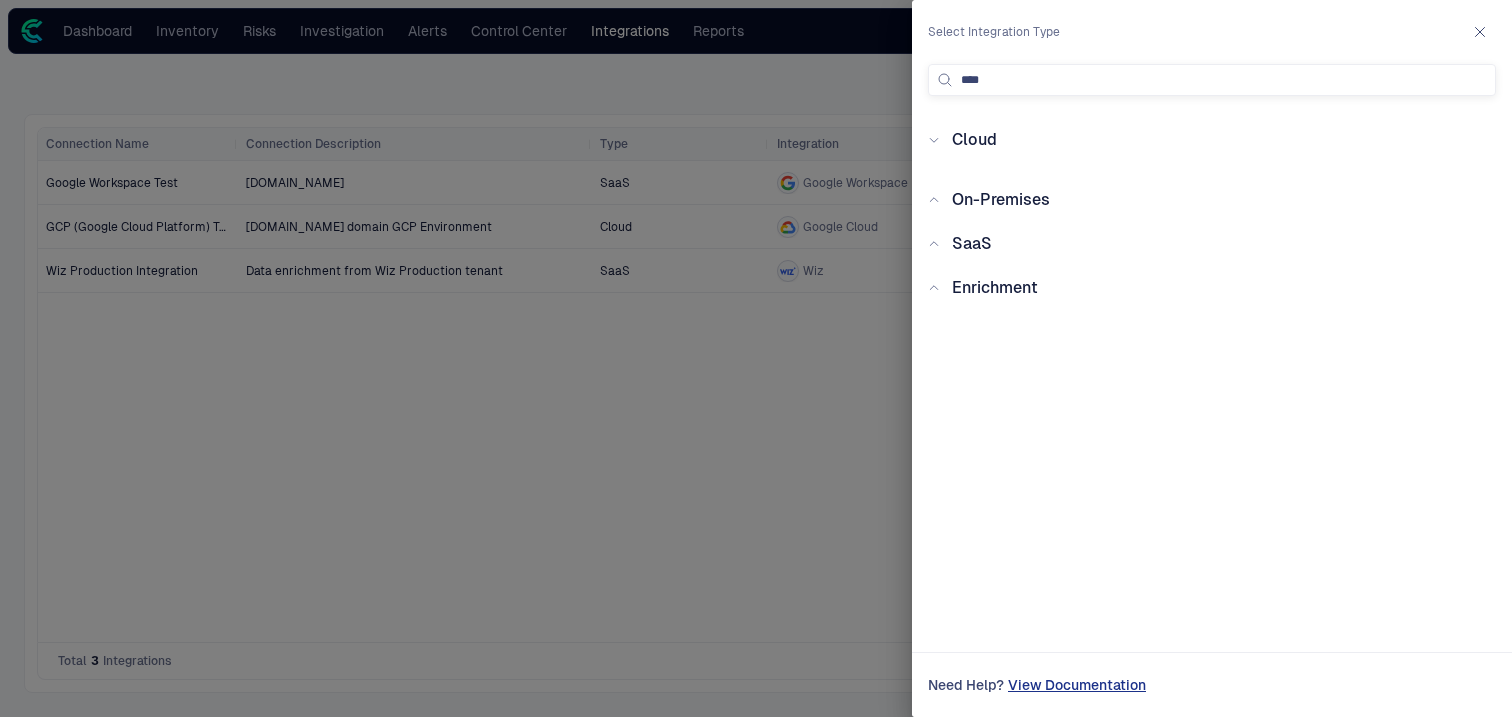 click 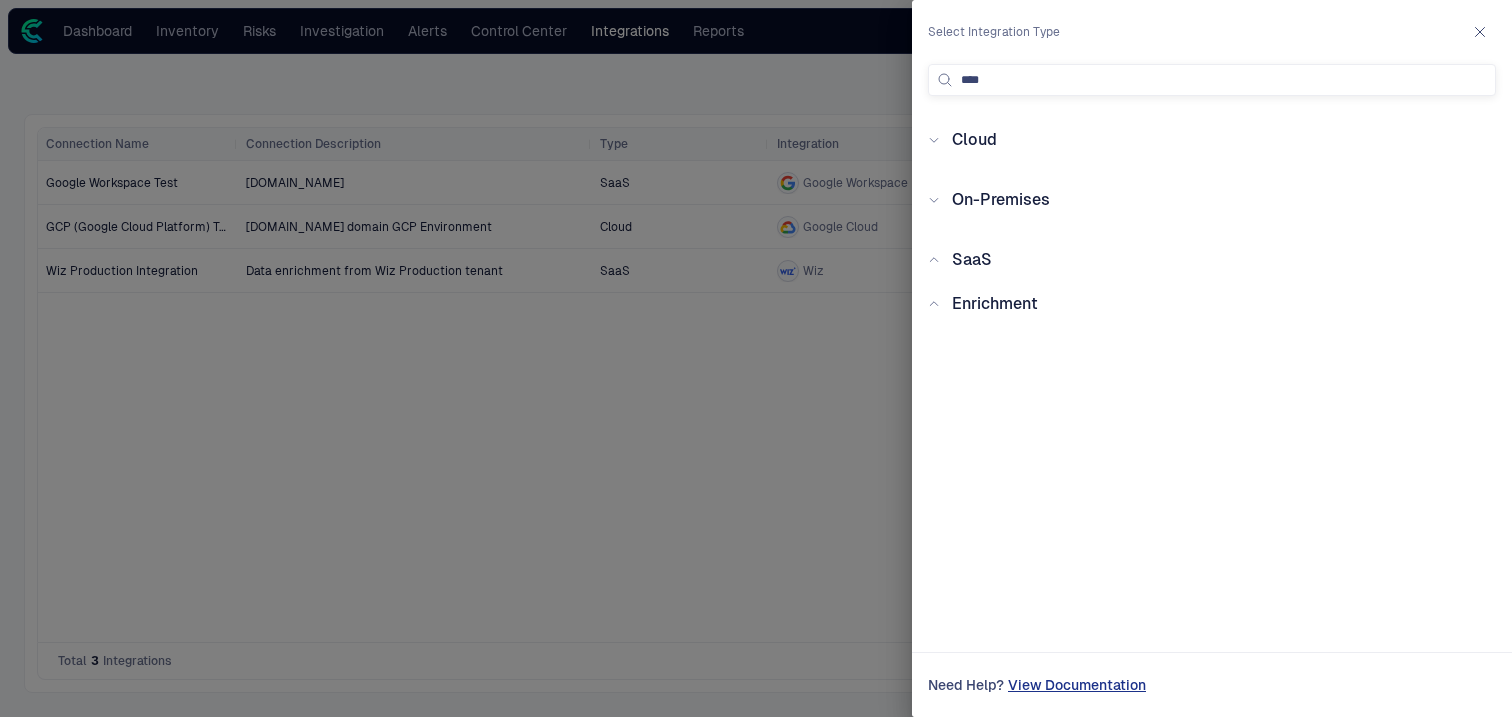 click on "Cloud On-Premises SaaS Enrichment" at bounding box center (1212, 368) 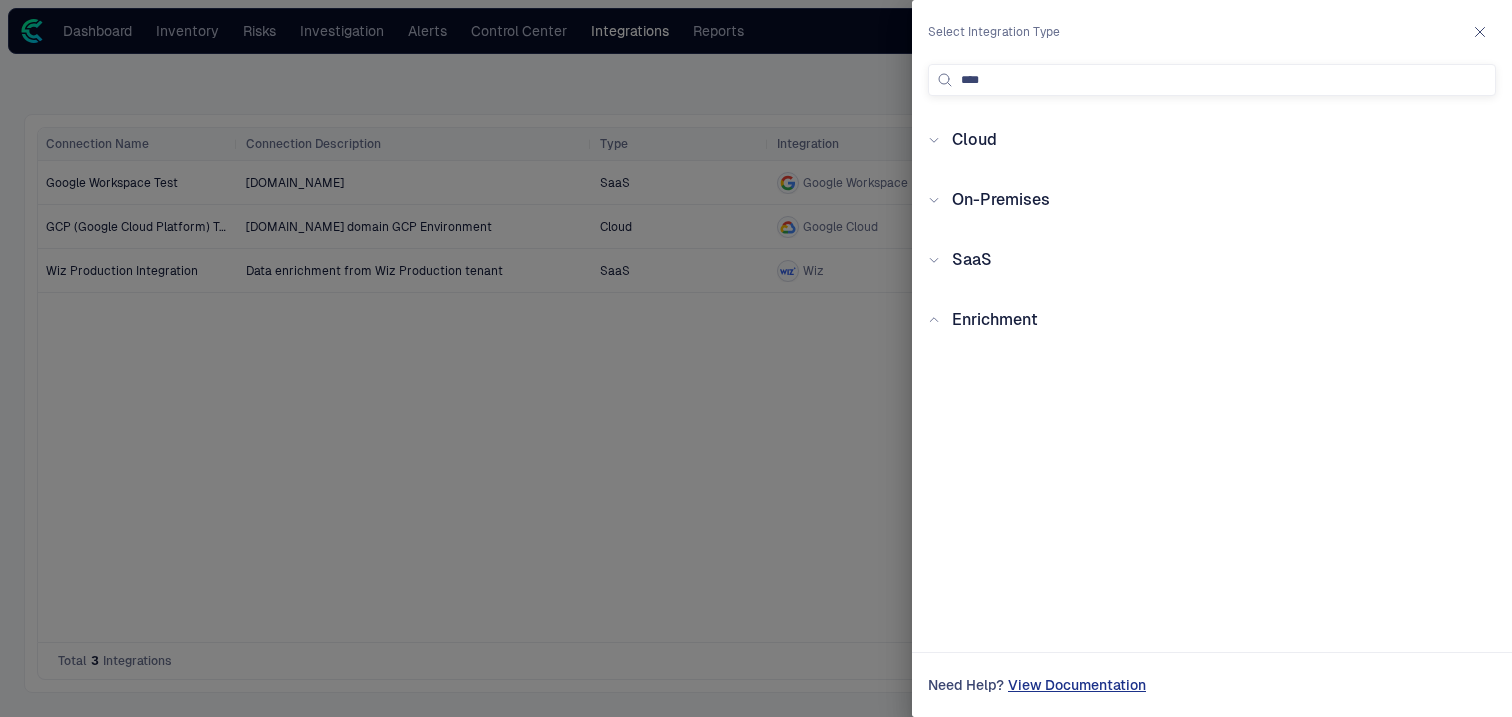 click on "Cloud On-Premises SaaS Enrichment" at bounding box center (1212, 368) 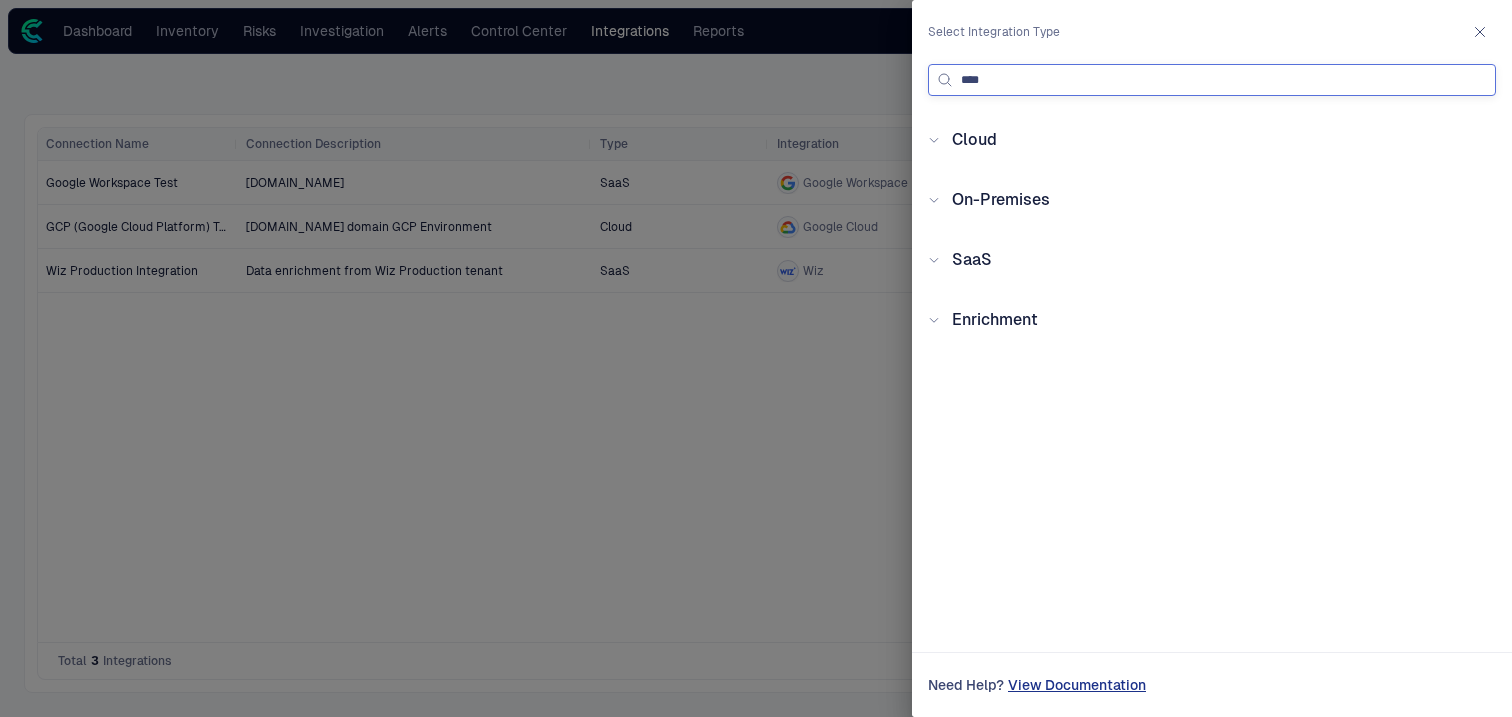click on "****" at bounding box center [1224, 80] 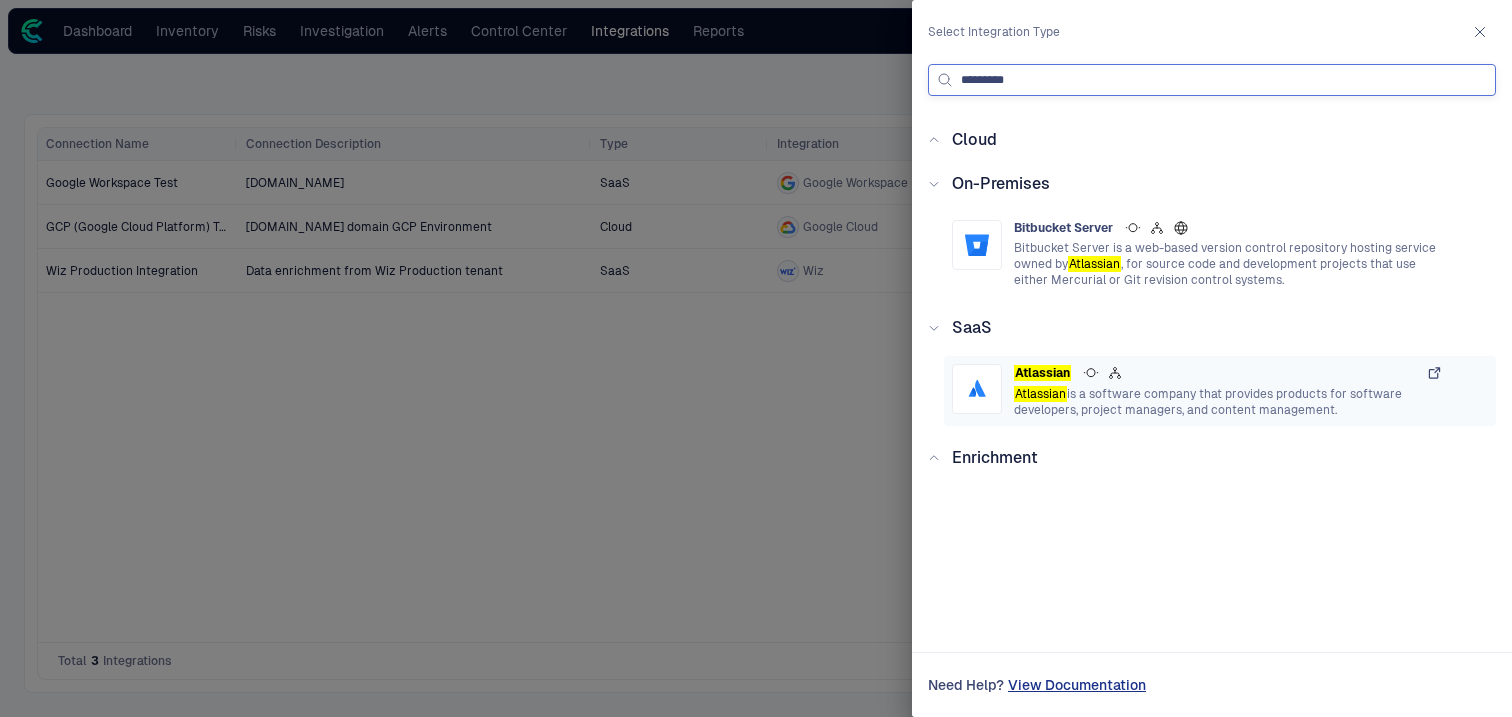 type on "*********" 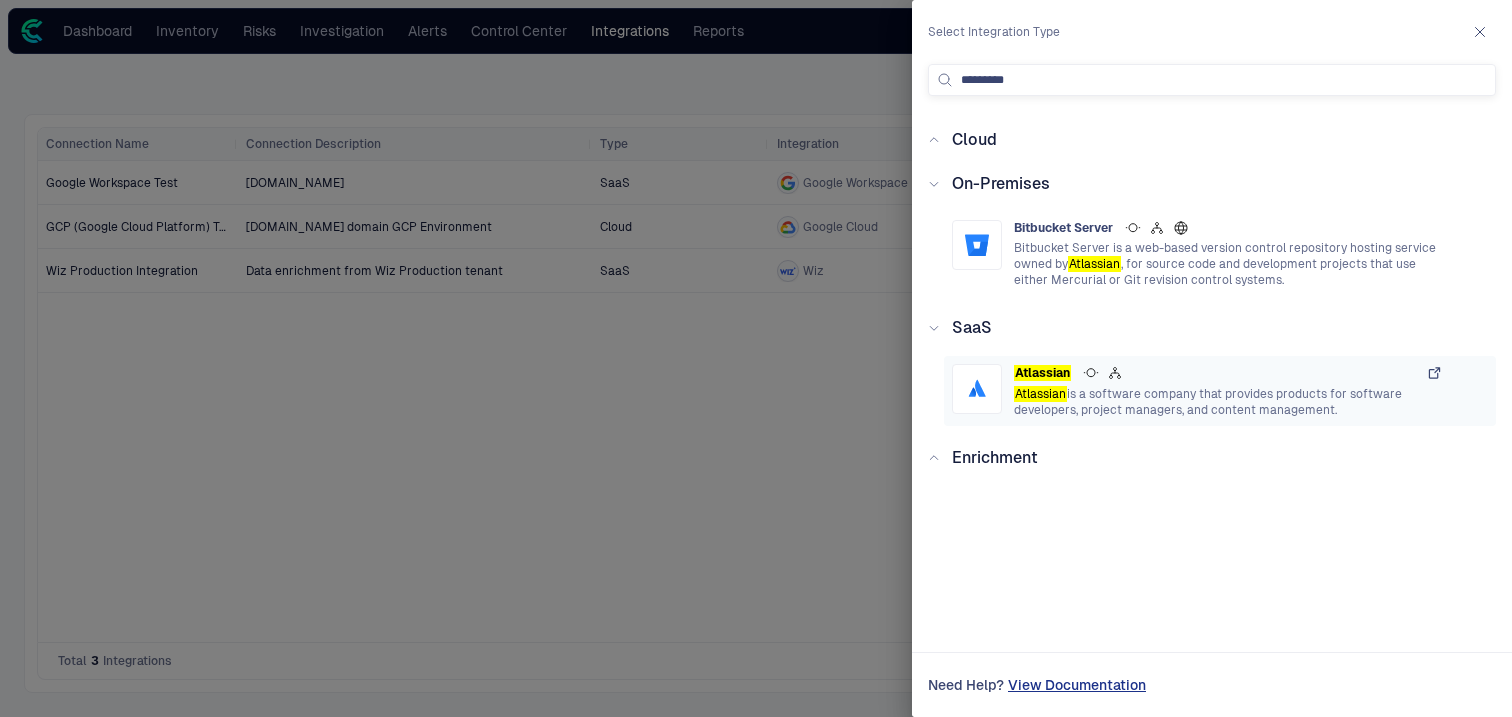 click on "Atlassian  is a software company that provides products for software developers, project managers, and content management." at bounding box center (1228, 402) 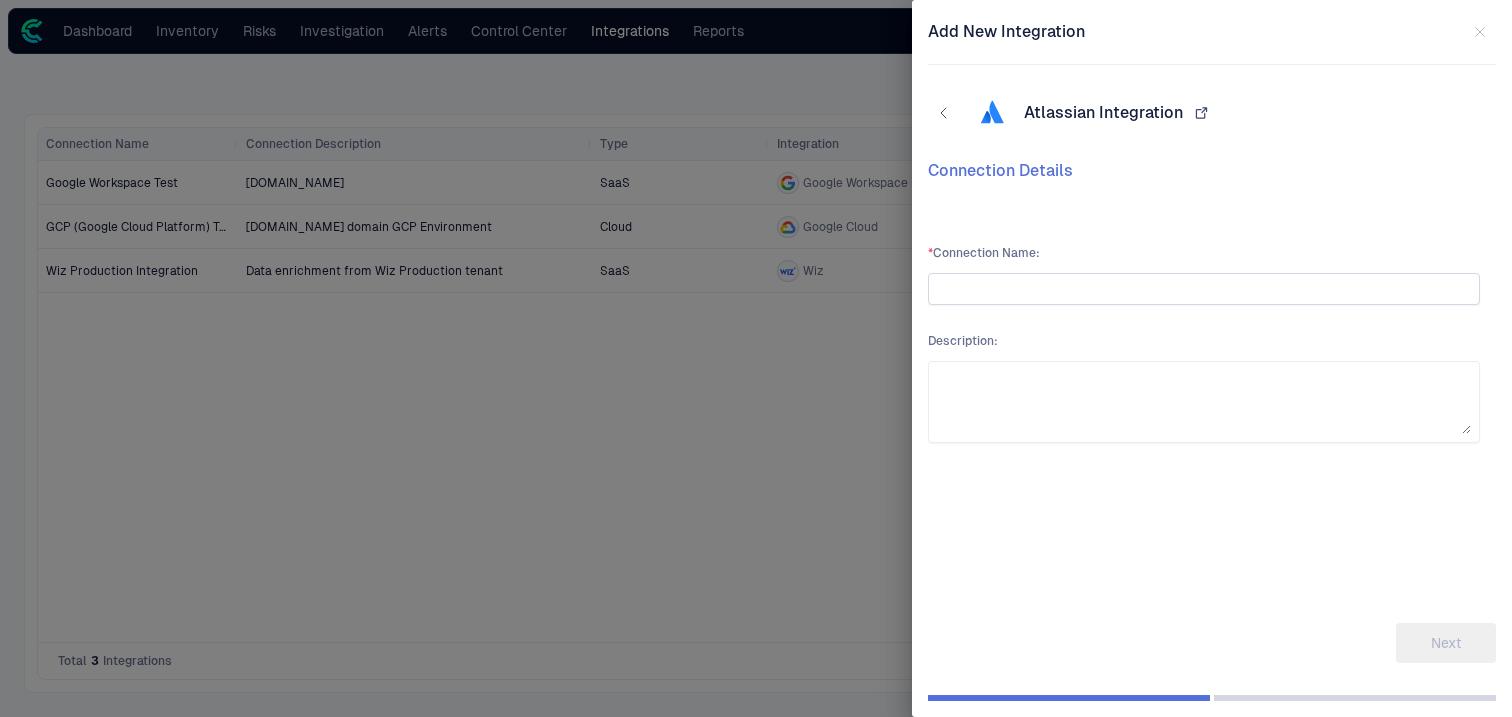 click at bounding box center (1204, 289) 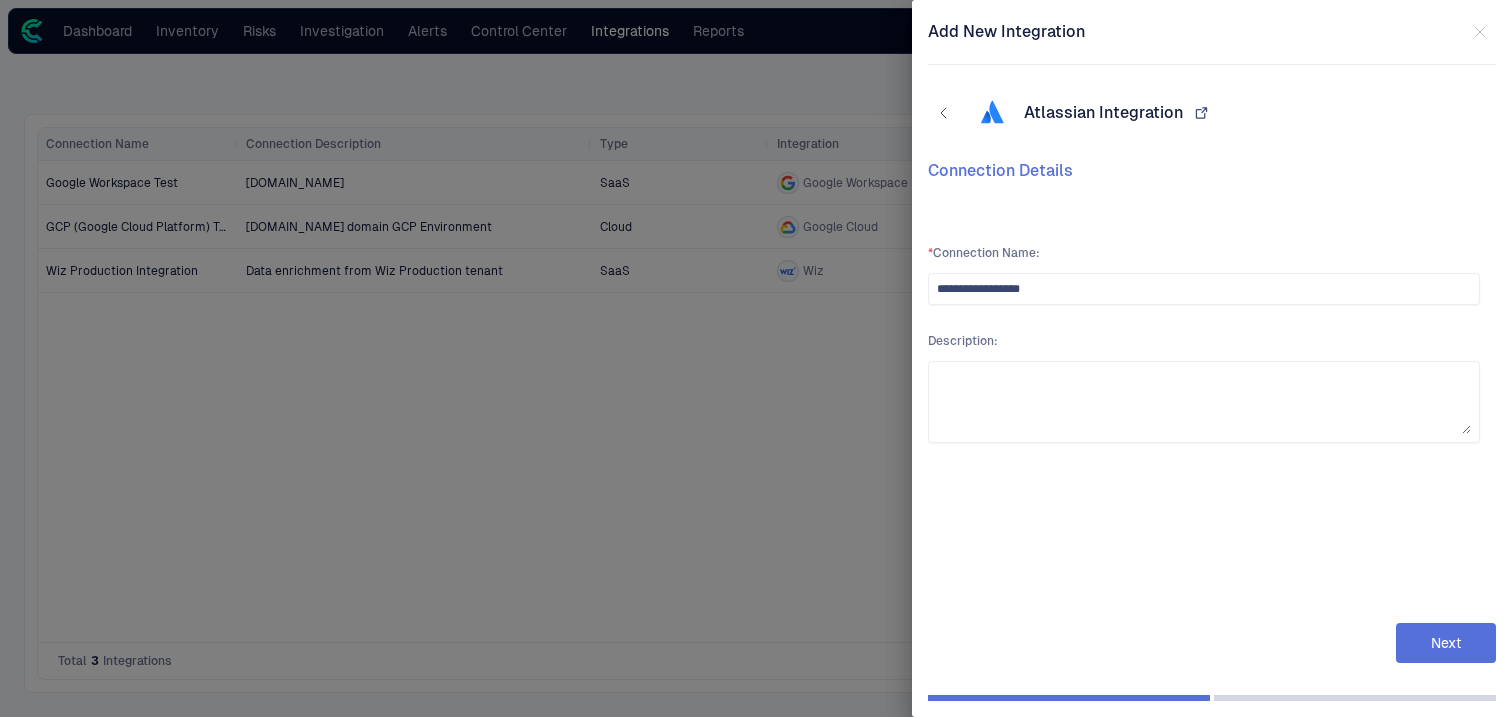 type on "**********" 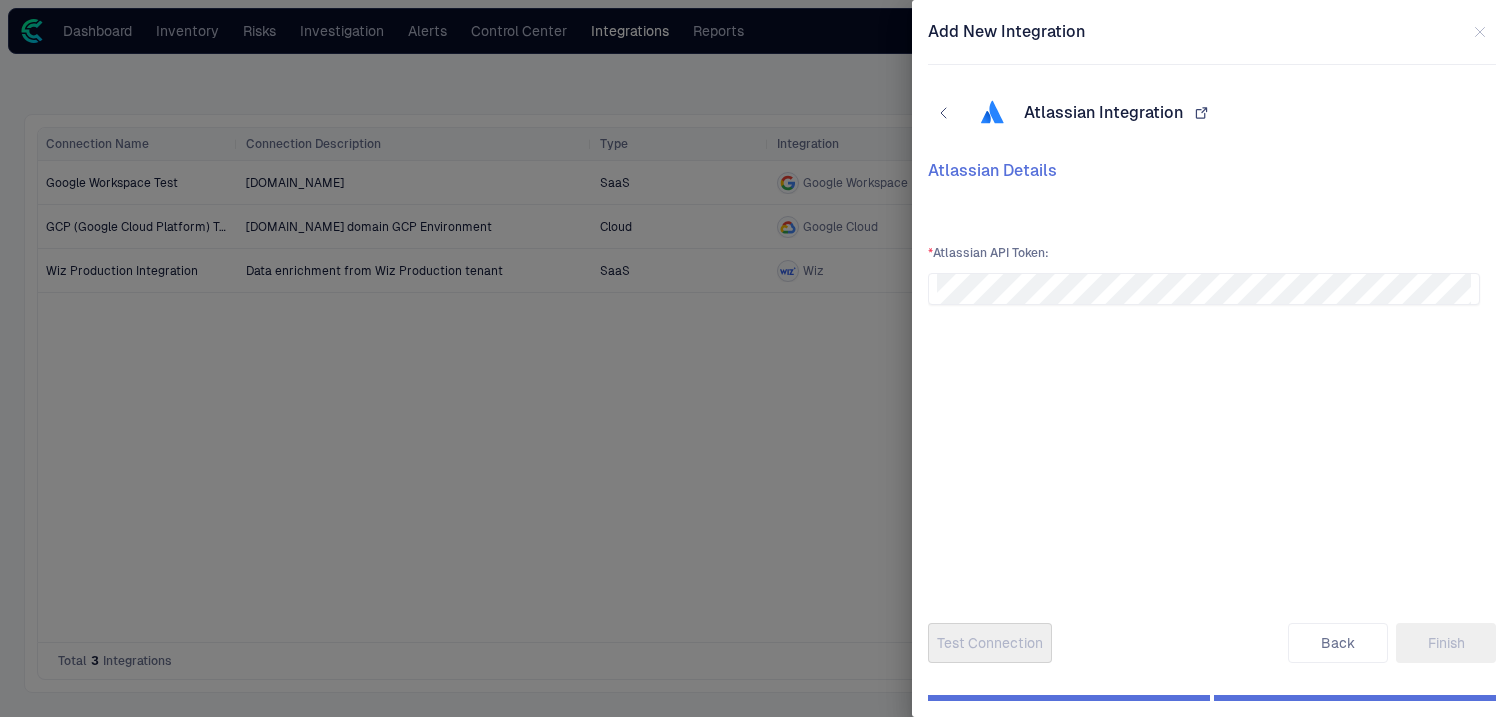click 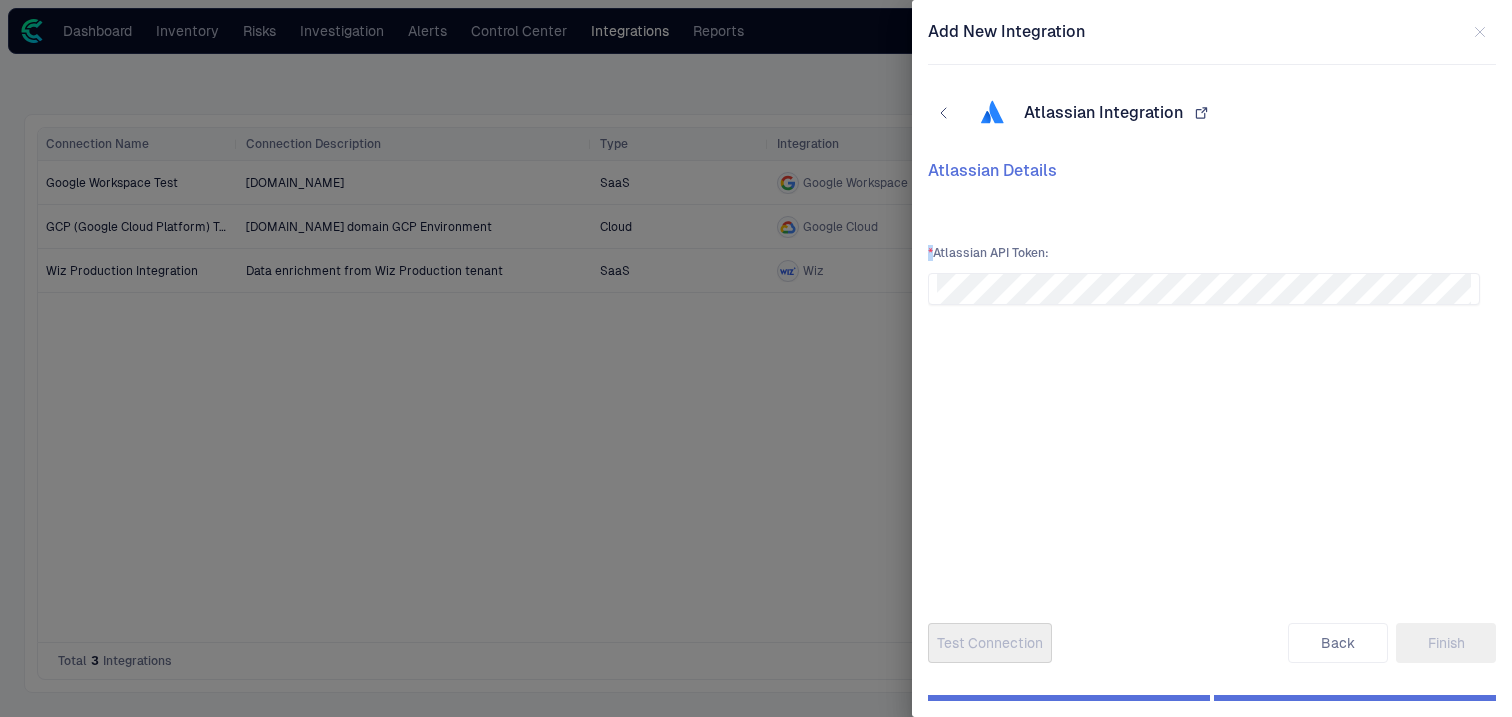 click on "* Atlassian API Token :" at bounding box center [1204, 402] 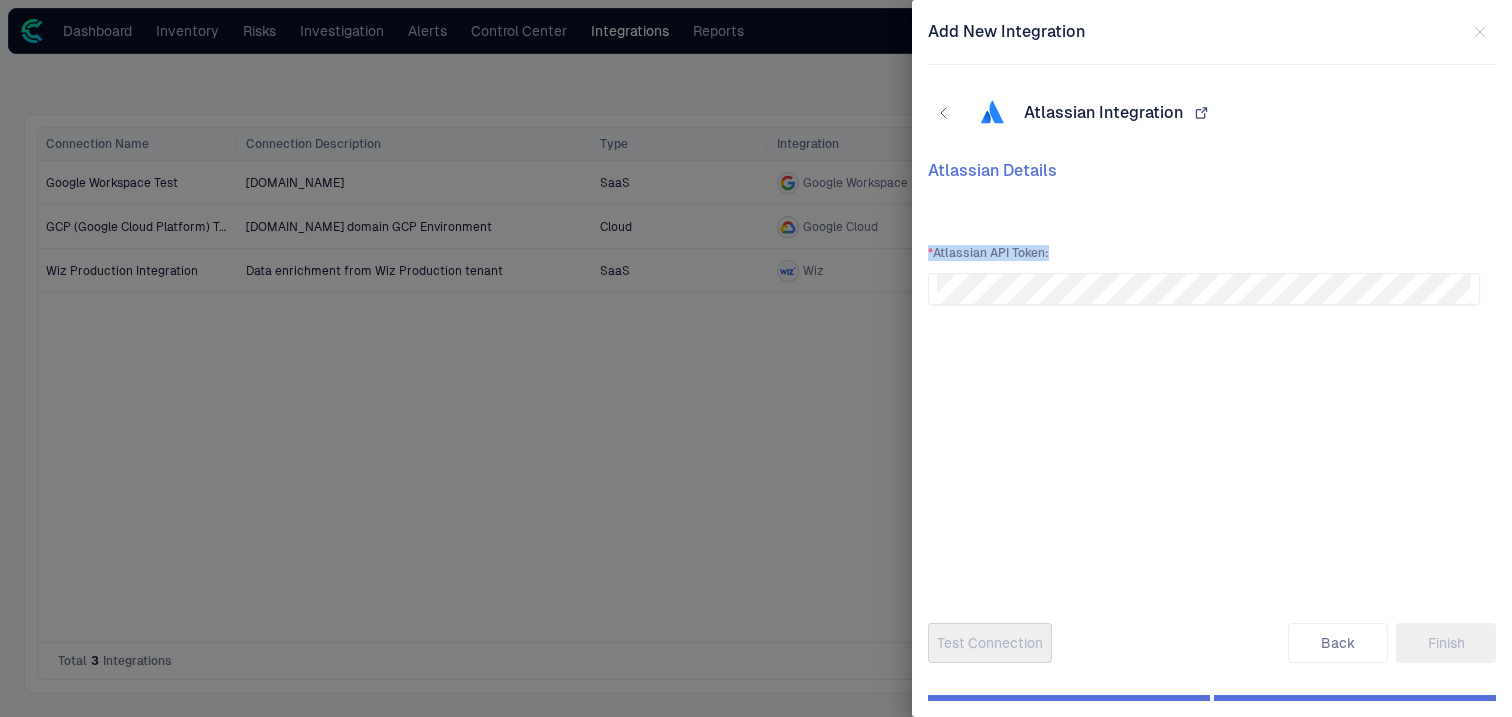 click on "* Atlassian API Token :" at bounding box center [1204, 402] 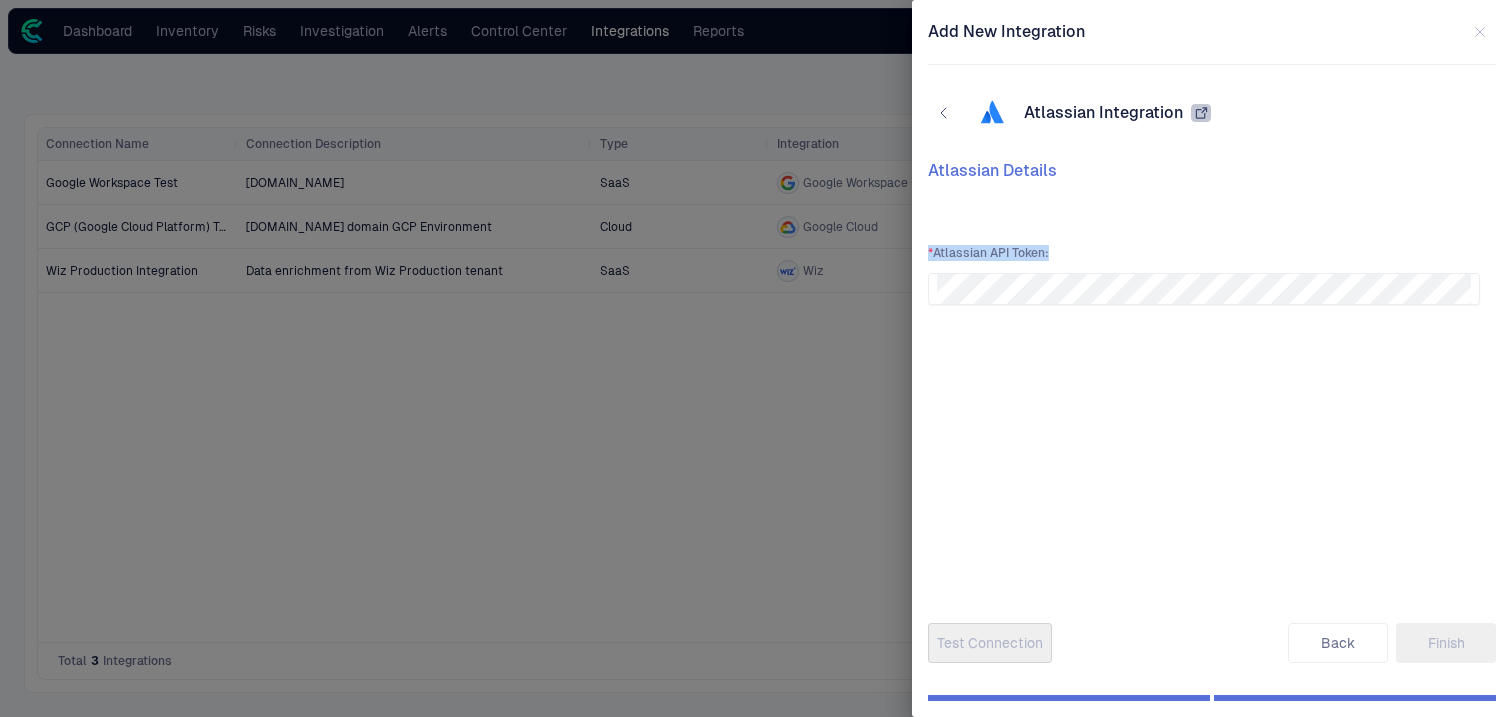 click 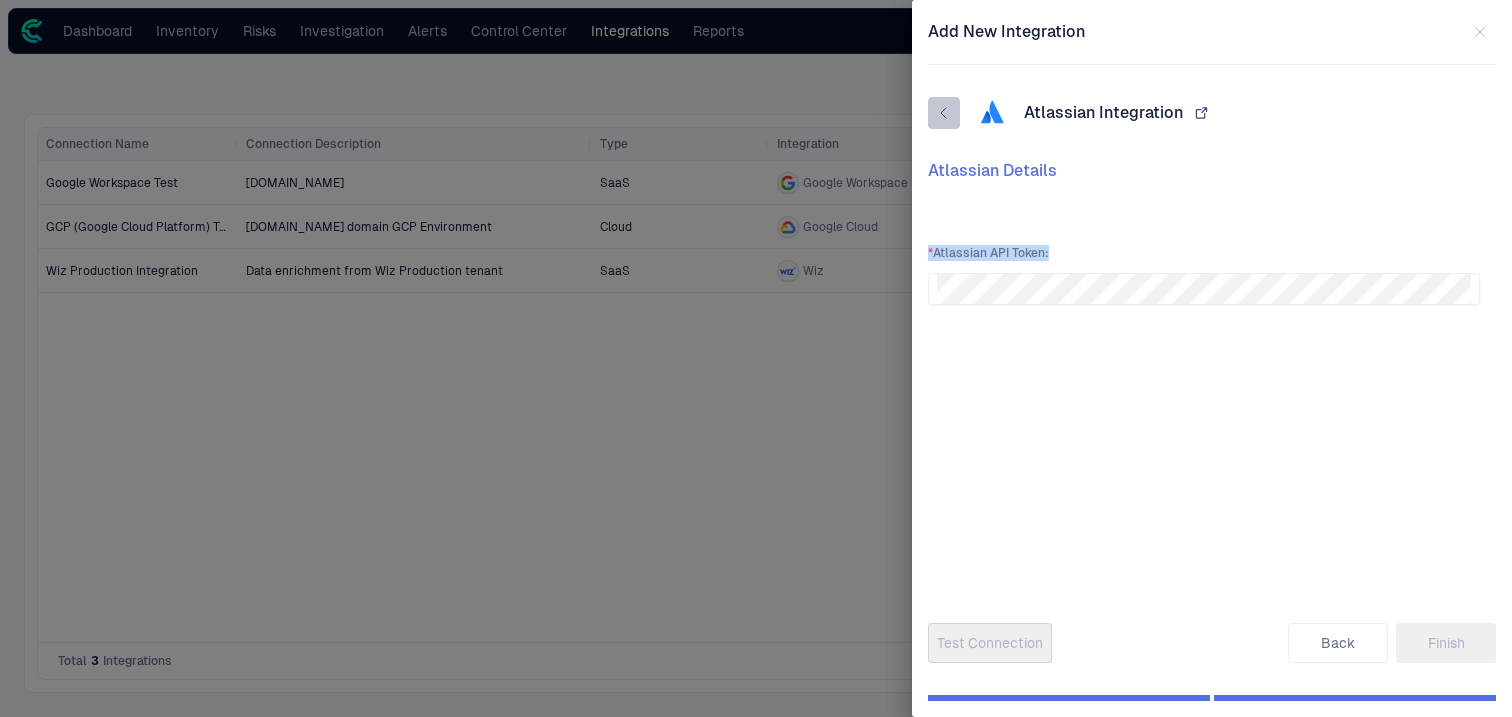 click 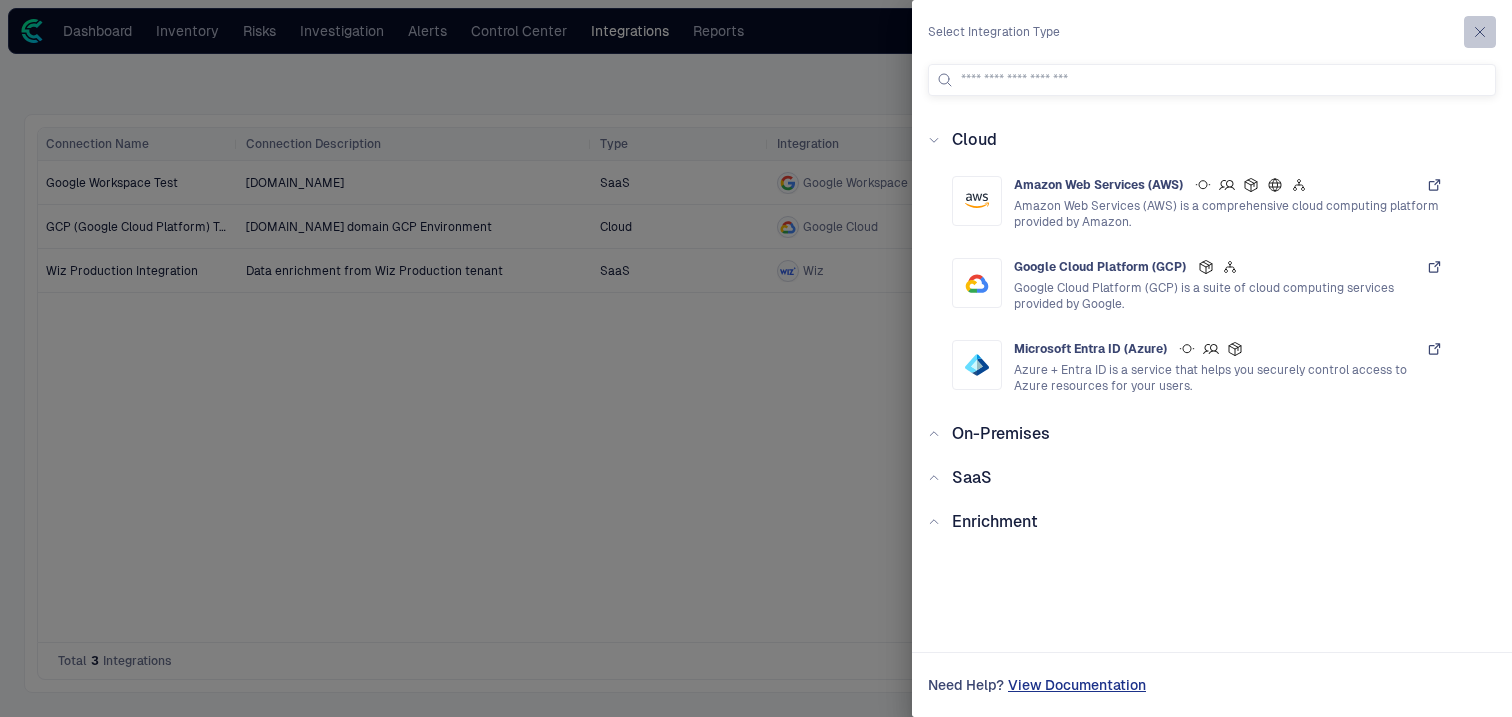 click 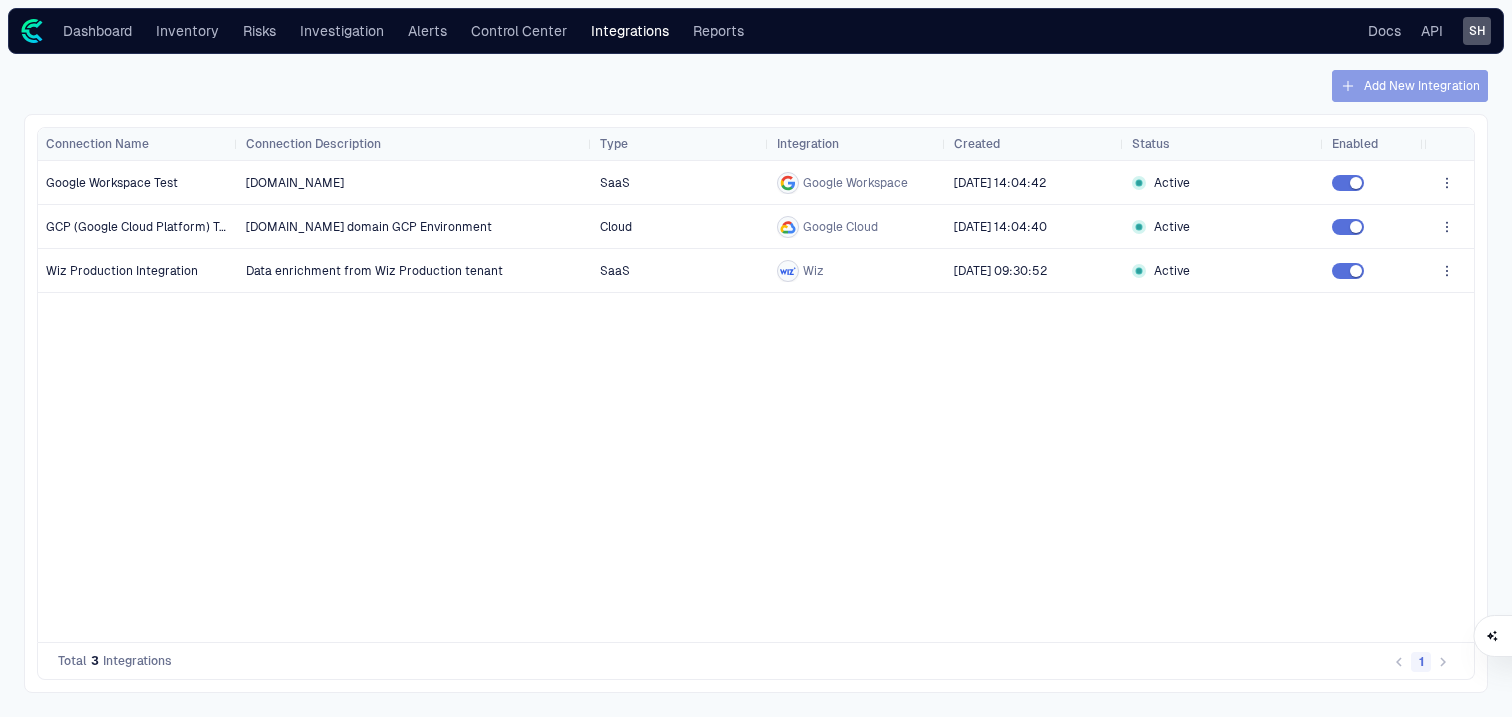 click on "Add New Integration" at bounding box center (1410, 86) 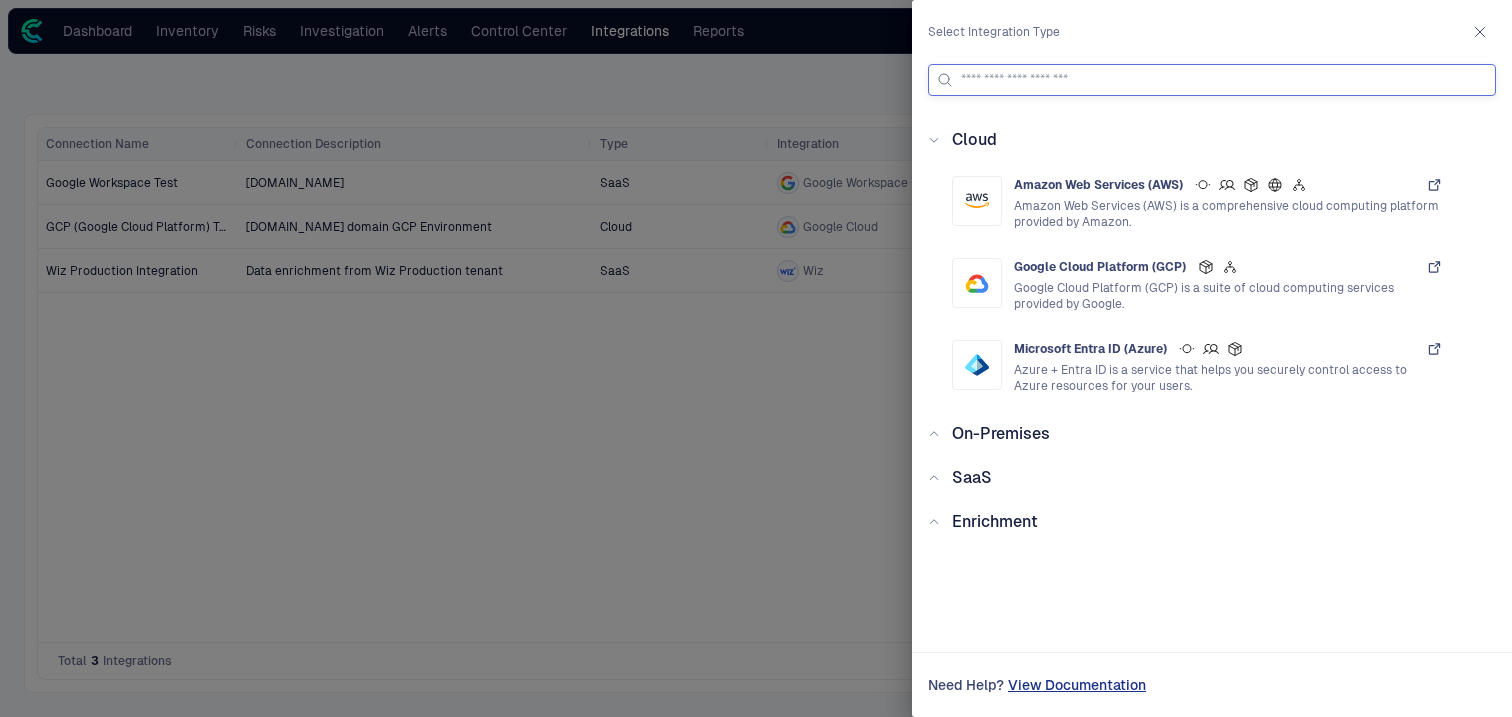 click at bounding box center [1224, 80] 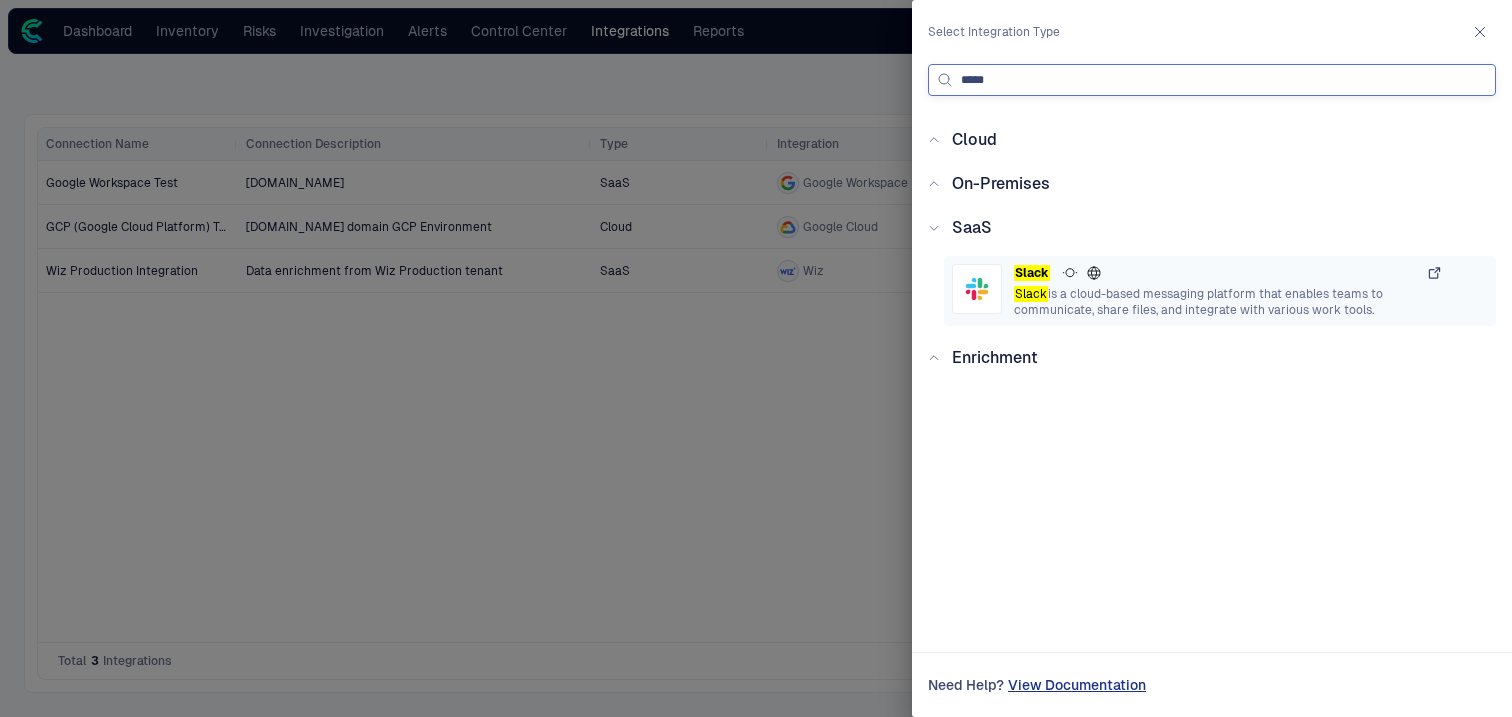 type on "*****" 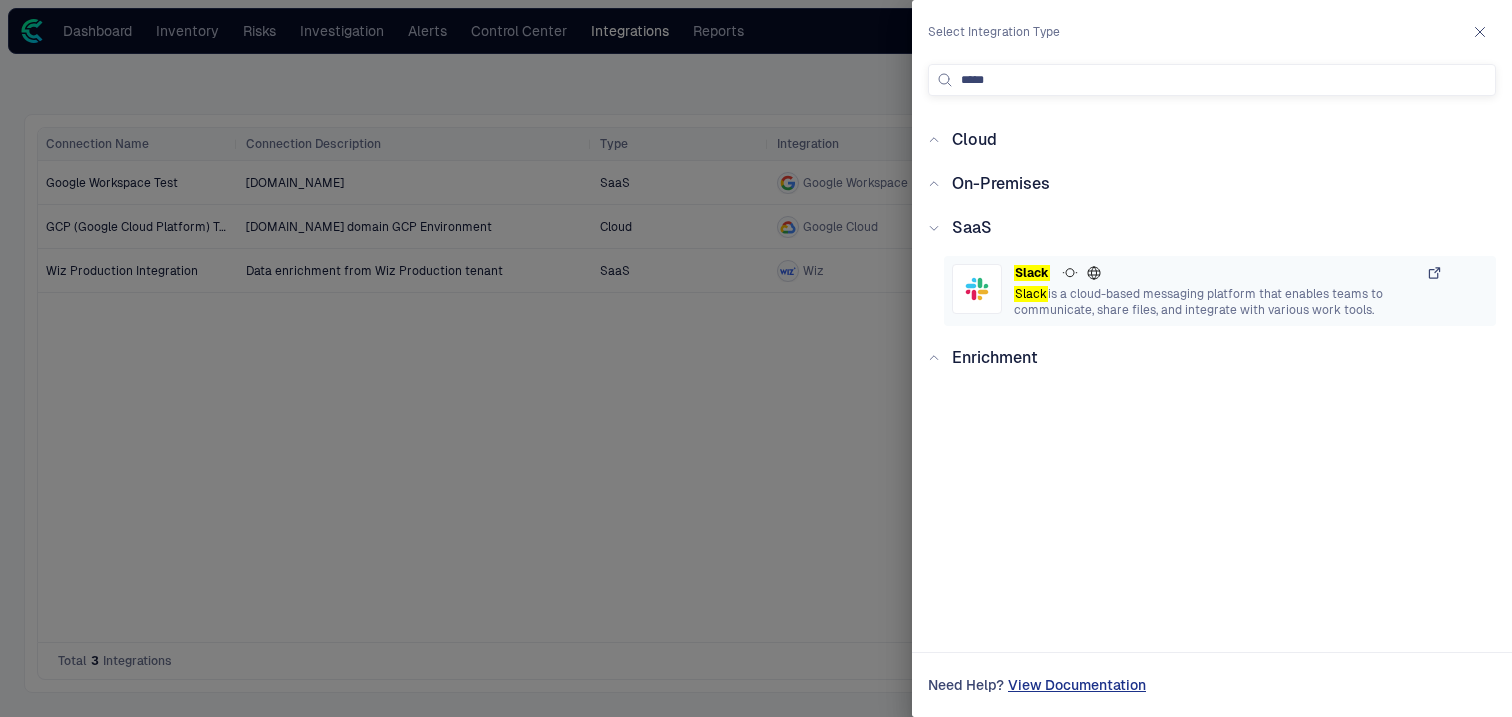 click on "Slack  is a cloud-based messaging platform that enables teams to communicate, share files, and integrate with various work tools." at bounding box center [1228, 302] 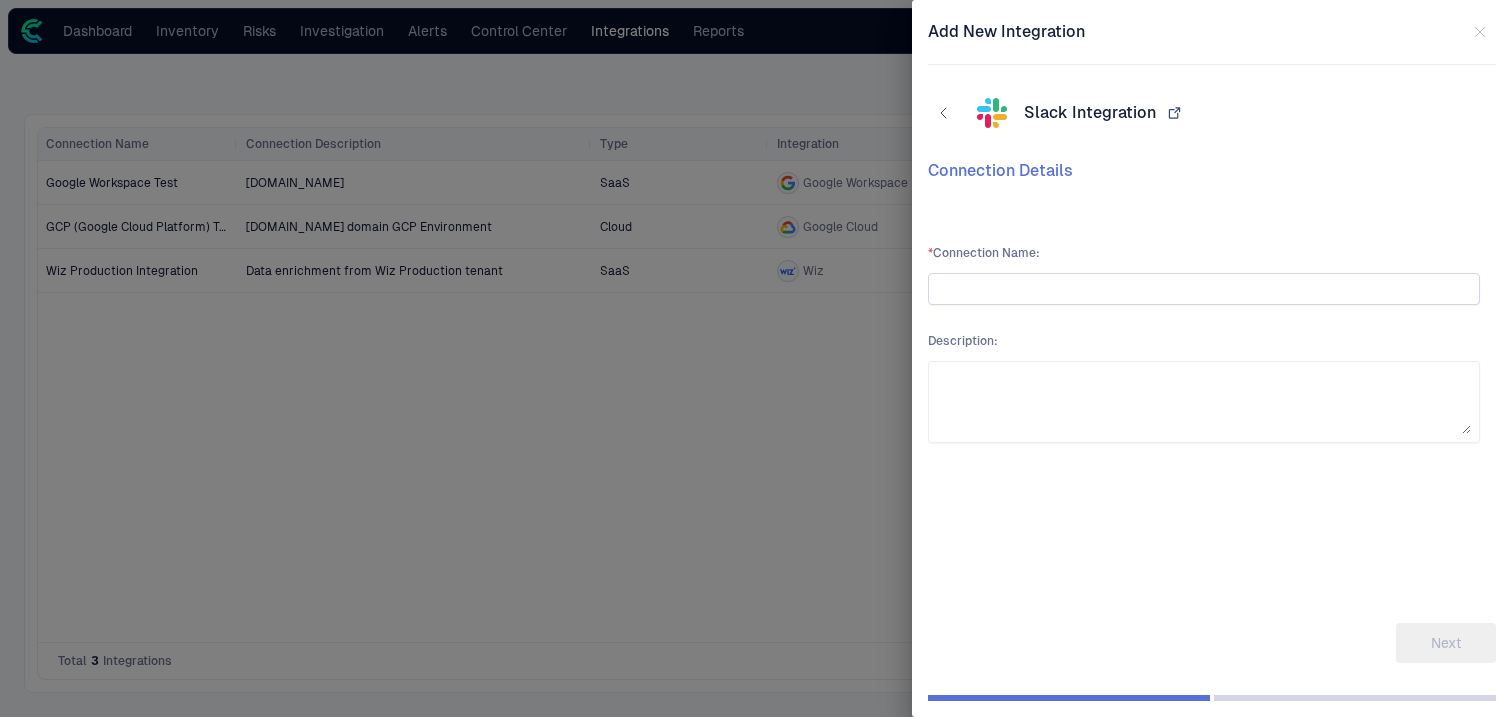 click at bounding box center (1204, 289) 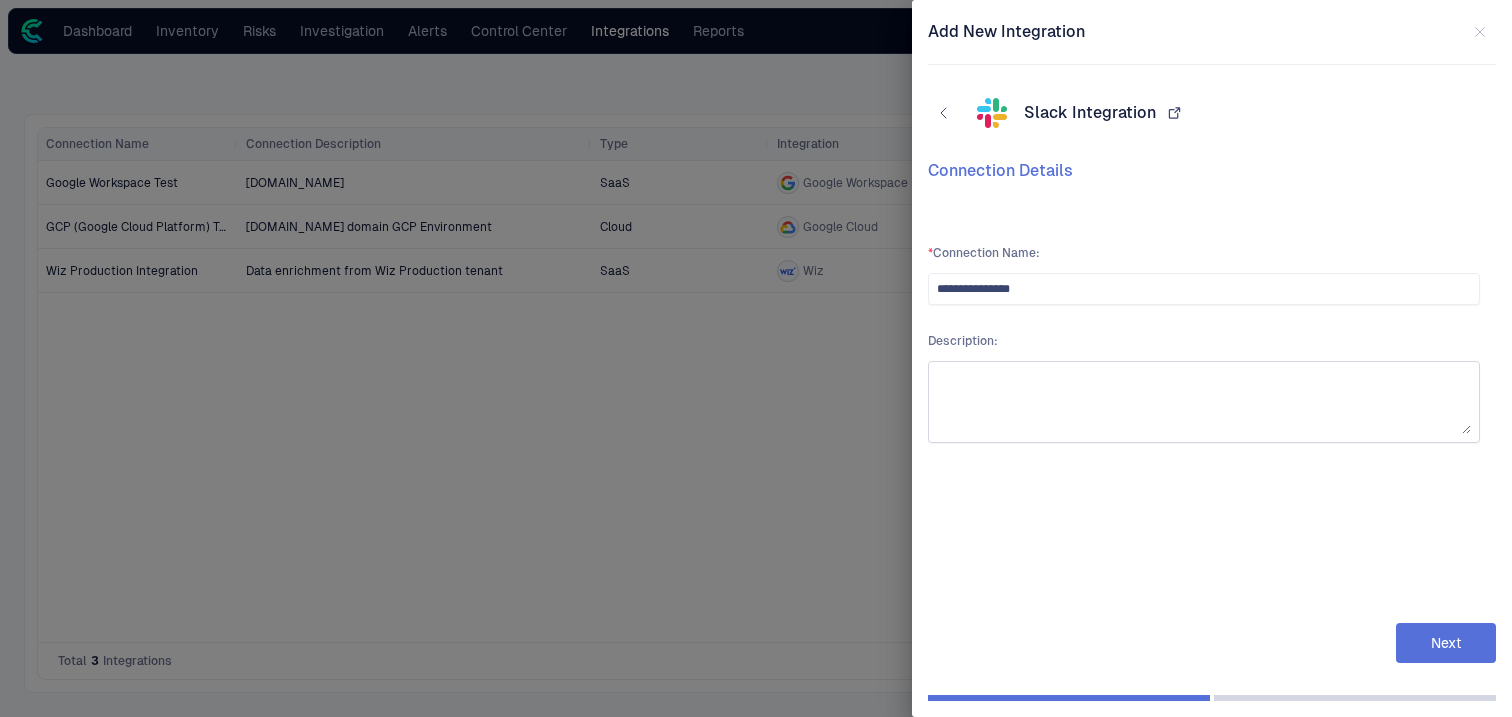 type on "**********" 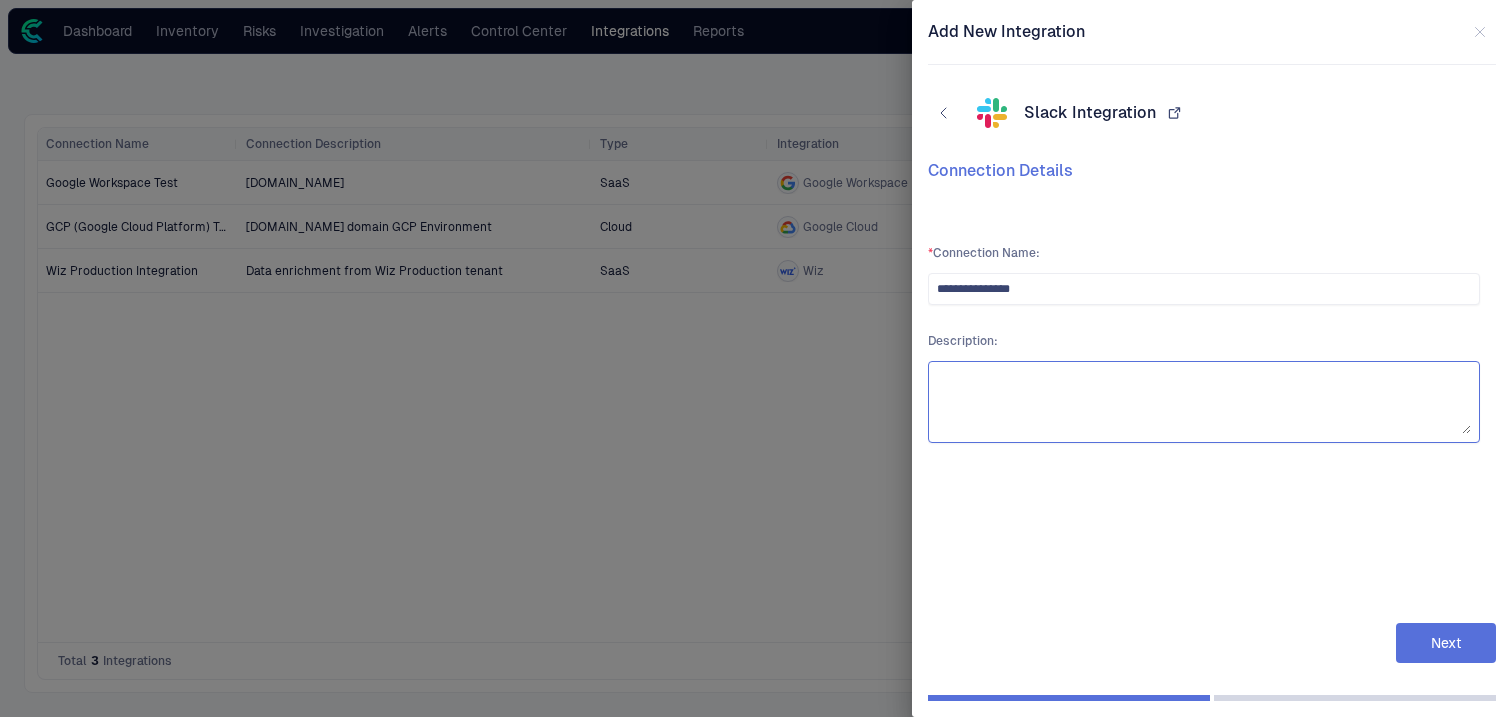 click at bounding box center [1204, 402] 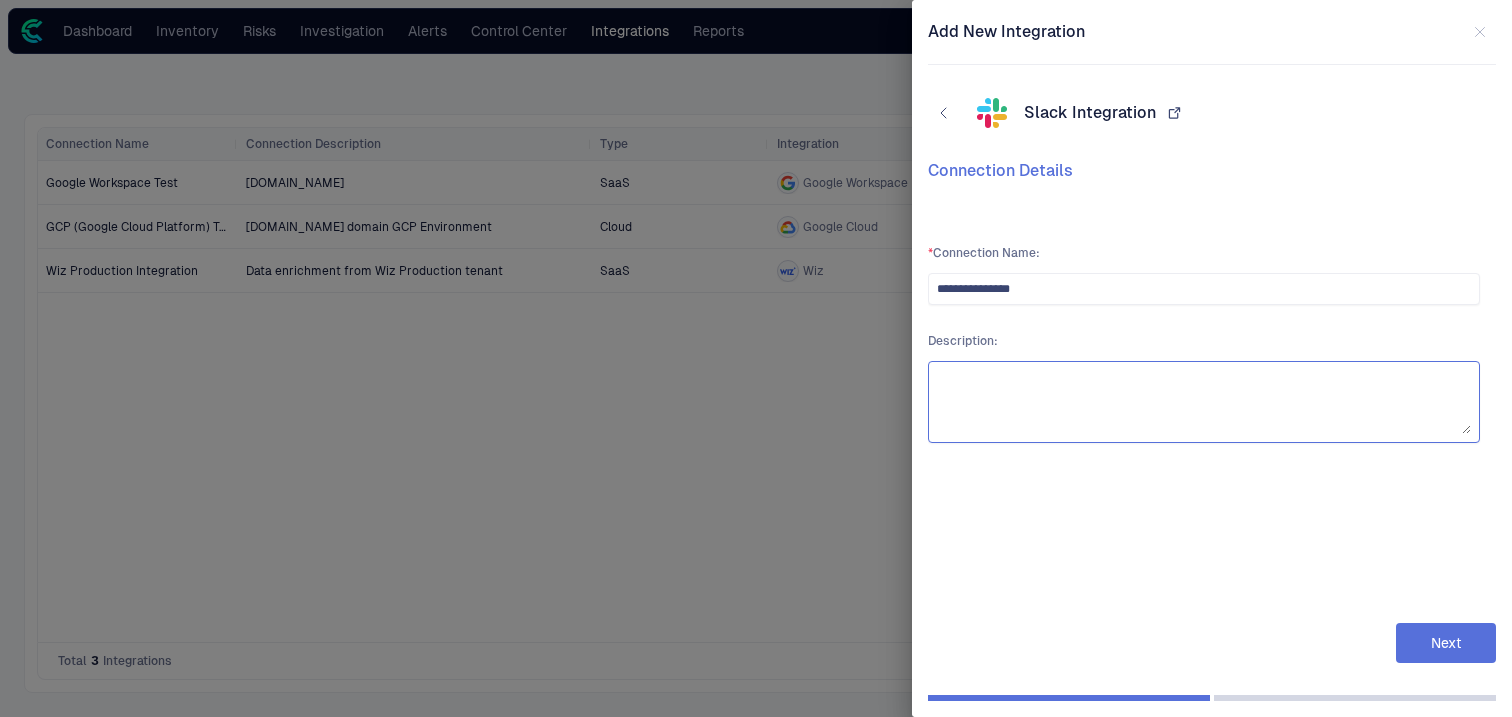 click at bounding box center (1204, 402) 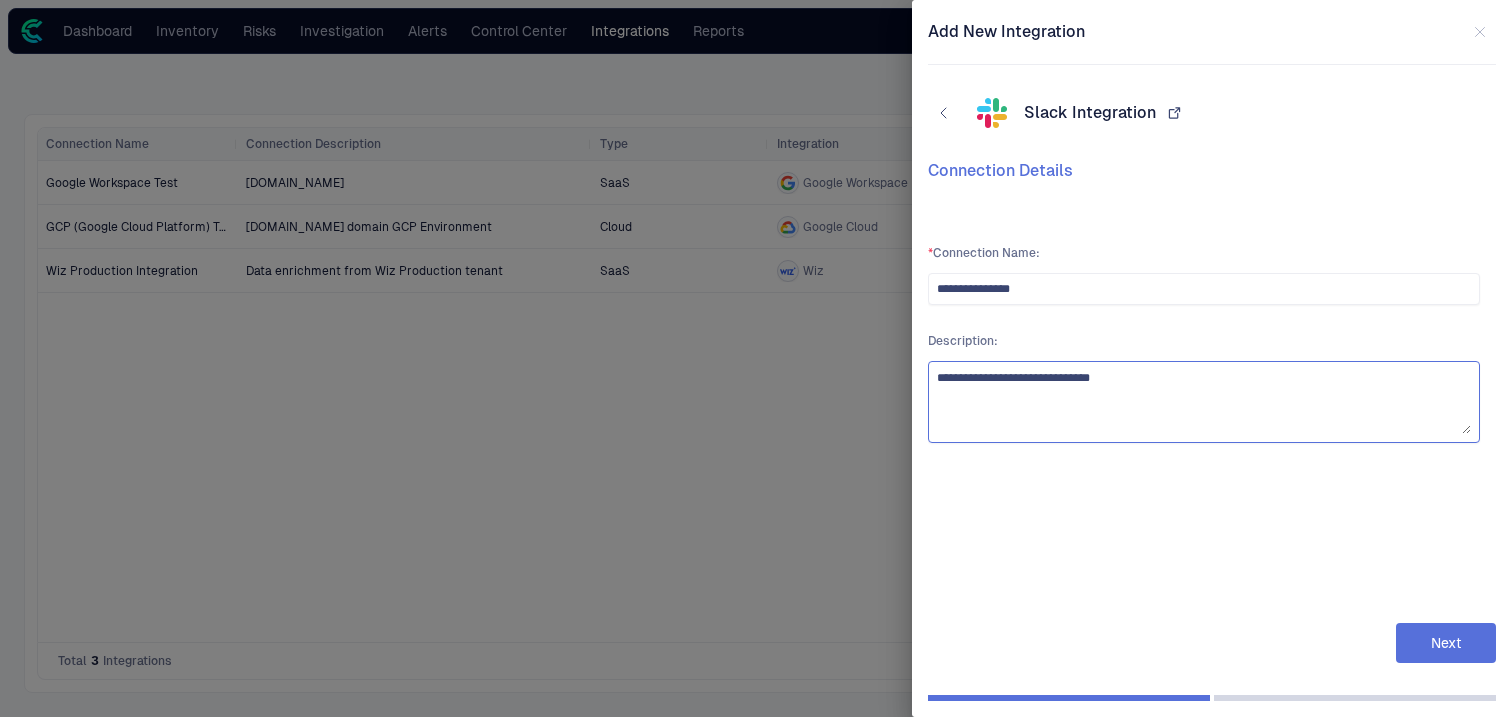 paste on "**********" 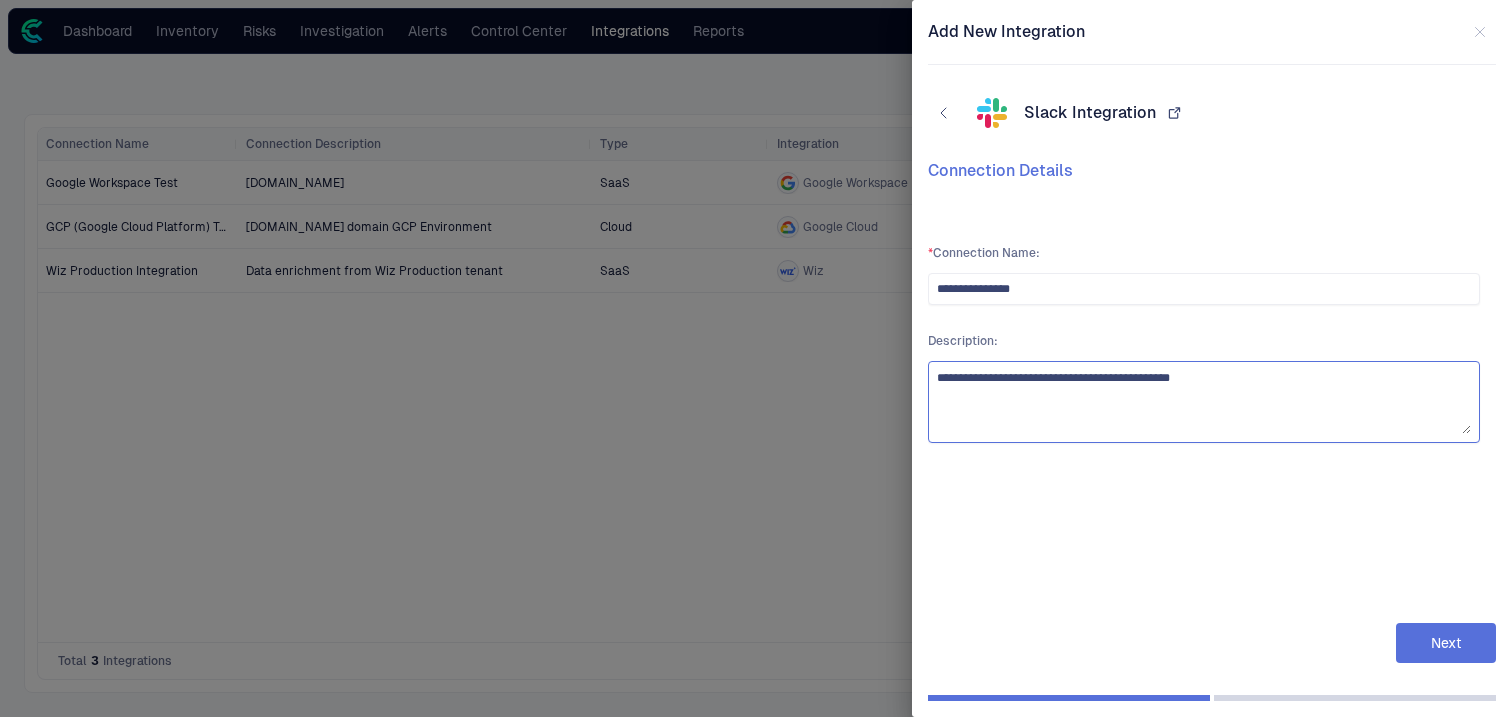 type on "**********" 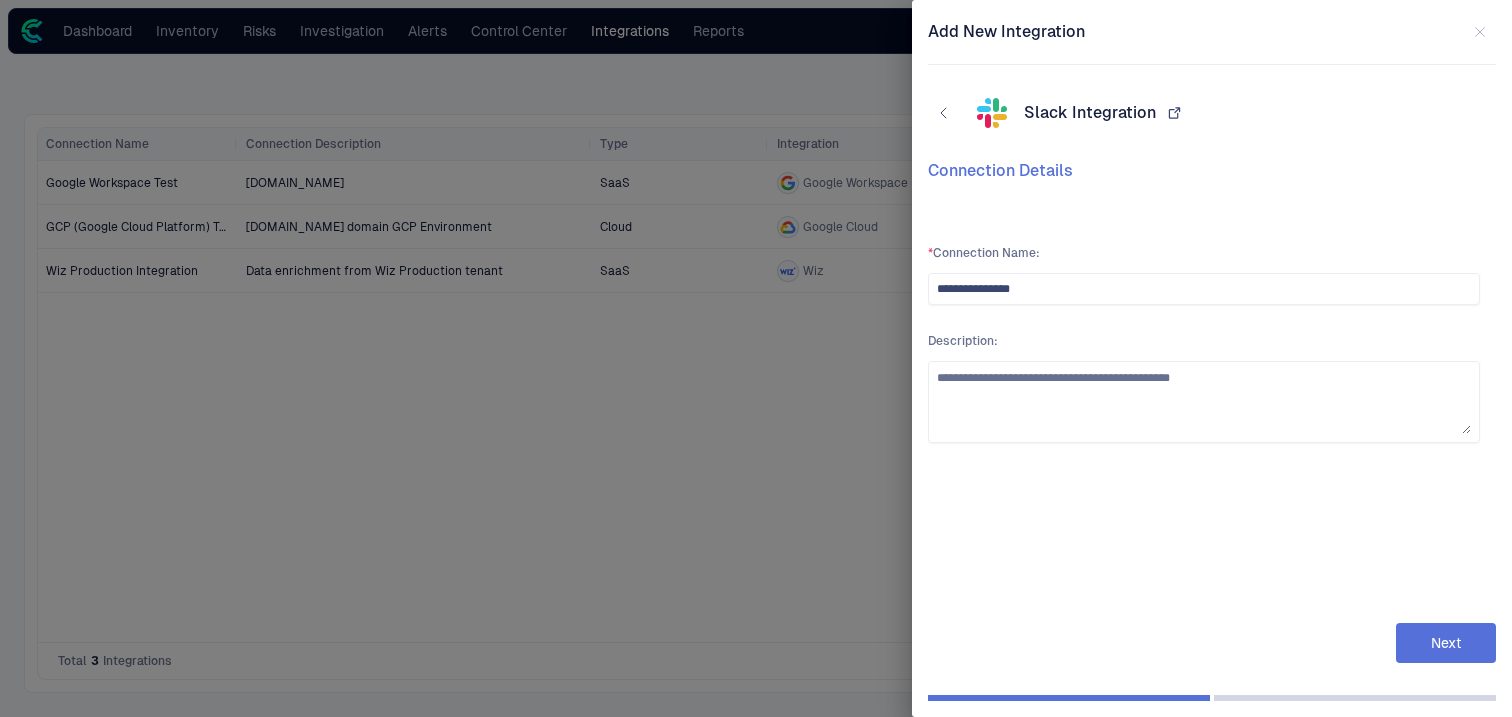 click on "Next" at bounding box center (1446, 643) 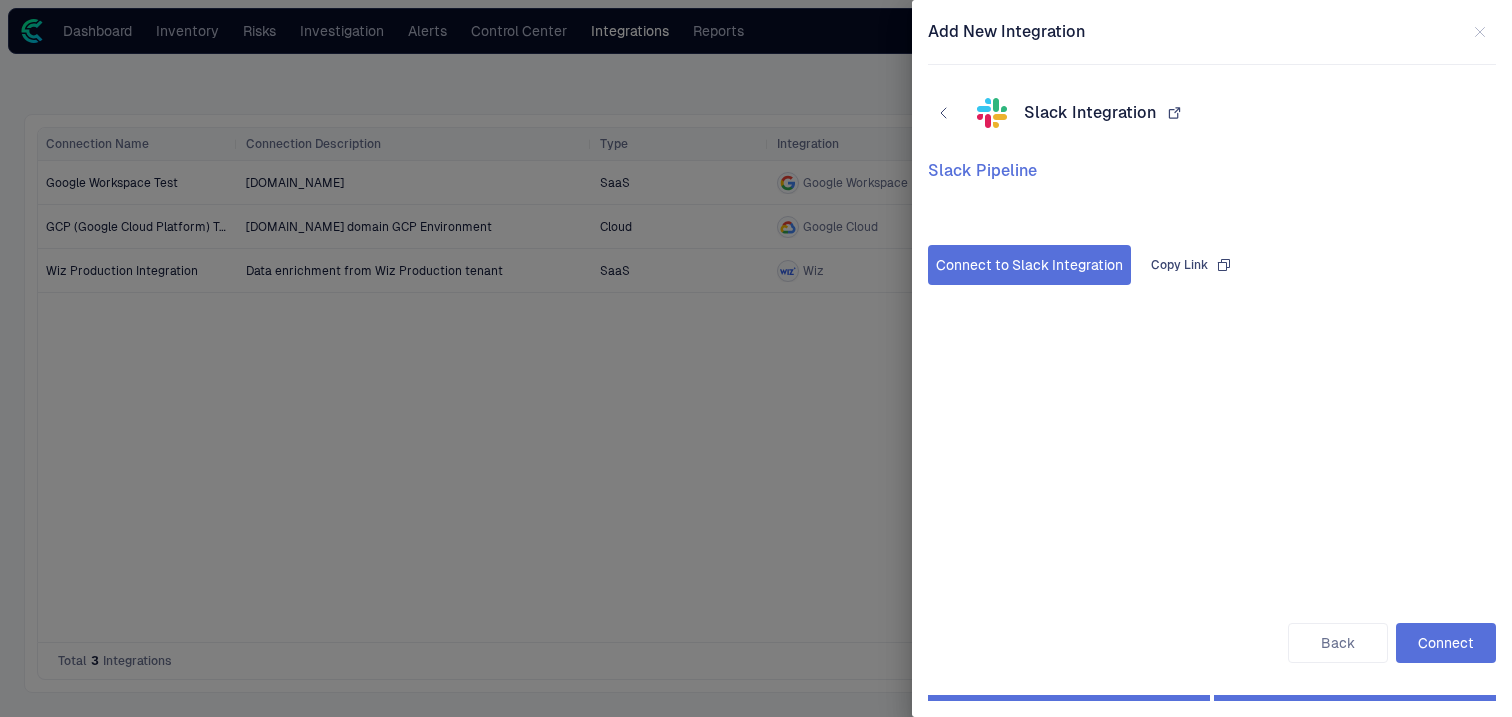 click on "Connect to Slack Integration" at bounding box center (1029, 265) 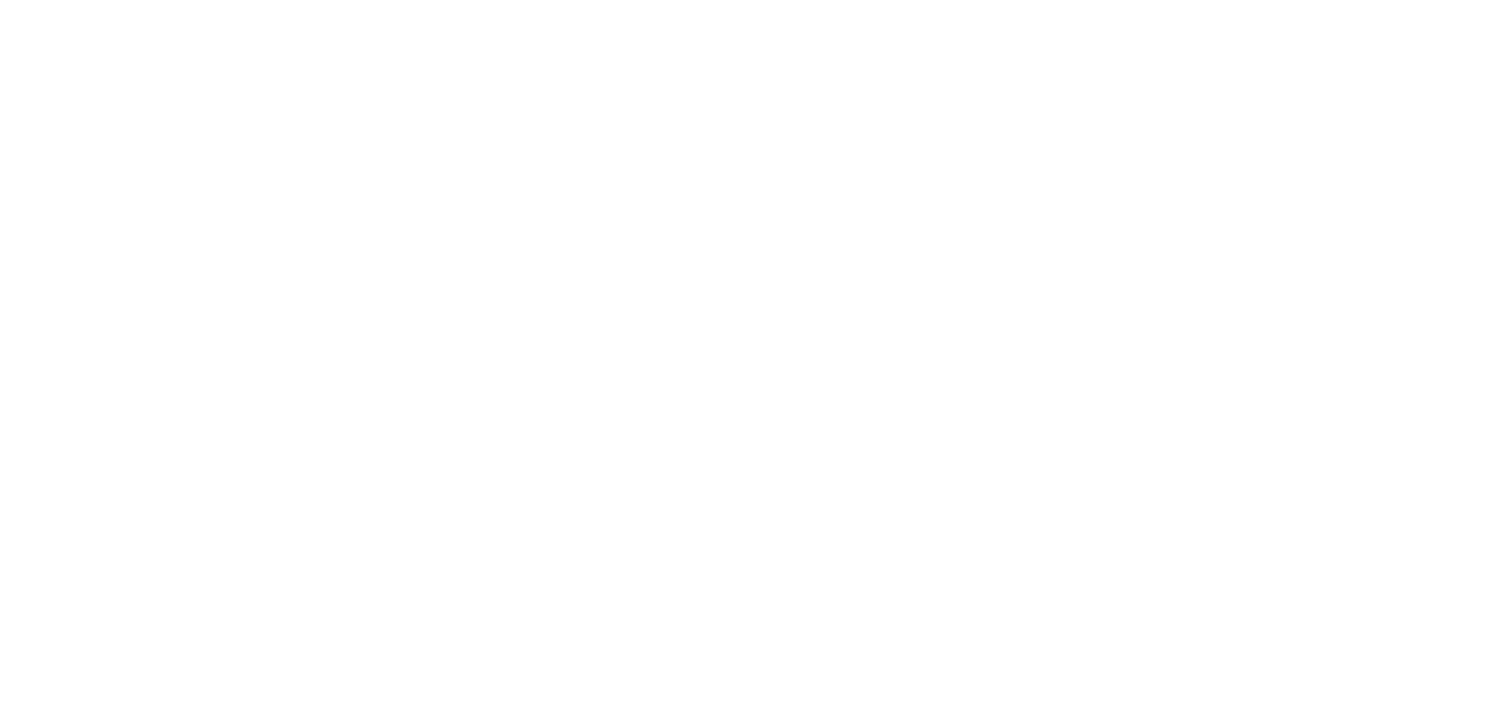scroll, scrollTop: 0, scrollLeft: 0, axis: both 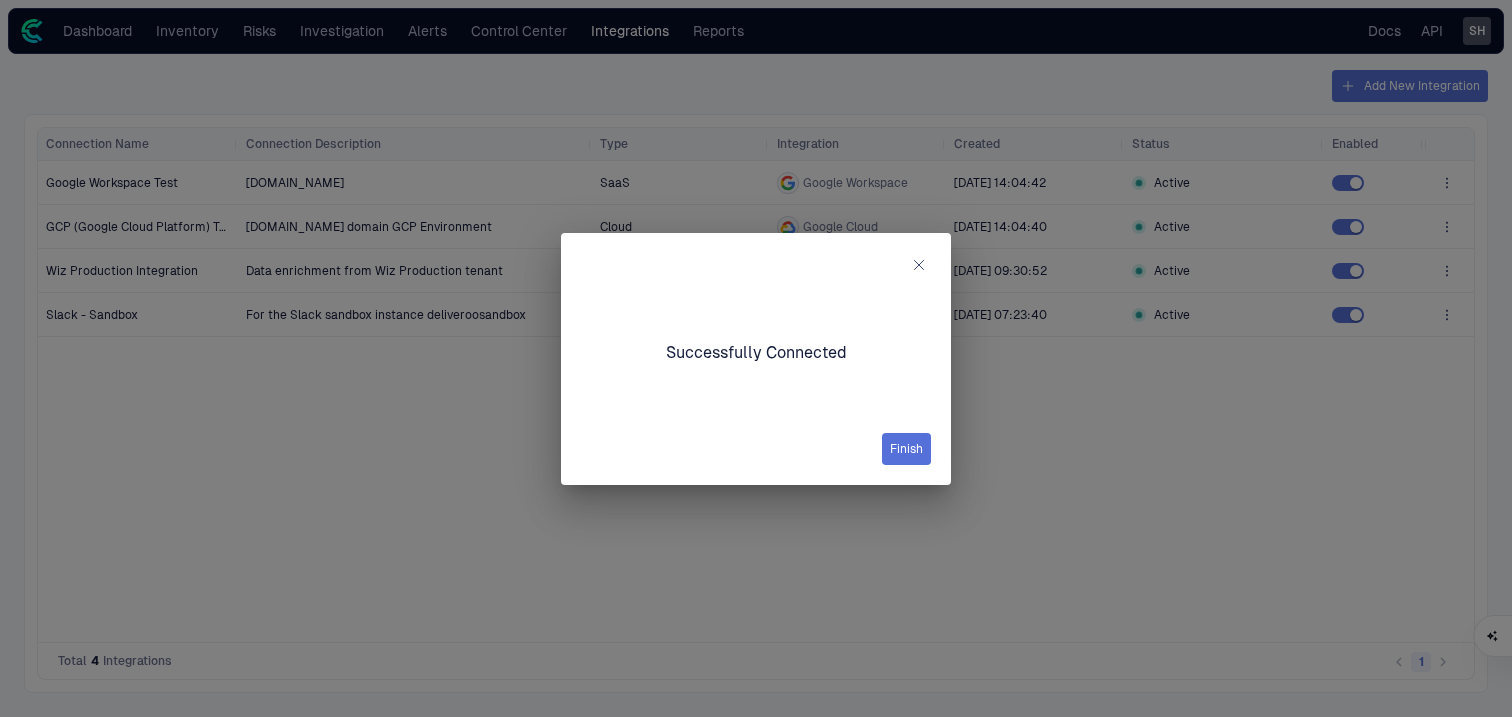 click on "Finish" at bounding box center [906, 449] 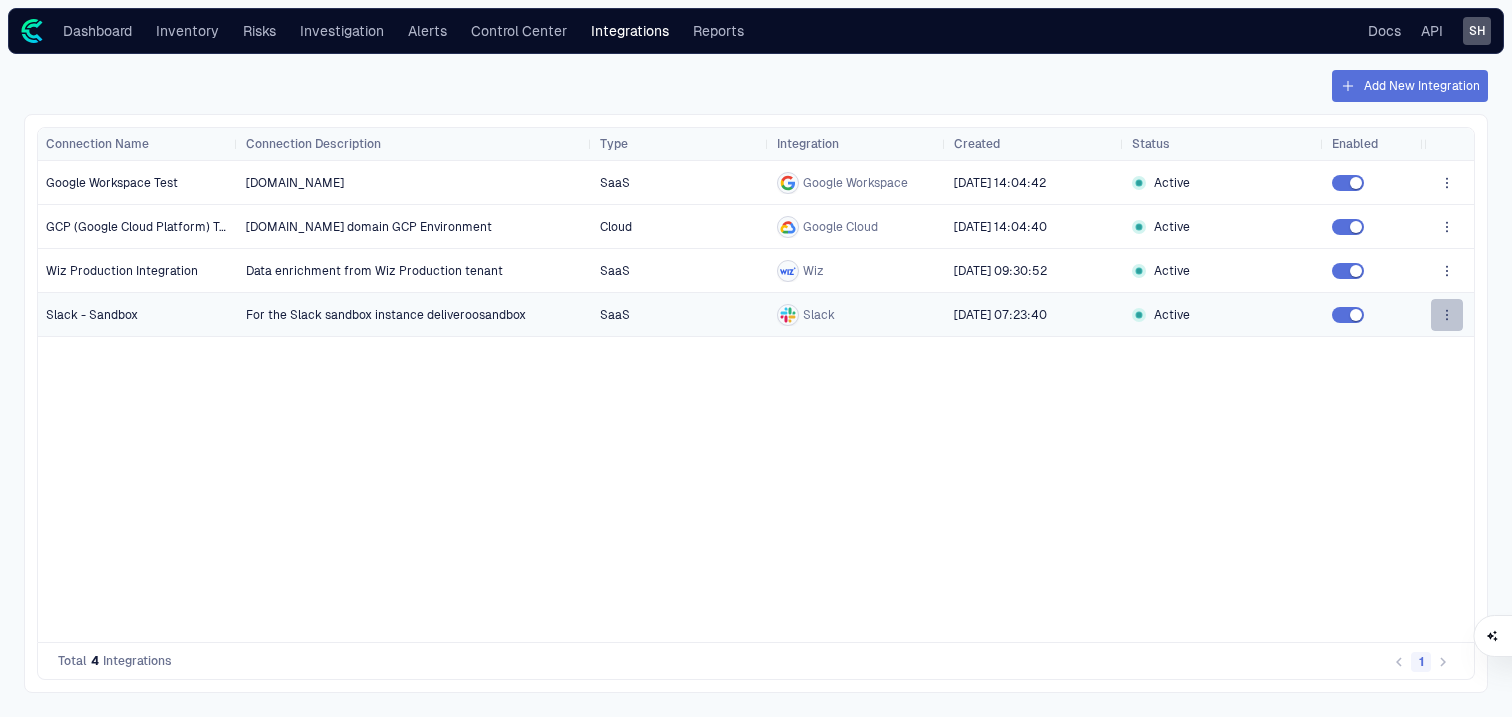 click 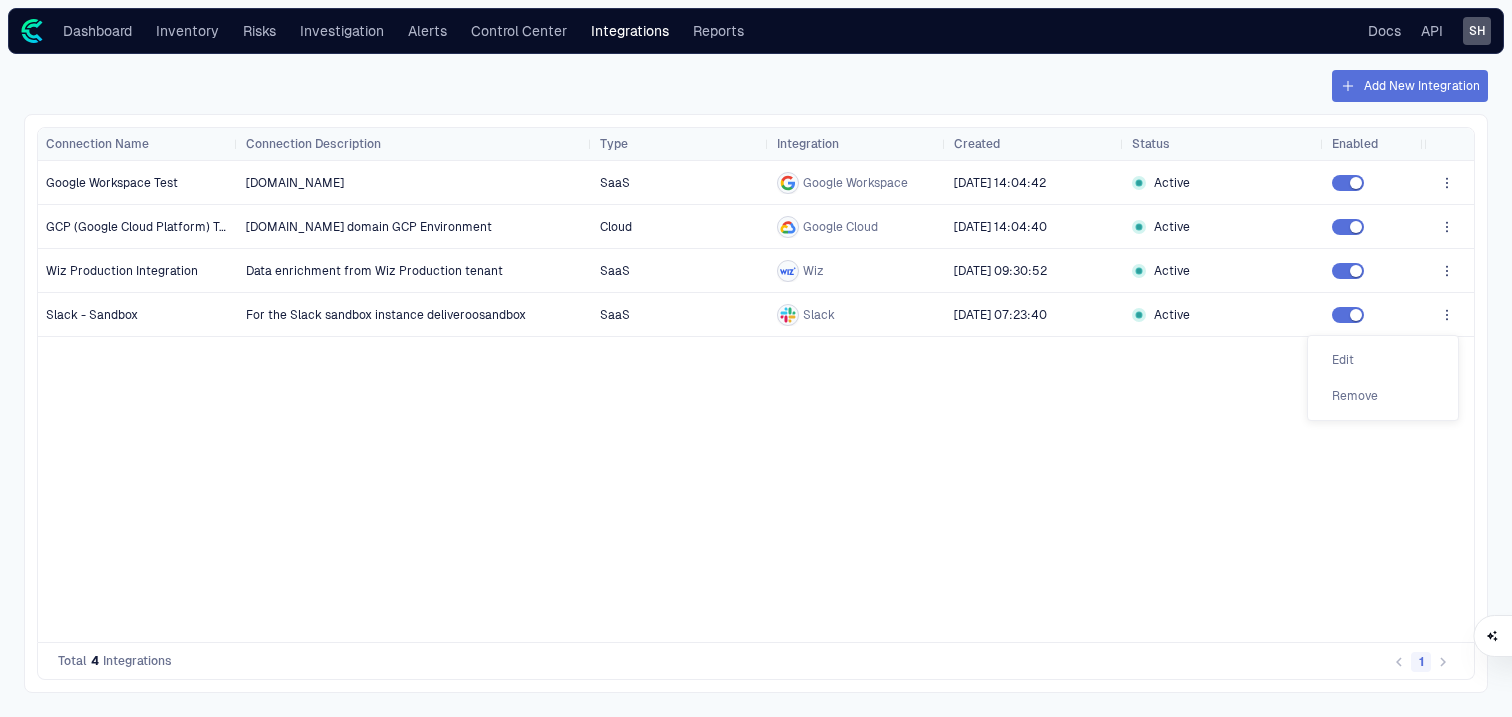 click at bounding box center [756, 358] 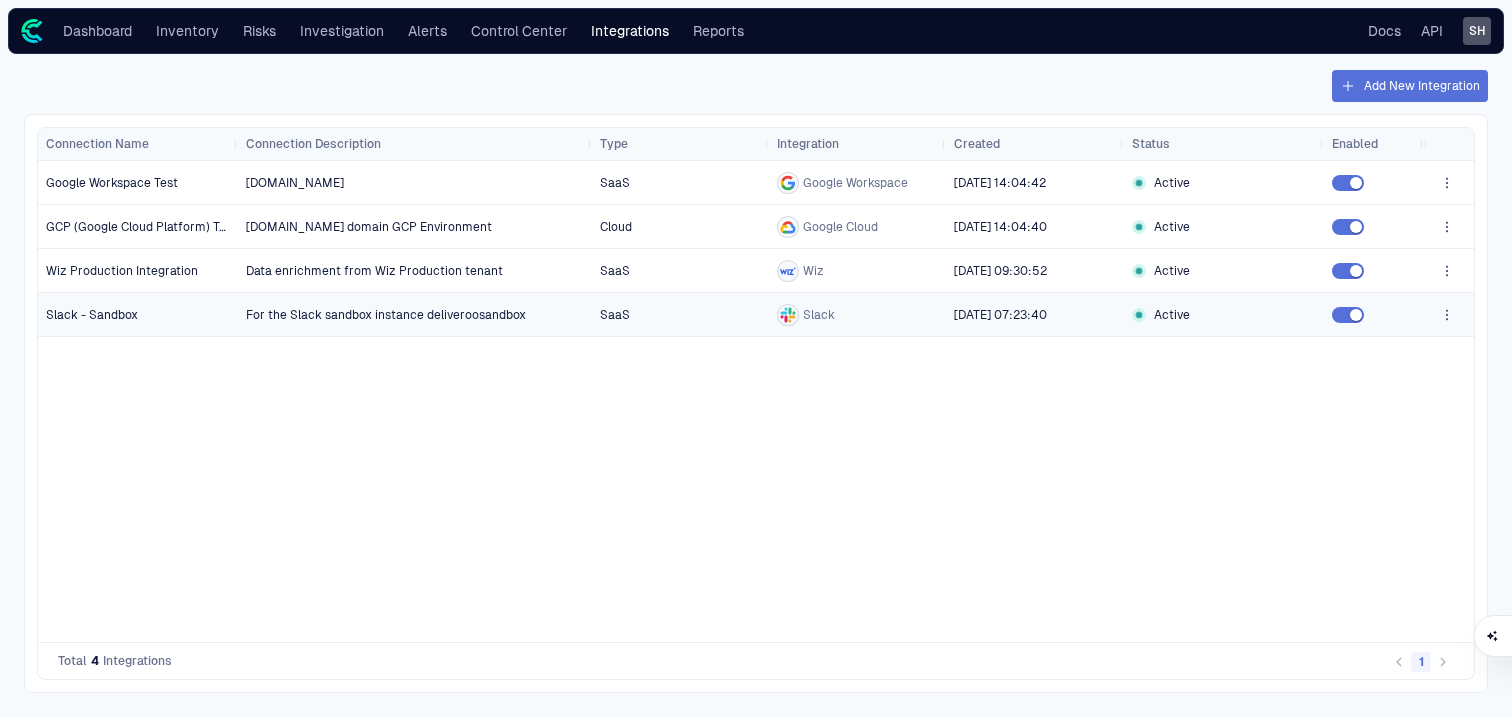 click on "Slack - Sandbox" at bounding box center (92, 315) 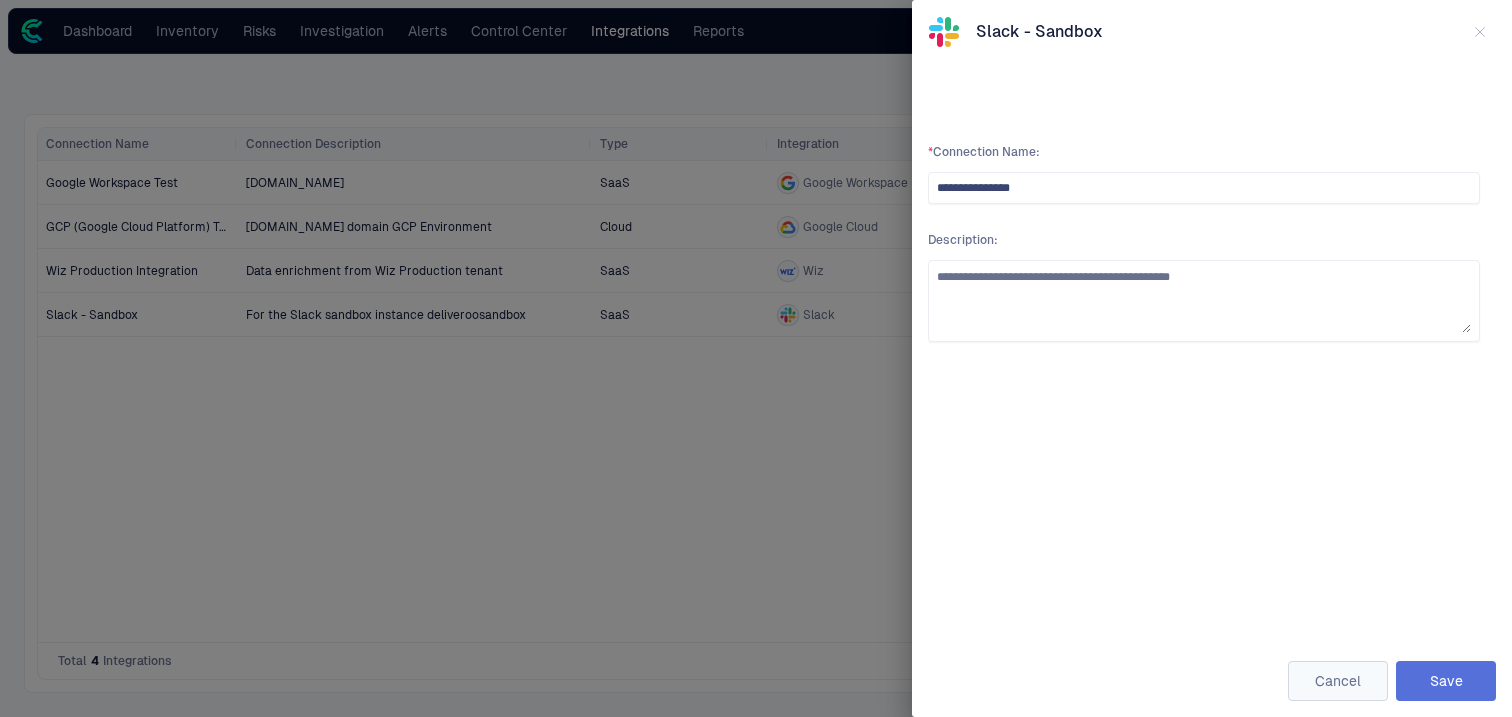 click on "Cancel" at bounding box center (1338, 681) 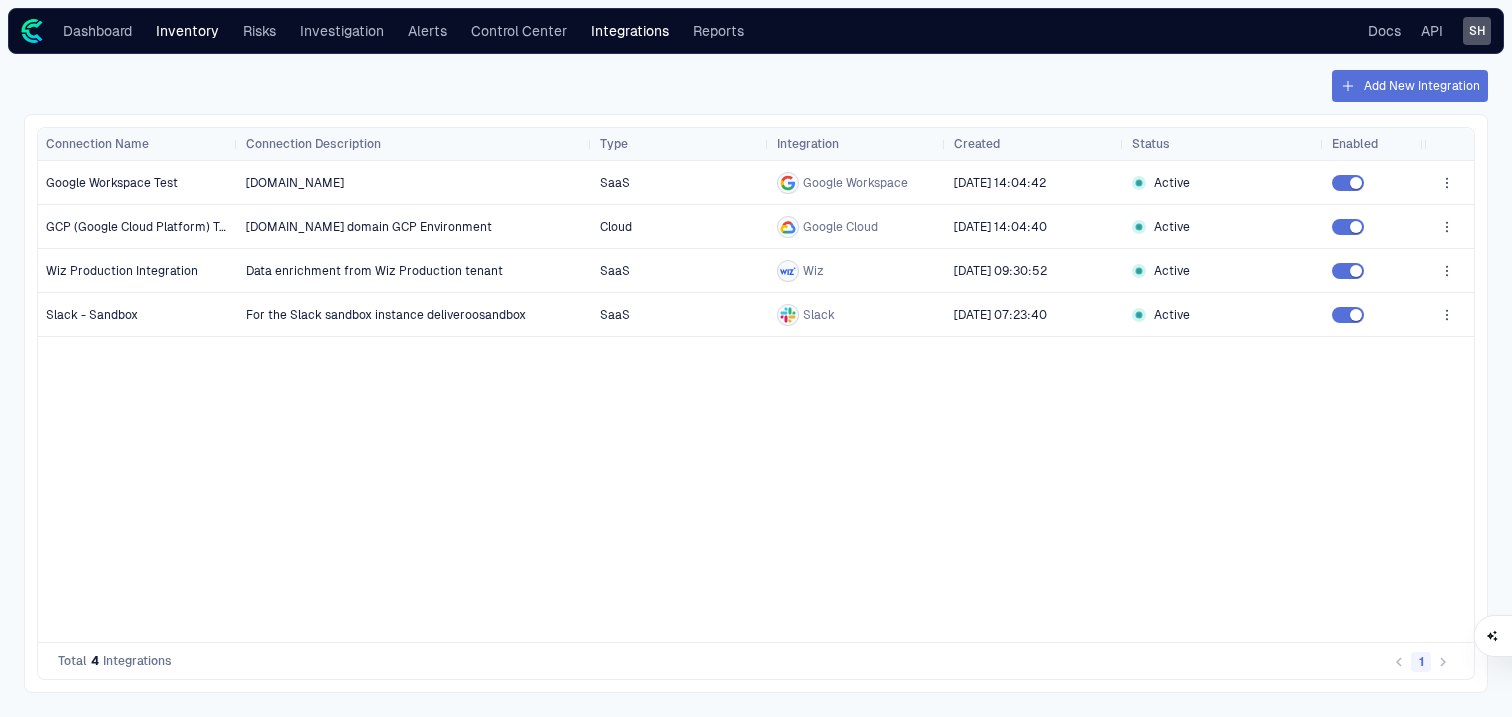 click on "Inventory" at bounding box center [187, 31] 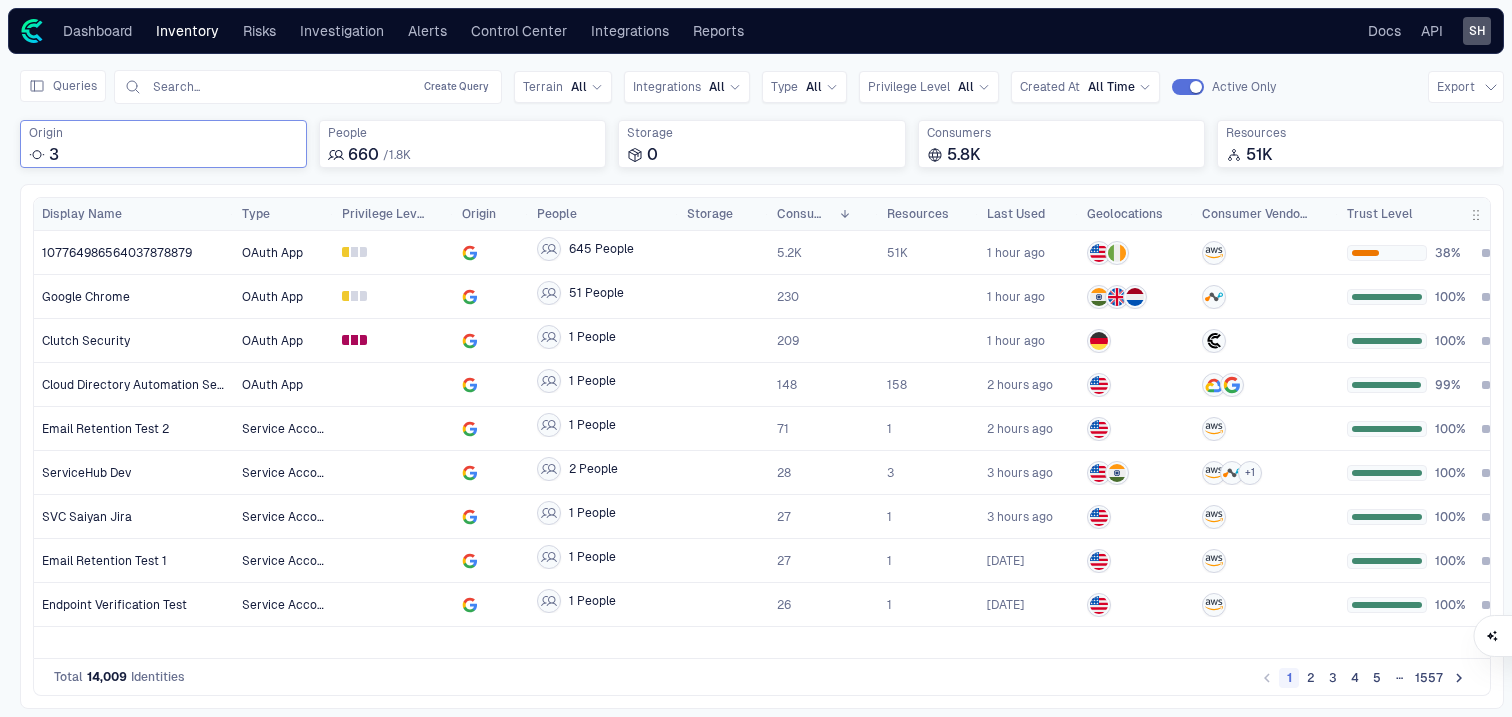 click on "3" at bounding box center (163, 155) 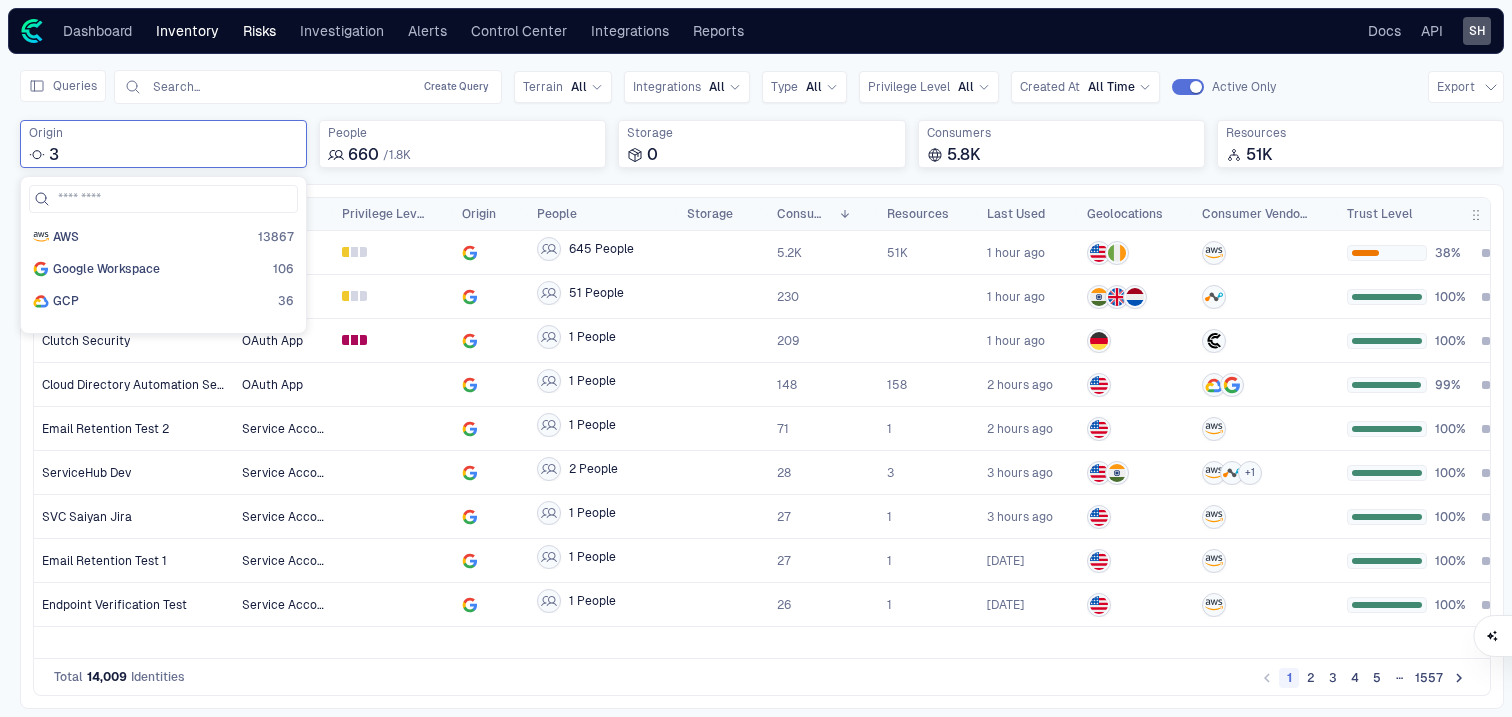 click on "Risks" at bounding box center (259, 31) 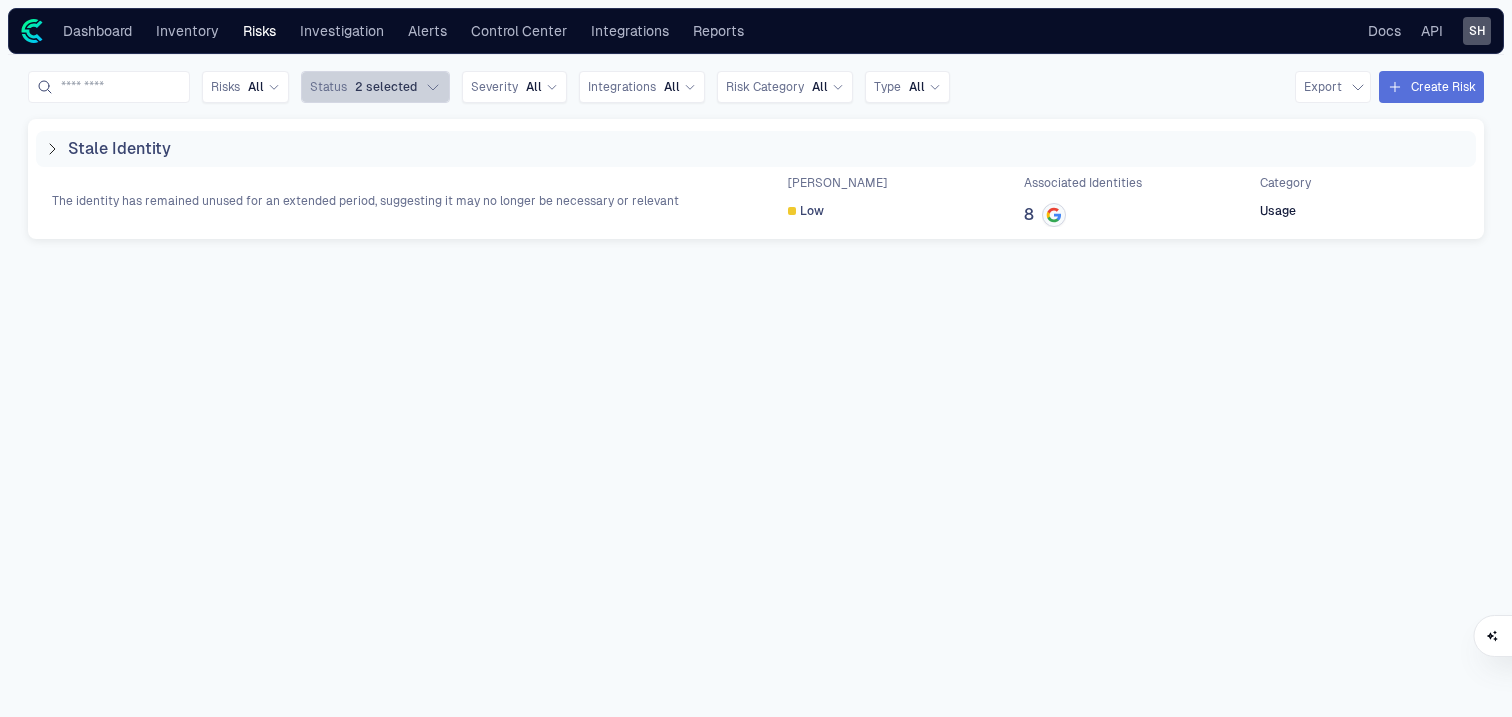 click on "2 selected" at bounding box center (386, 87) 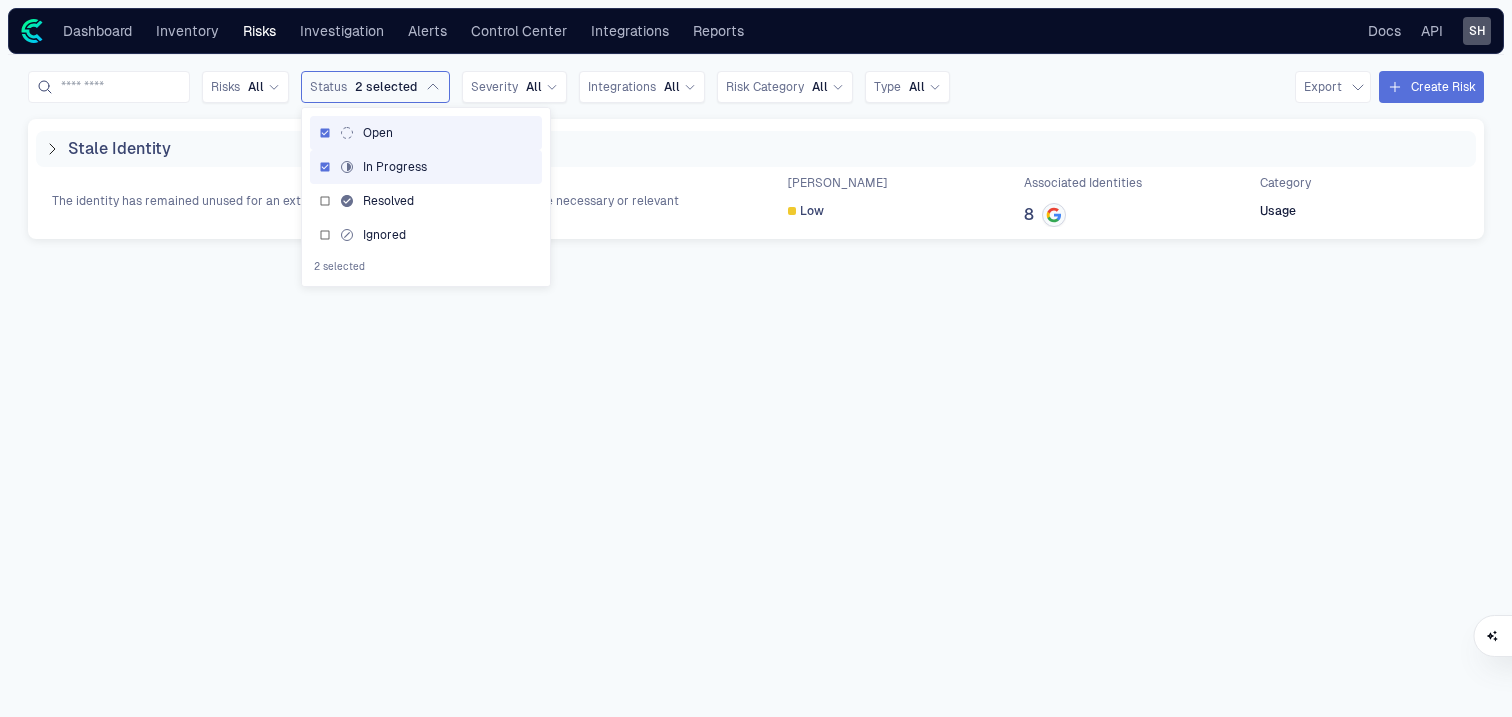 click on "Stale Identity The identity has remained unused for an extended period, suggesting it may no longer be necessary or relevant
Max Severity Low Associated Identities 8 Category Usage" at bounding box center (756, 398) 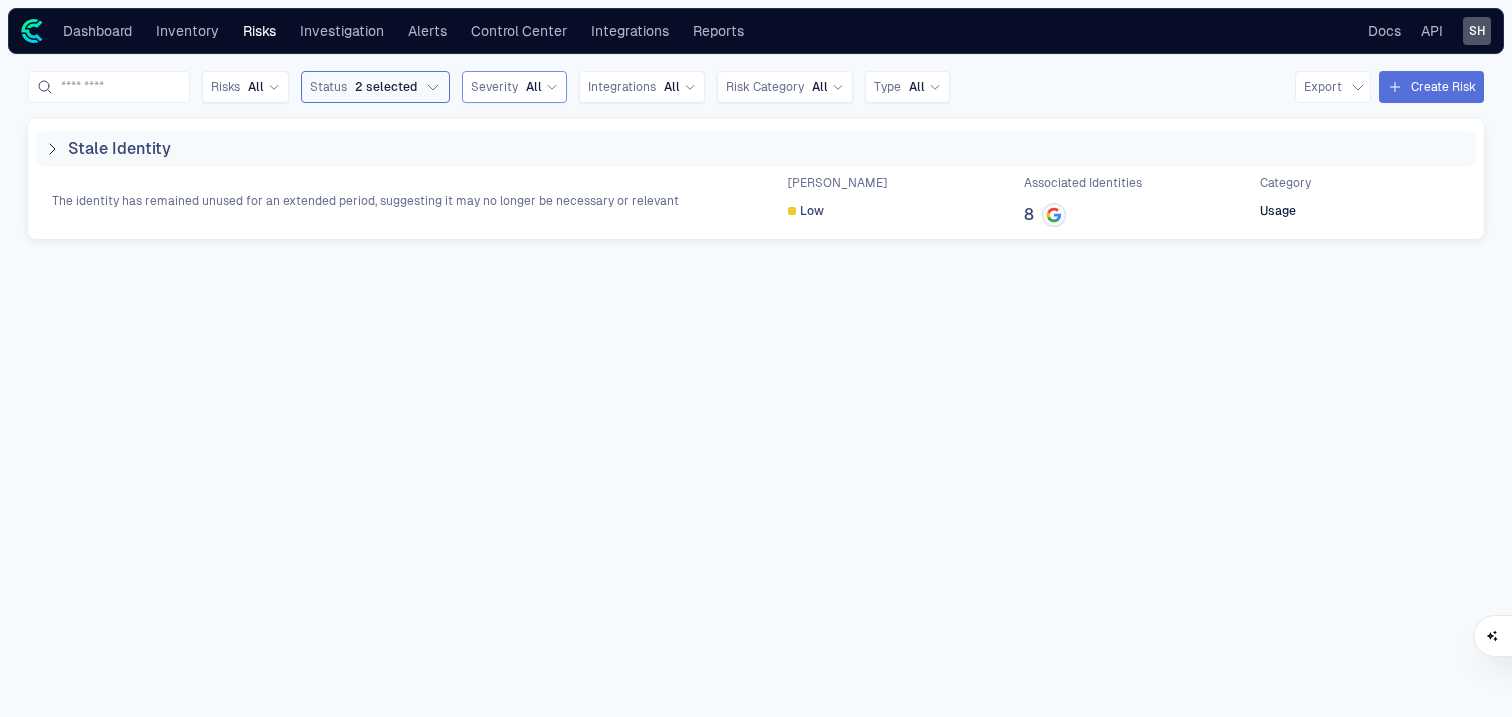 click on "Severity" at bounding box center [494, 87] 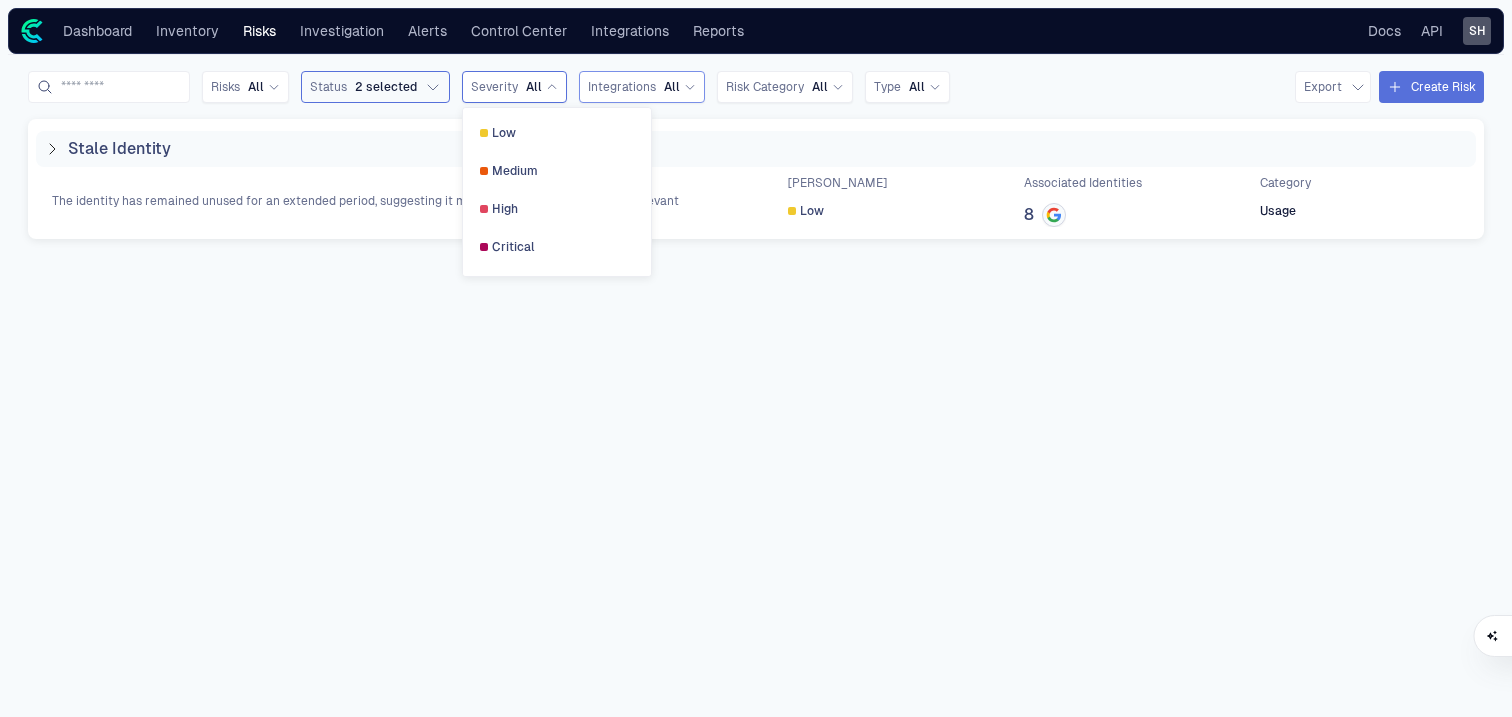 click on "Integrations" at bounding box center [622, 87] 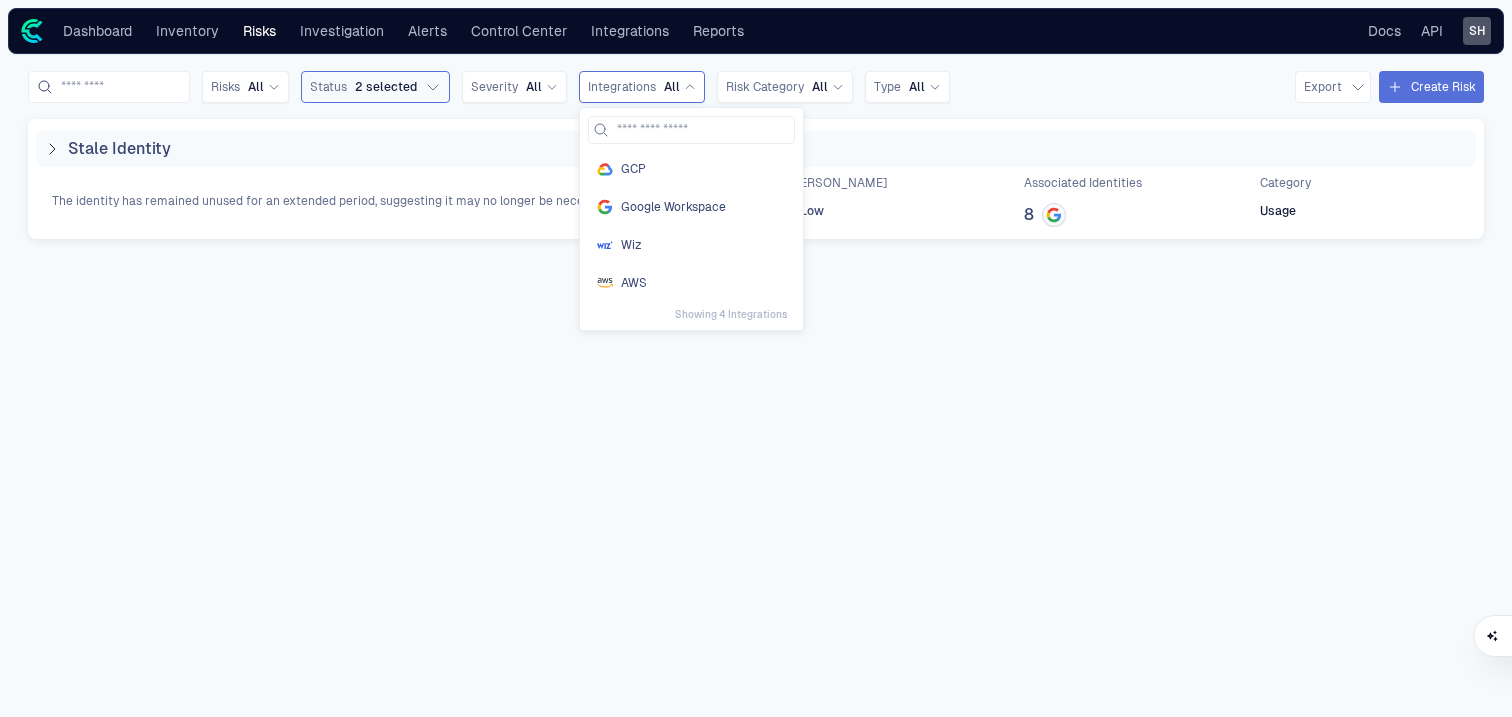 click on "Stale Identity The identity has remained unused for an extended period, suggesting it may no longer be necessary or relevant
Max Severity Low Associated Identities 8 Category Usage" at bounding box center [756, 398] 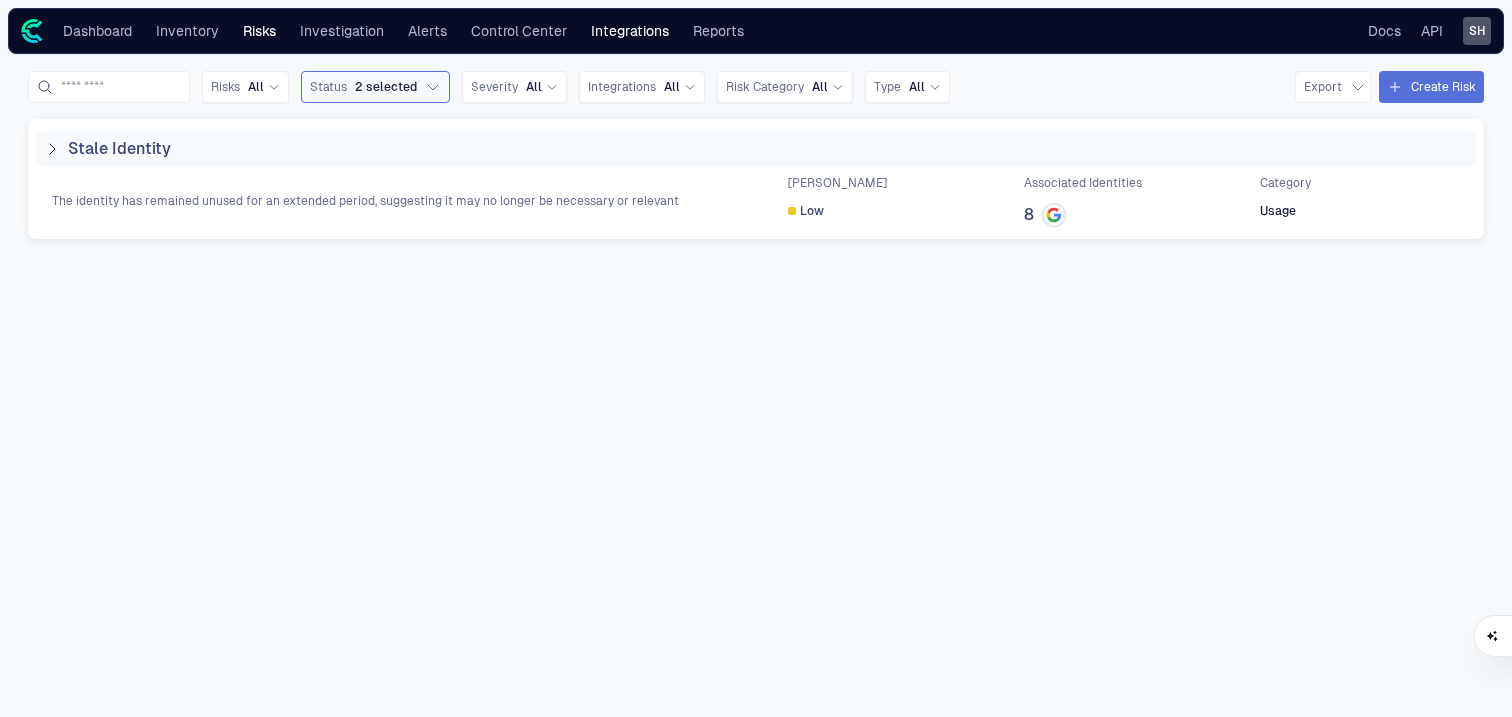 click on "Integrations" at bounding box center [630, 31] 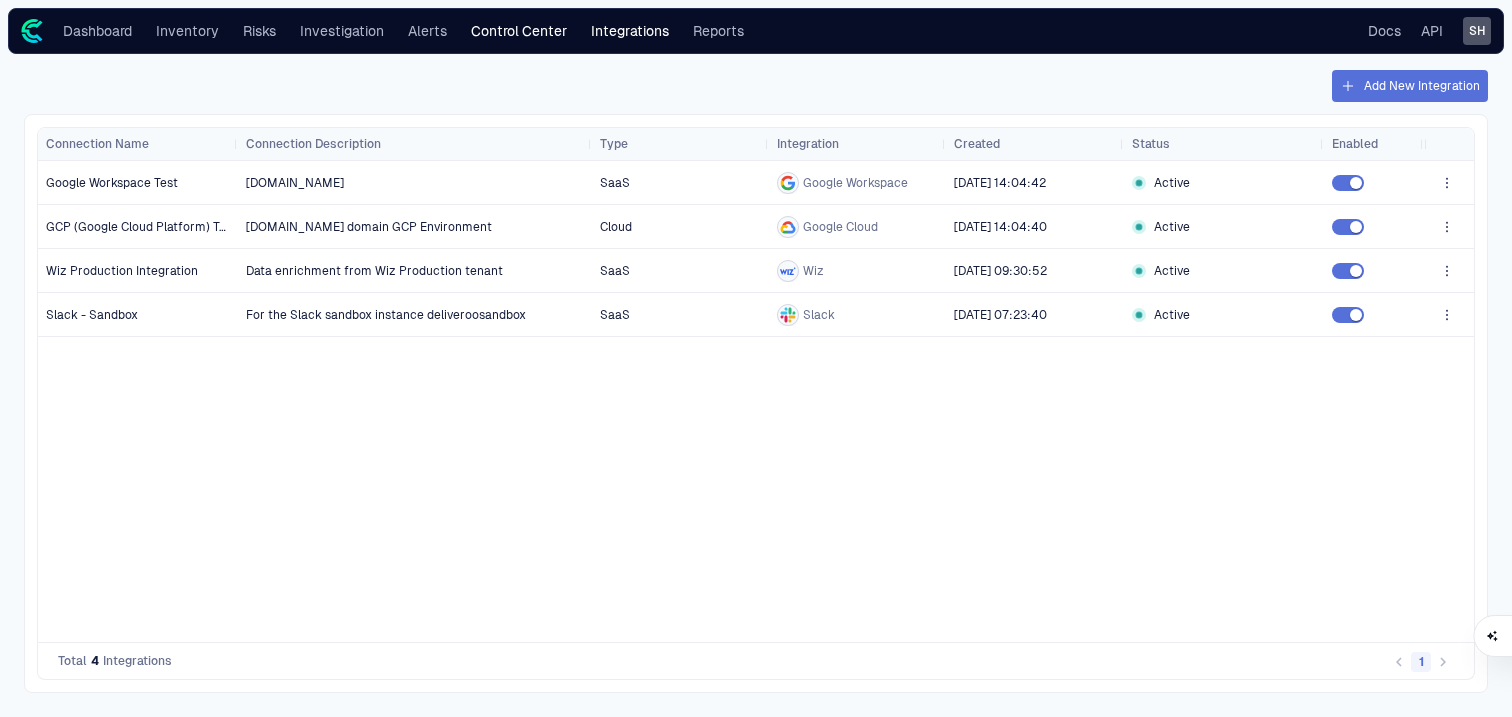 click on "Control Center" at bounding box center [519, 31] 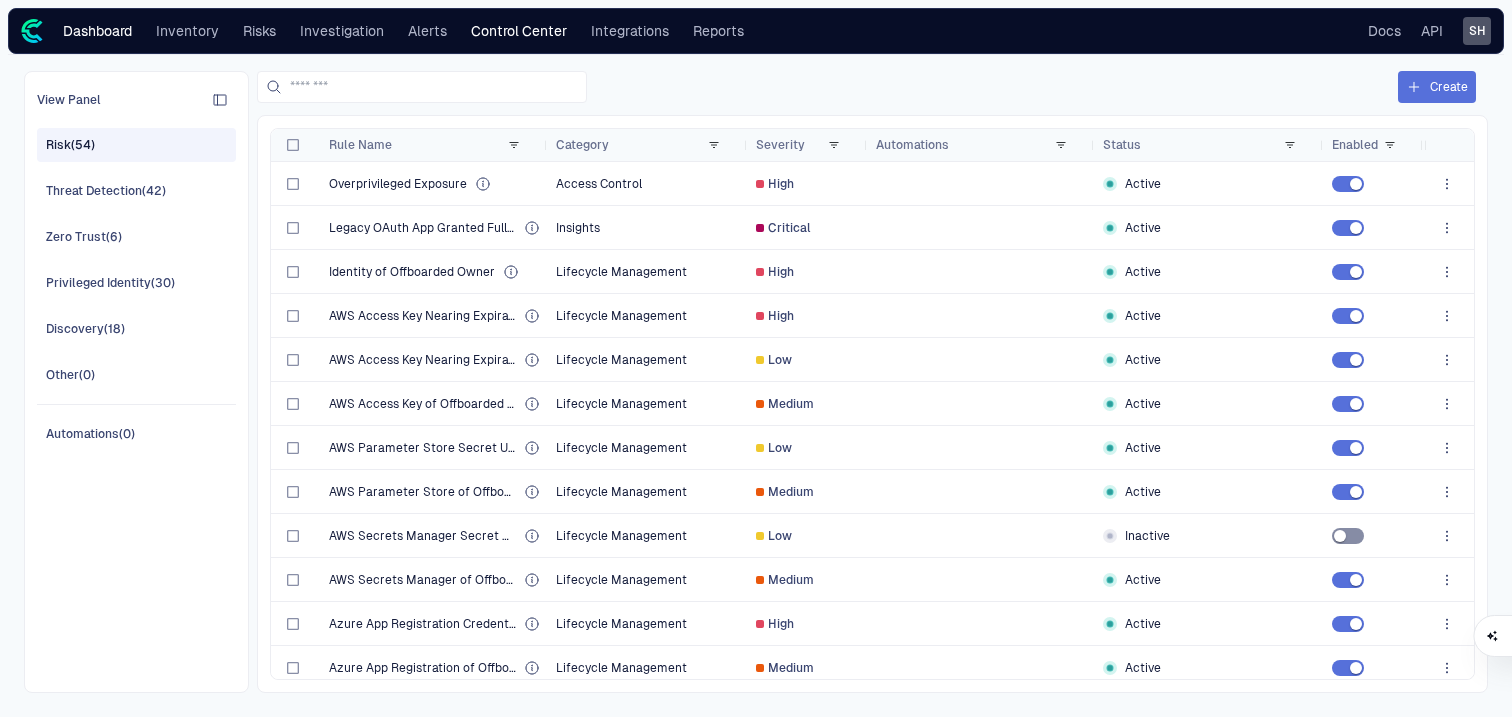 click on "Dashboard" at bounding box center [97, 31] 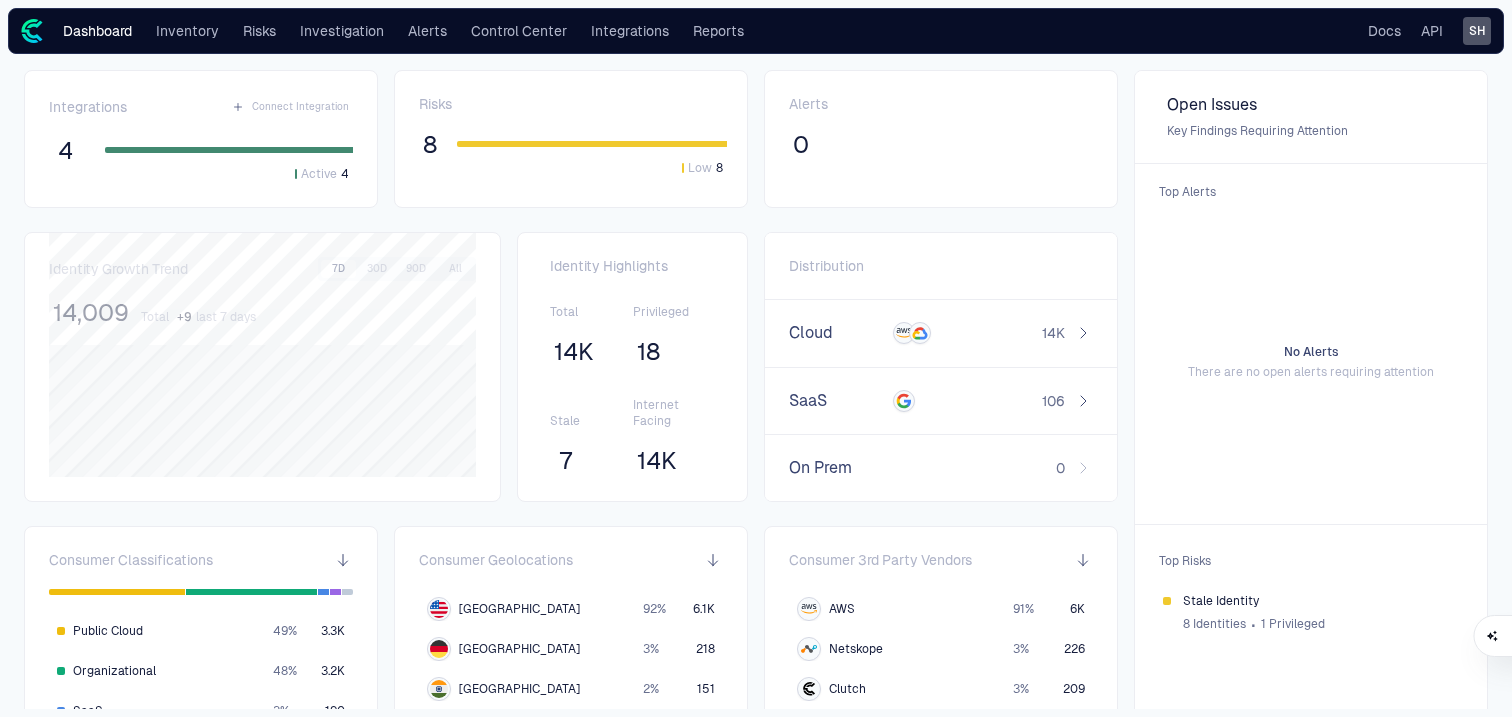 click on "Active 4" at bounding box center [229, 165] 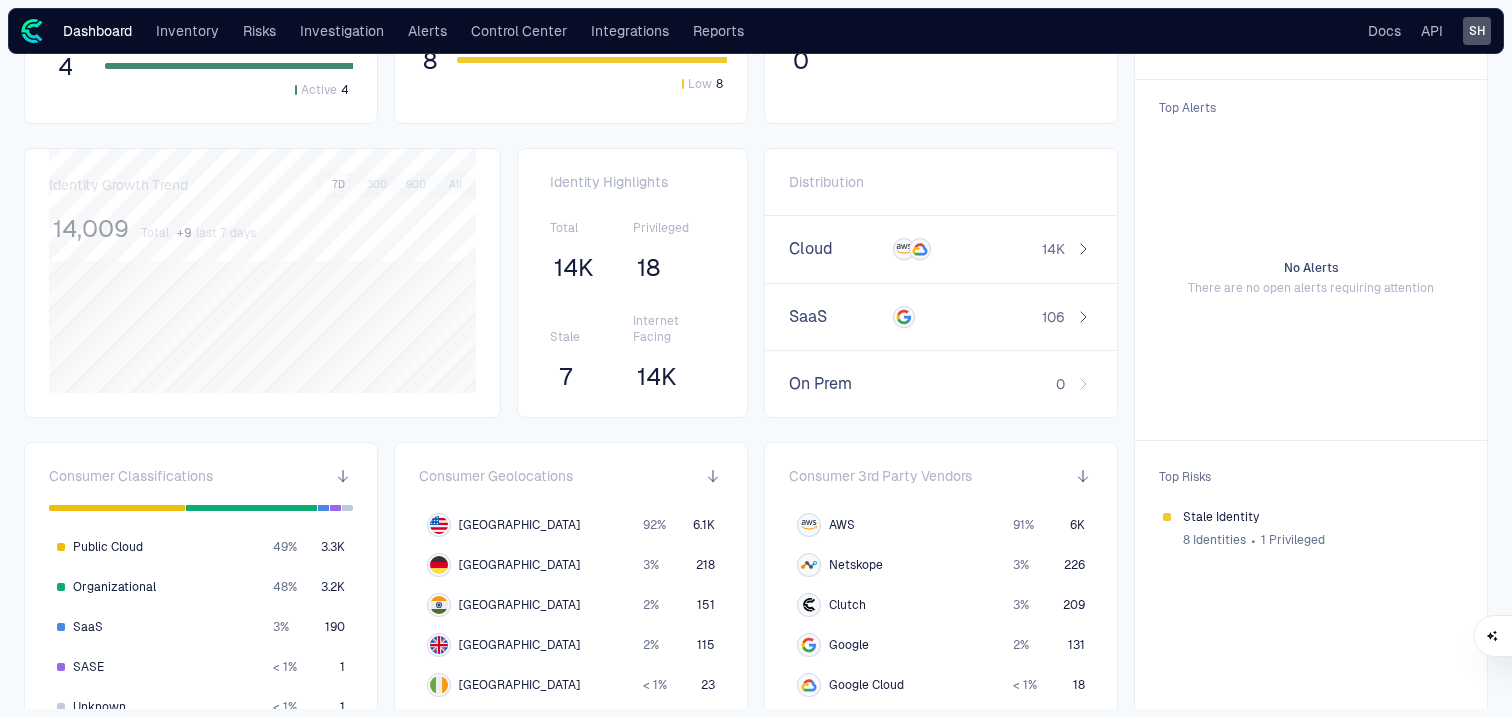scroll, scrollTop: 124, scrollLeft: 0, axis: vertical 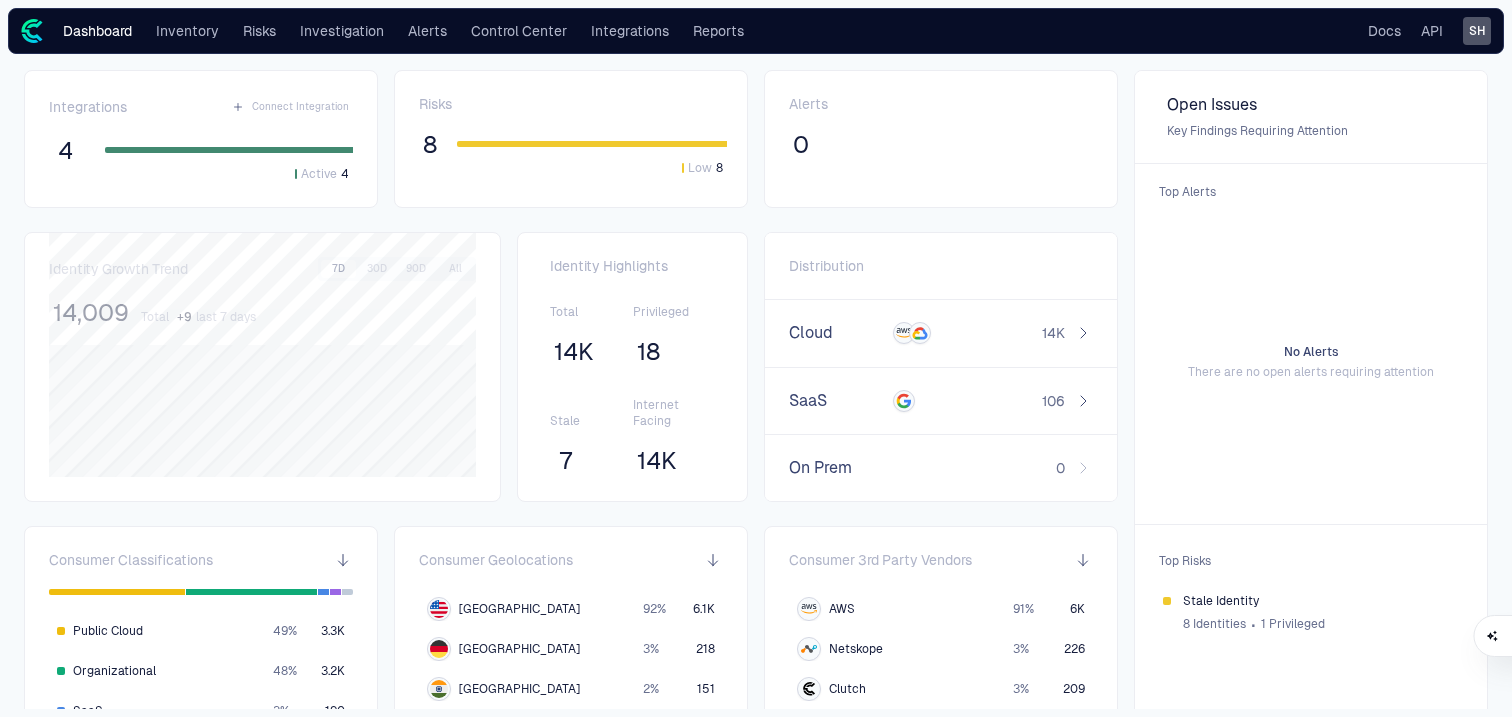 click on "Dashboard Inventory Risks Investigation Alerts Control Center Integrations Reports" at bounding box center [384, 31] 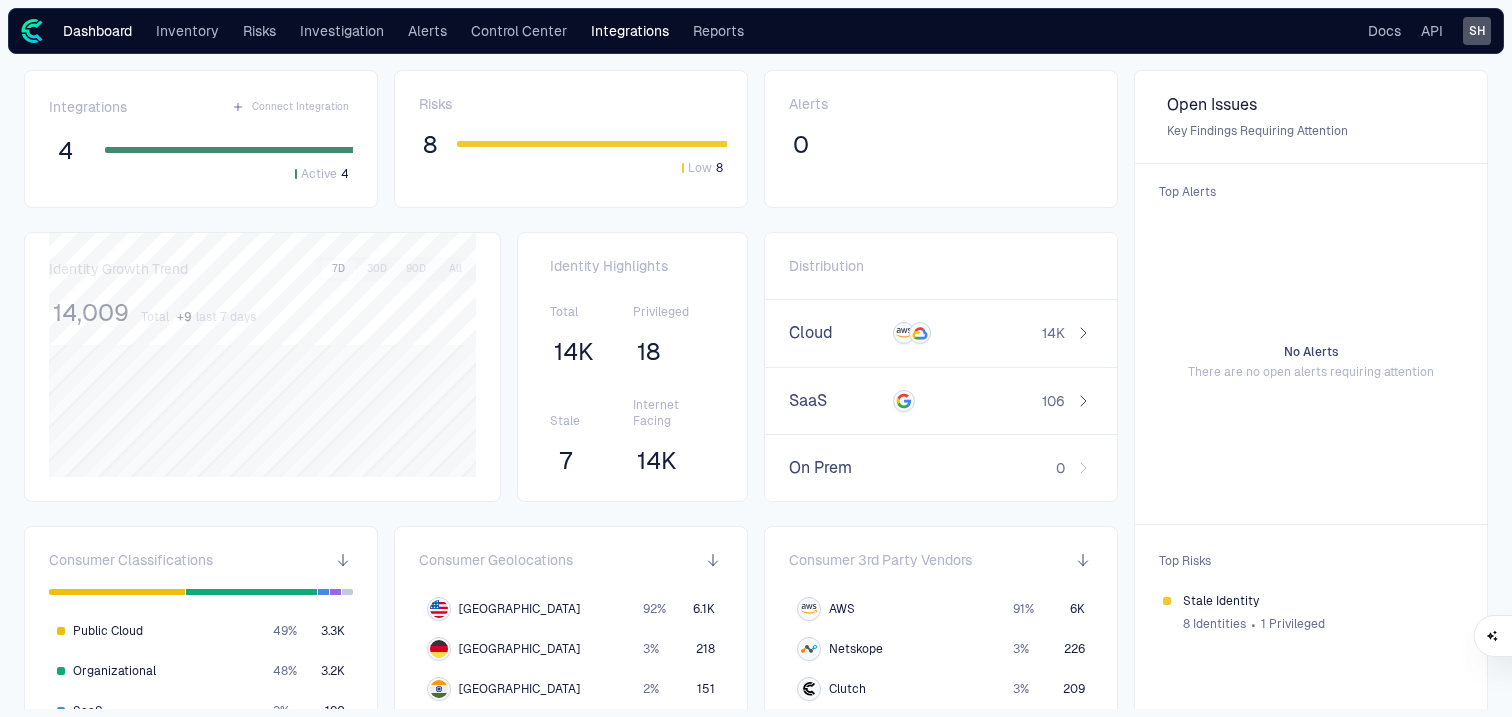 click on "Integrations" at bounding box center (630, 31) 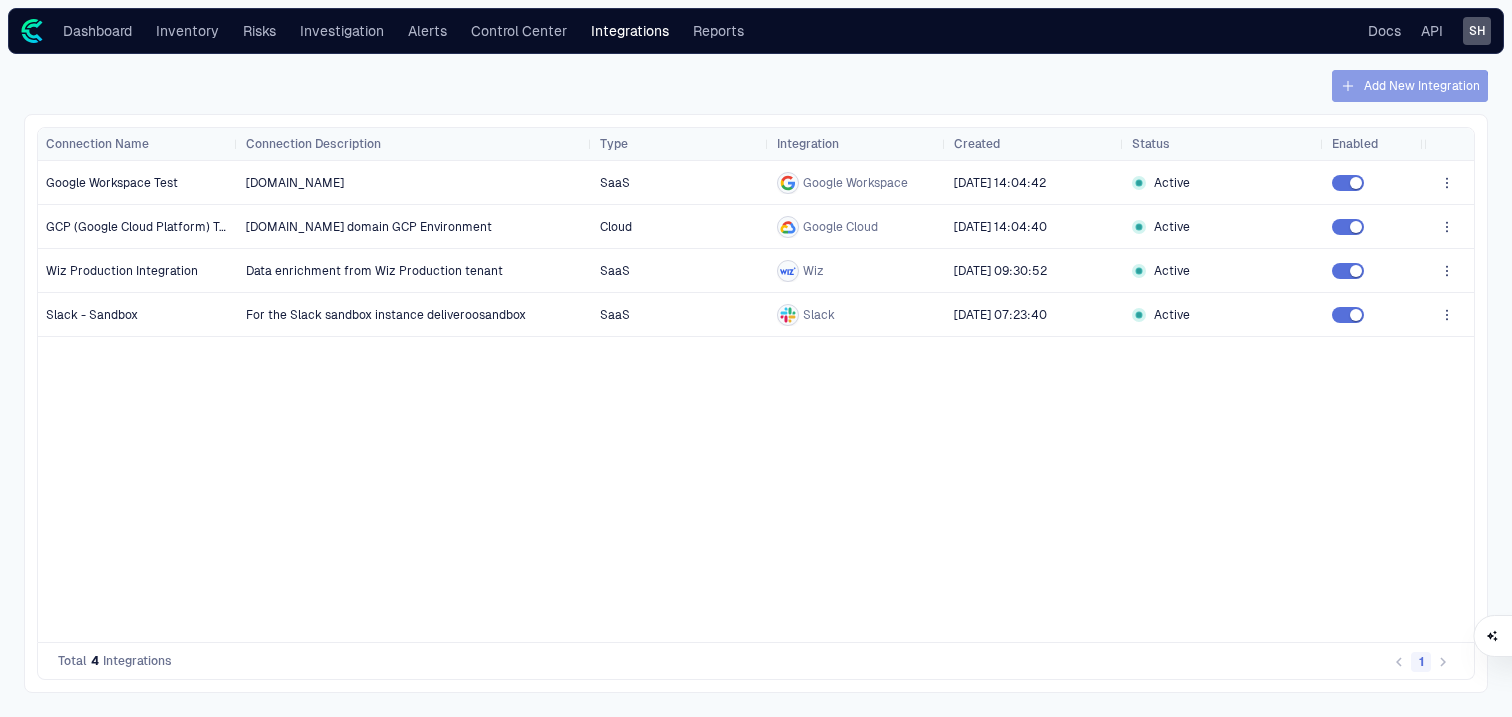 click on "Add New Integration" at bounding box center [1410, 86] 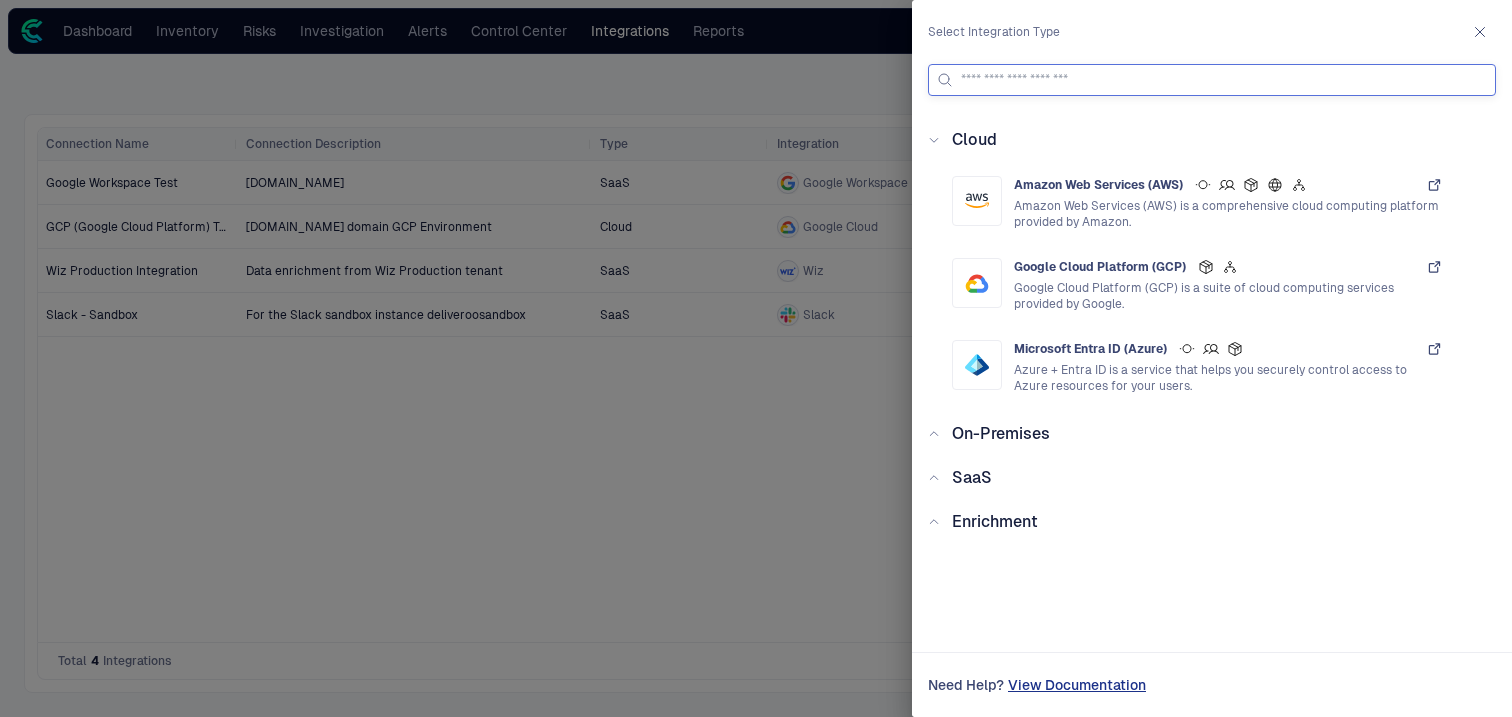 click at bounding box center (1224, 80) 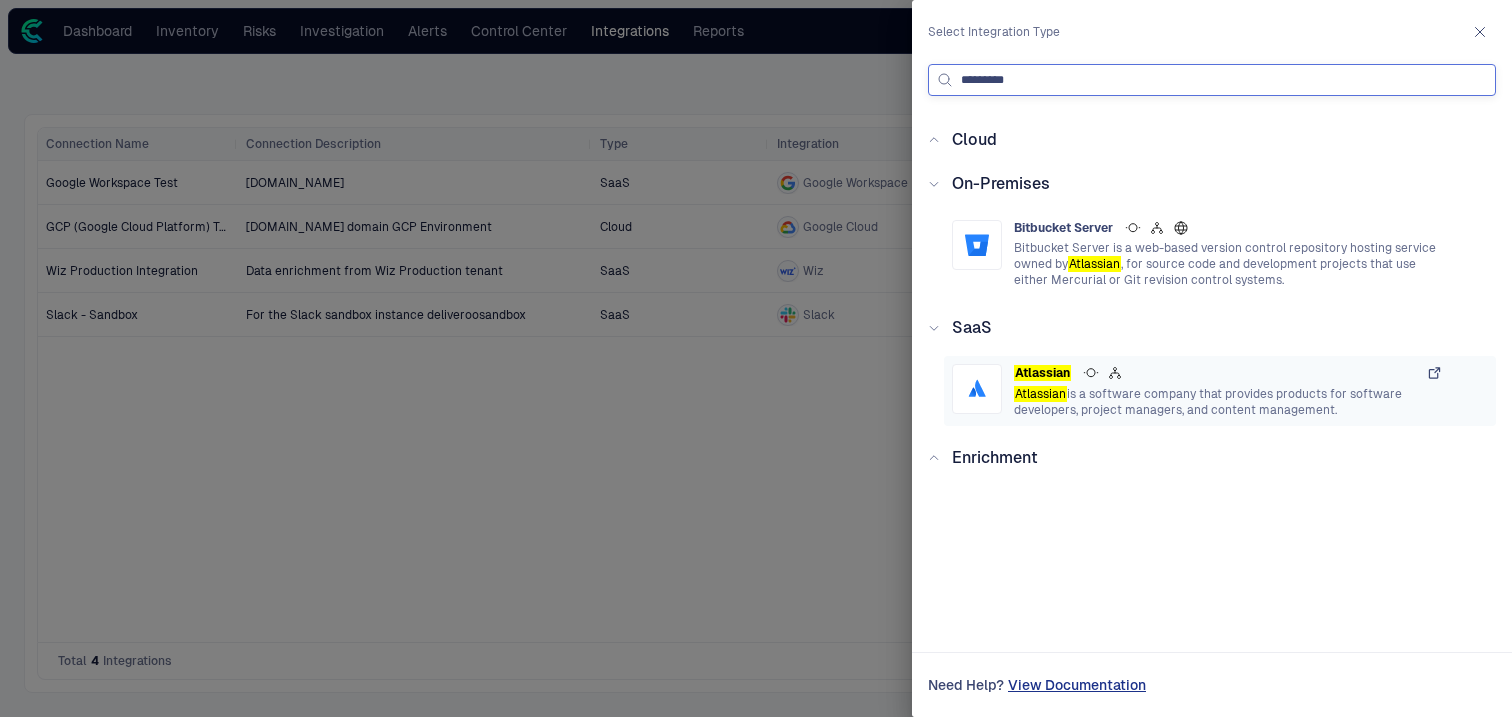 type on "*********" 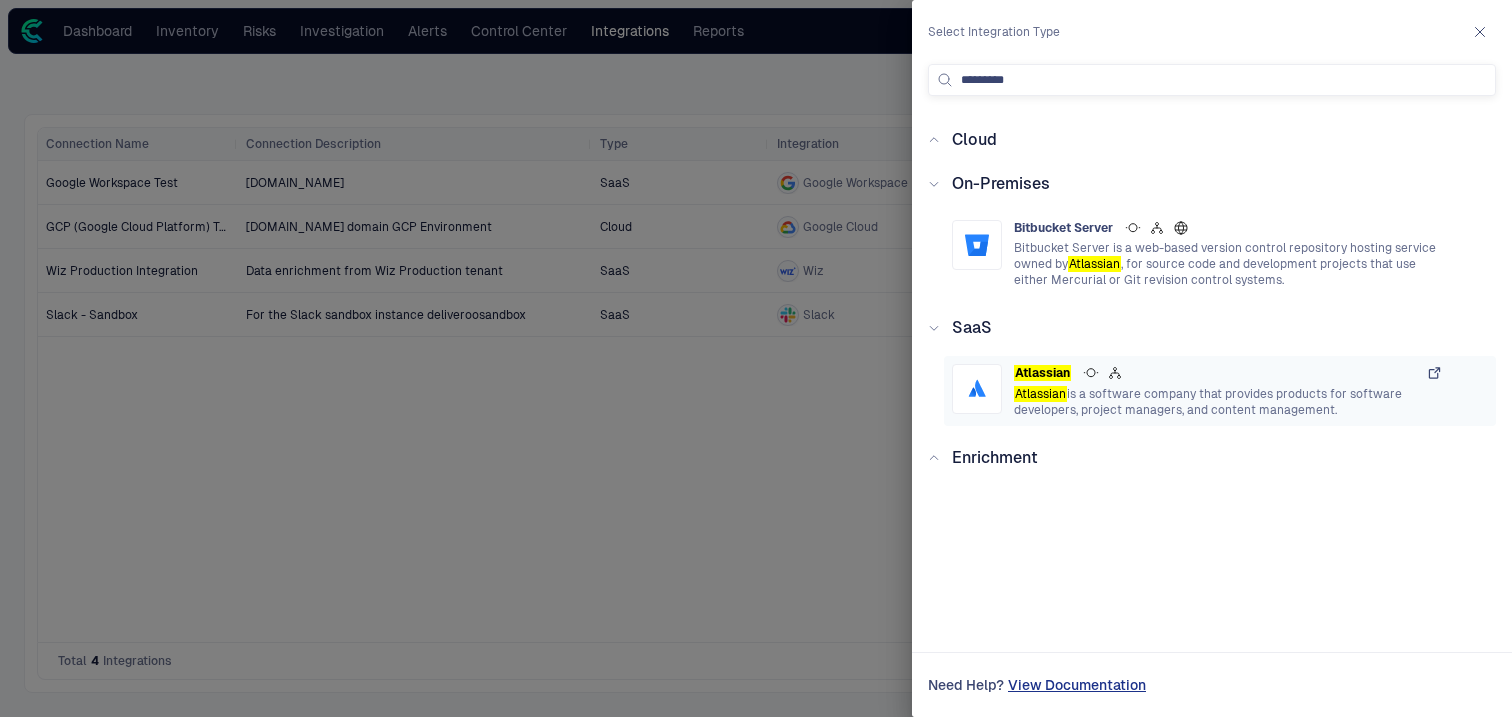 click on "Atlassian" at bounding box center (1040, 394) 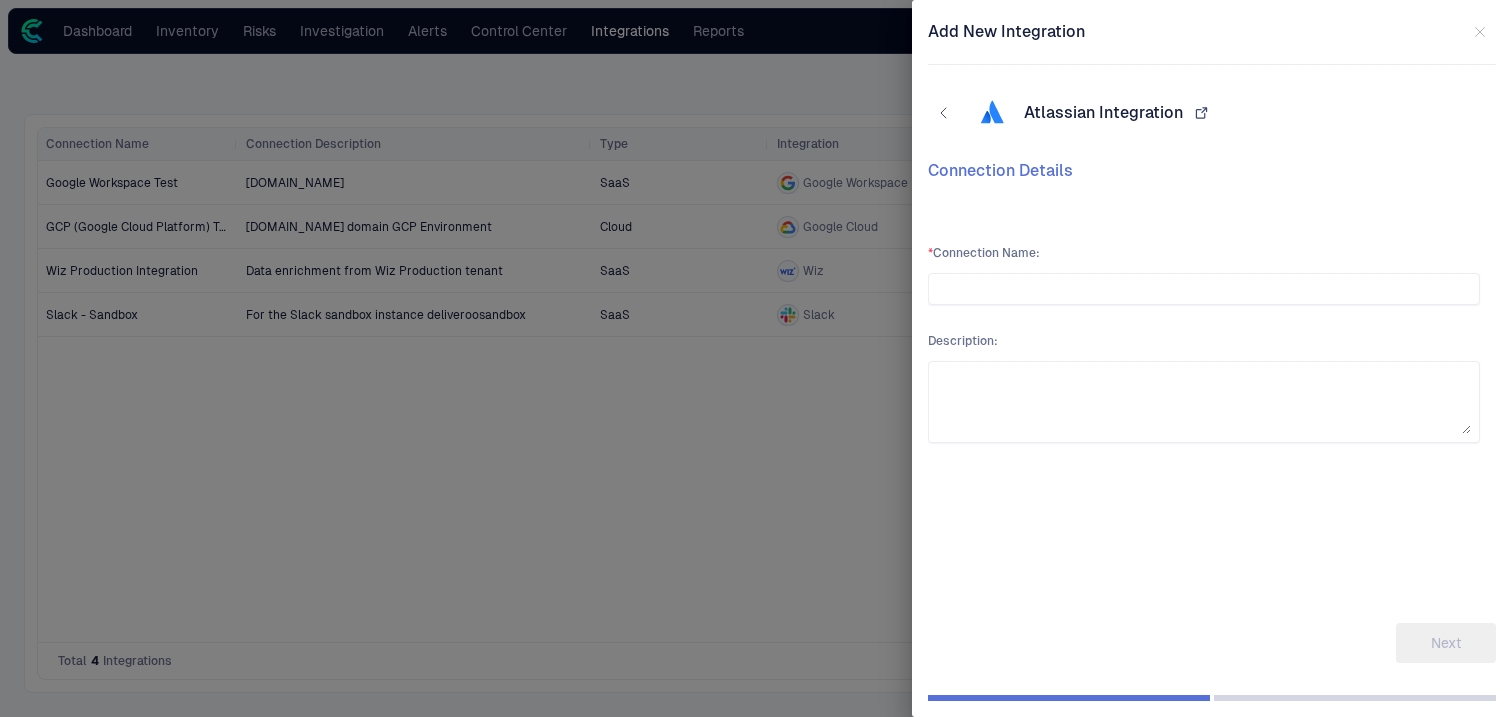 click 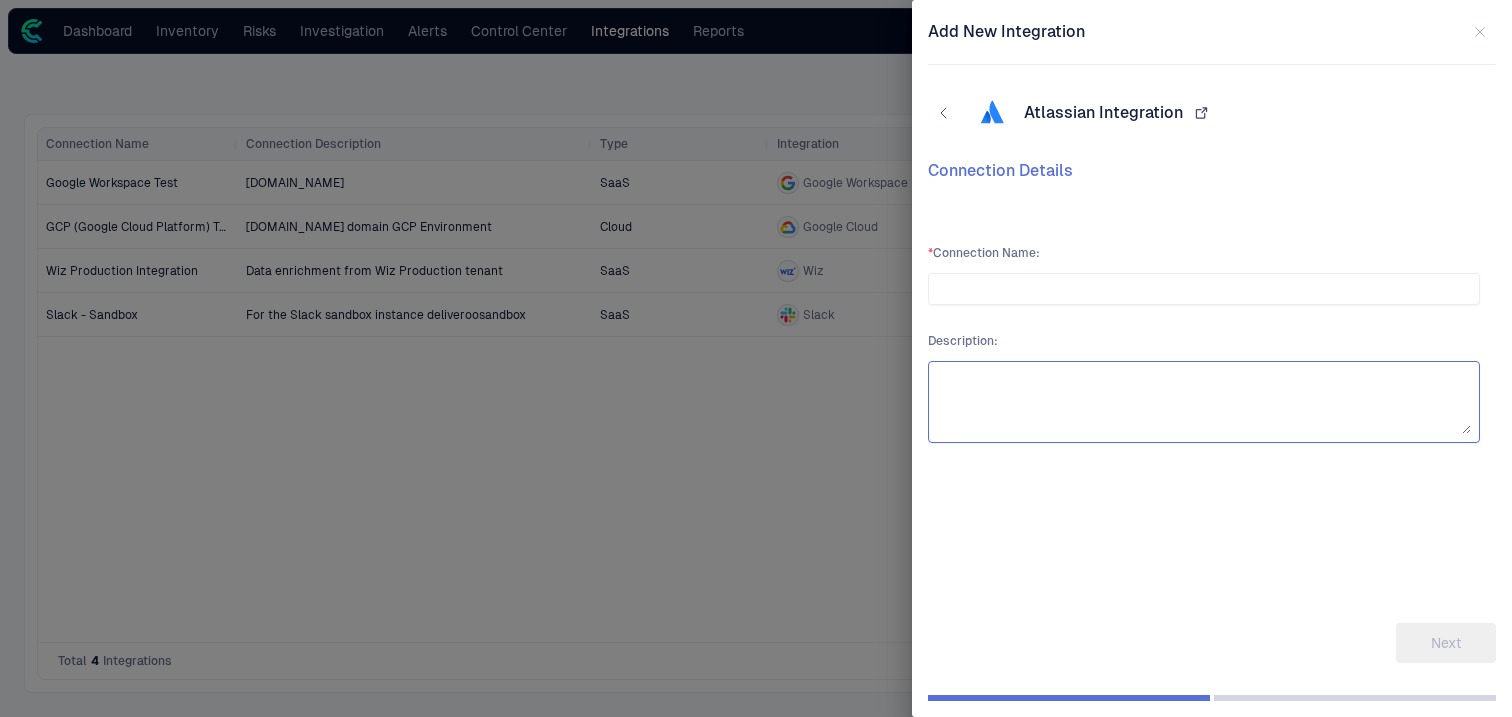 click at bounding box center [1204, 402] 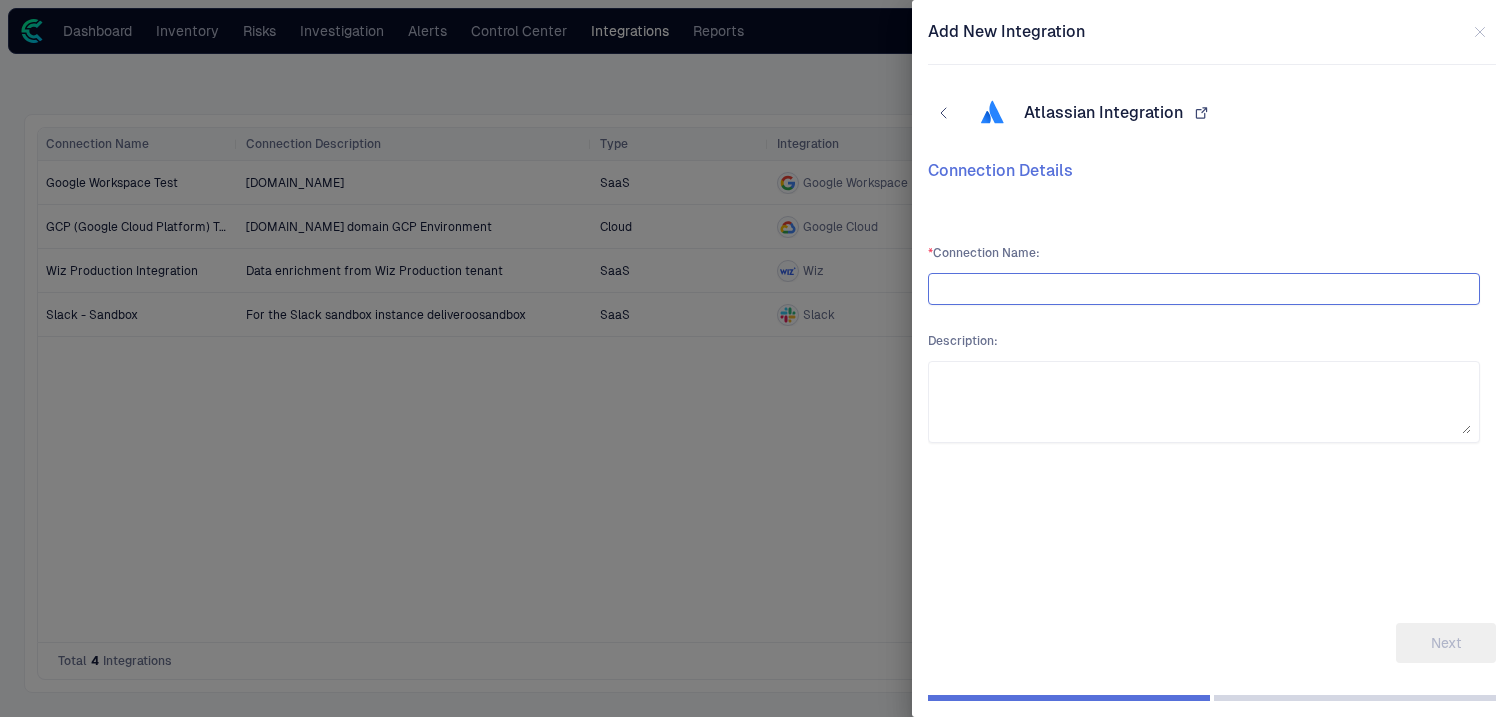 click at bounding box center [1204, 289] 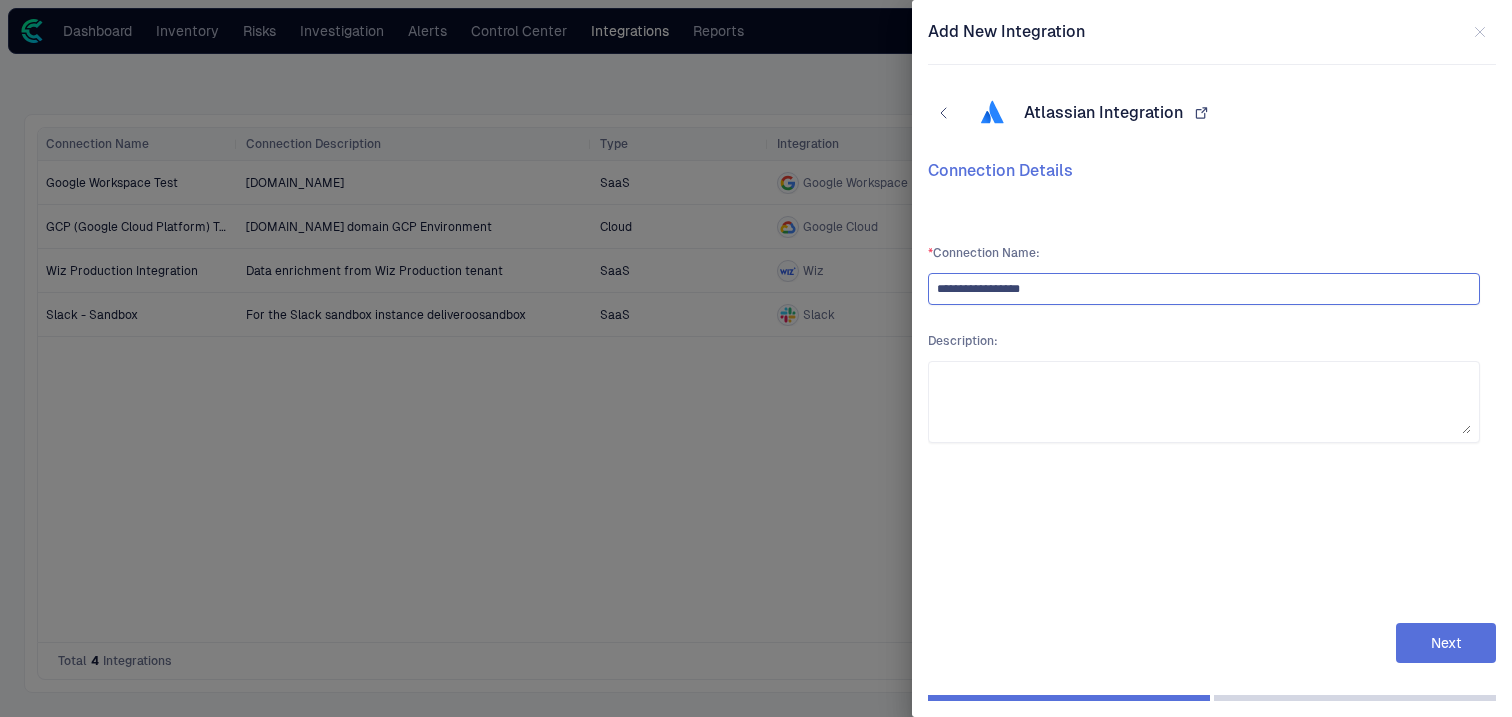 type on "**********" 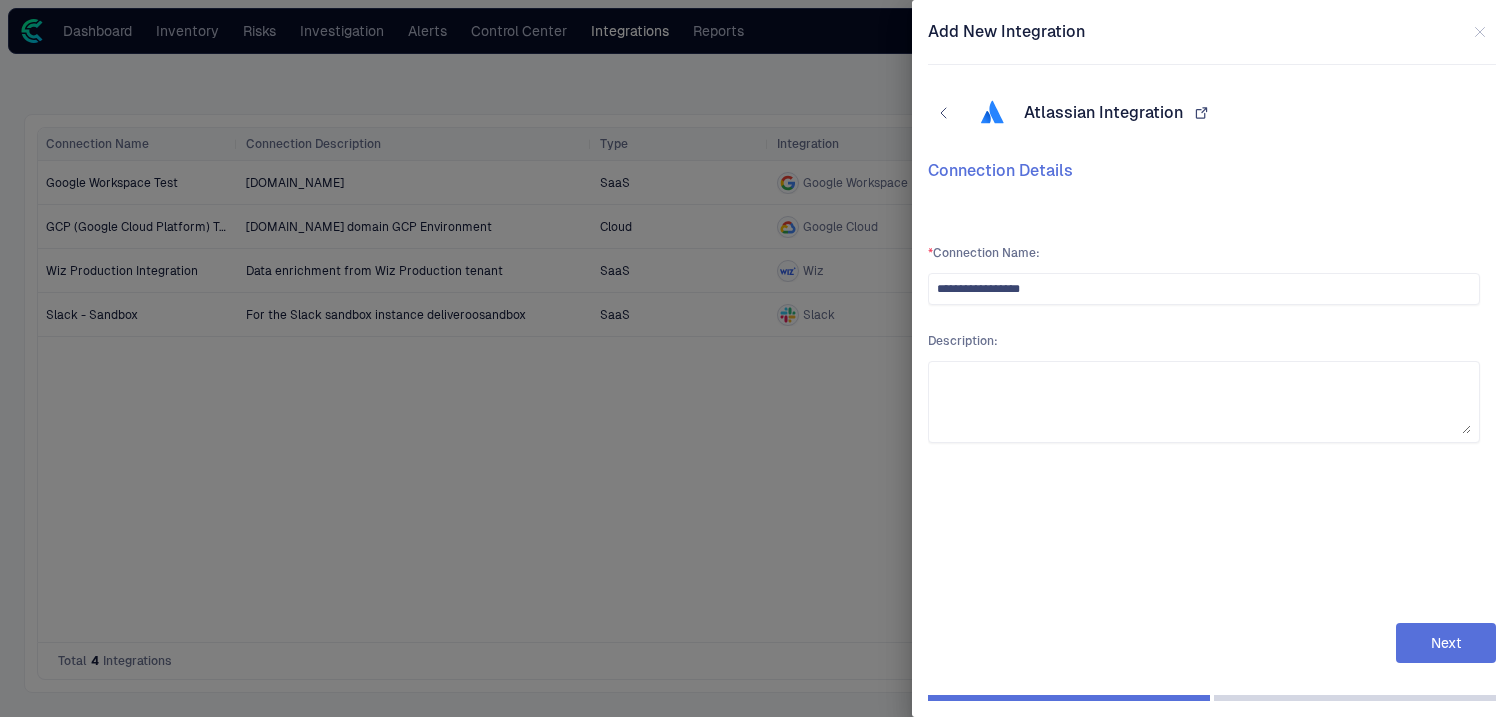 click on "Next" at bounding box center (1446, 643) 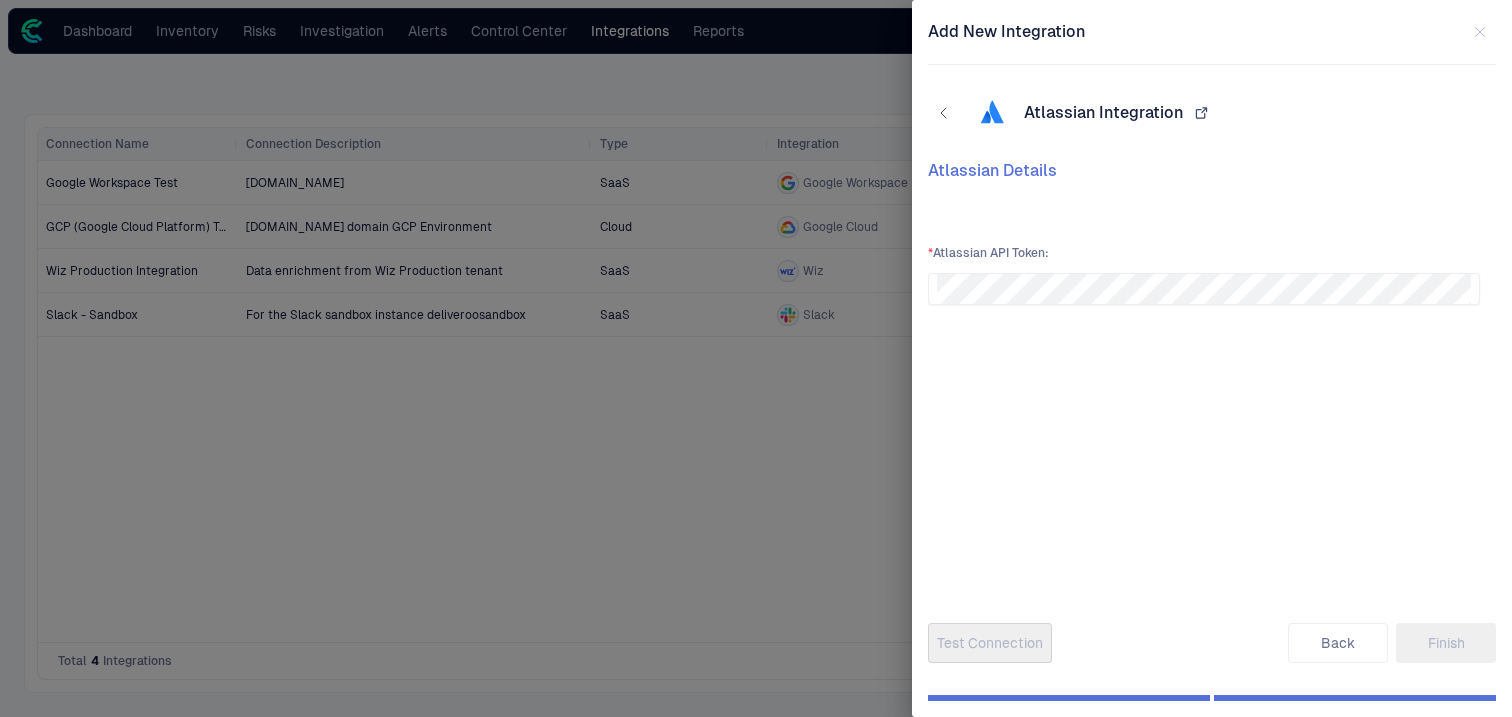 click 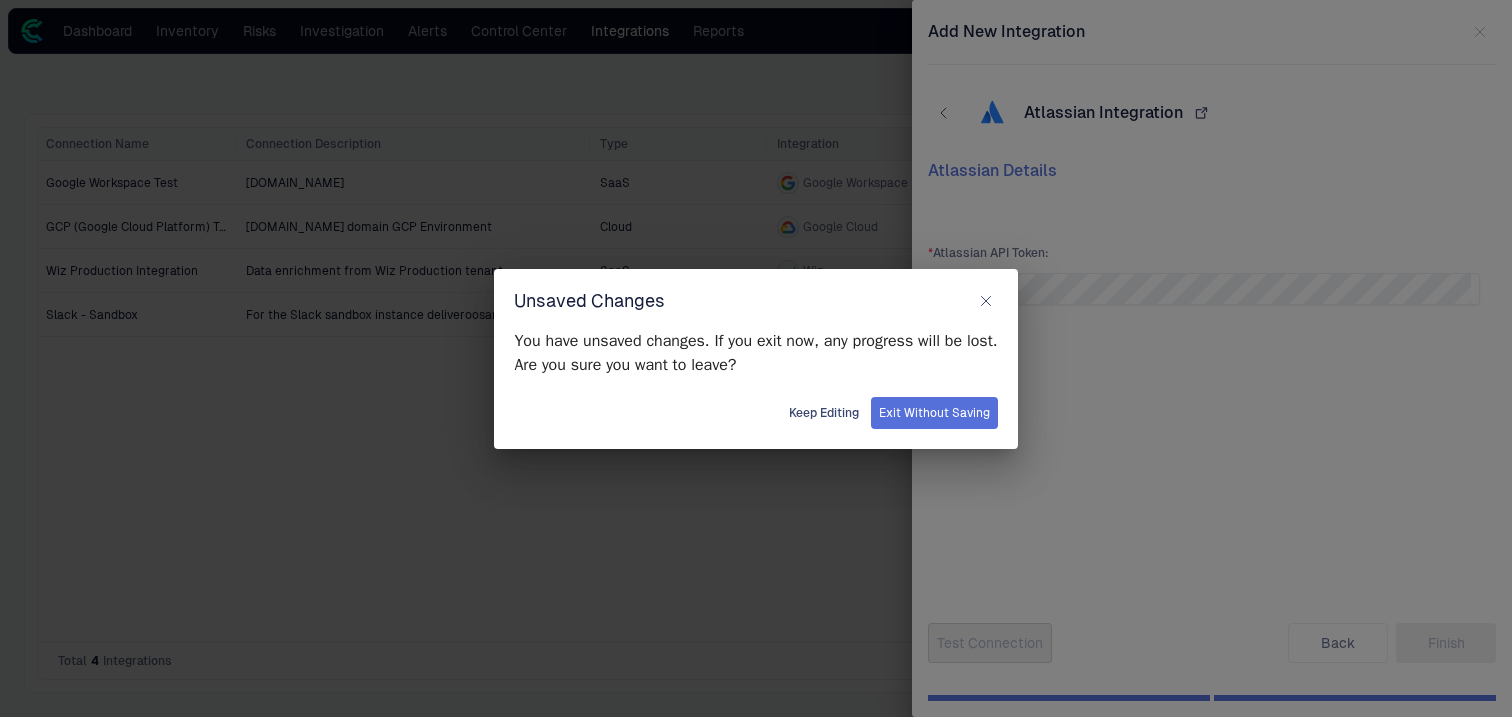 click on "Exit Without Saving" at bounding box center [934, 413] 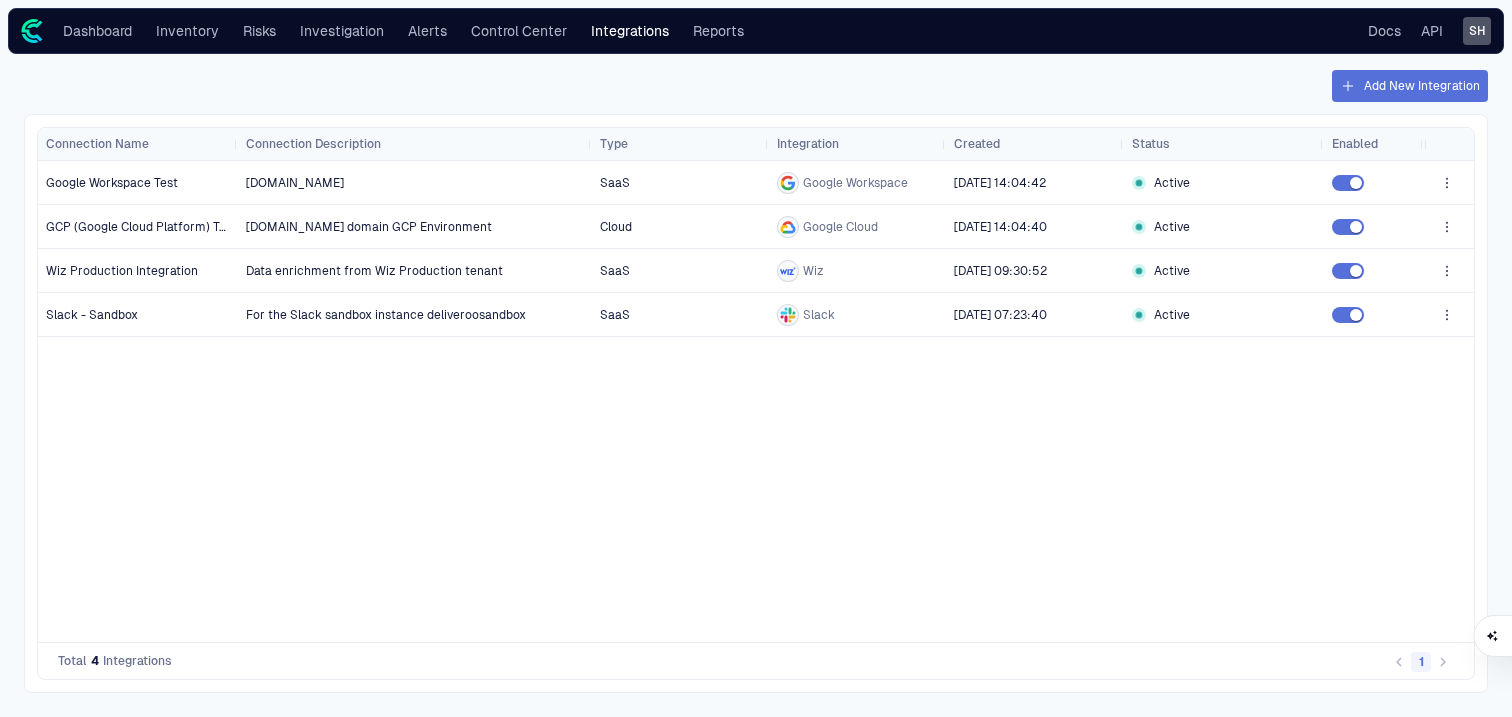 click on "test.deliveroo.co.uk SaaS Google Workspace 23/06/2025 14:04:42 Active test.deliveroo.co.uk domain GCP Environment
Cloud Google Cloud 23/06/2025 14:04:40 Active Data enrichment from Wiz Production tenant SaaS Wiz 24/06/2025 09:30:52 Active For the Slack sandbox instance deliveroosandbox SaaS Slack 01/07/2025 07:23:40 Active" at bounding box center (831, 401) 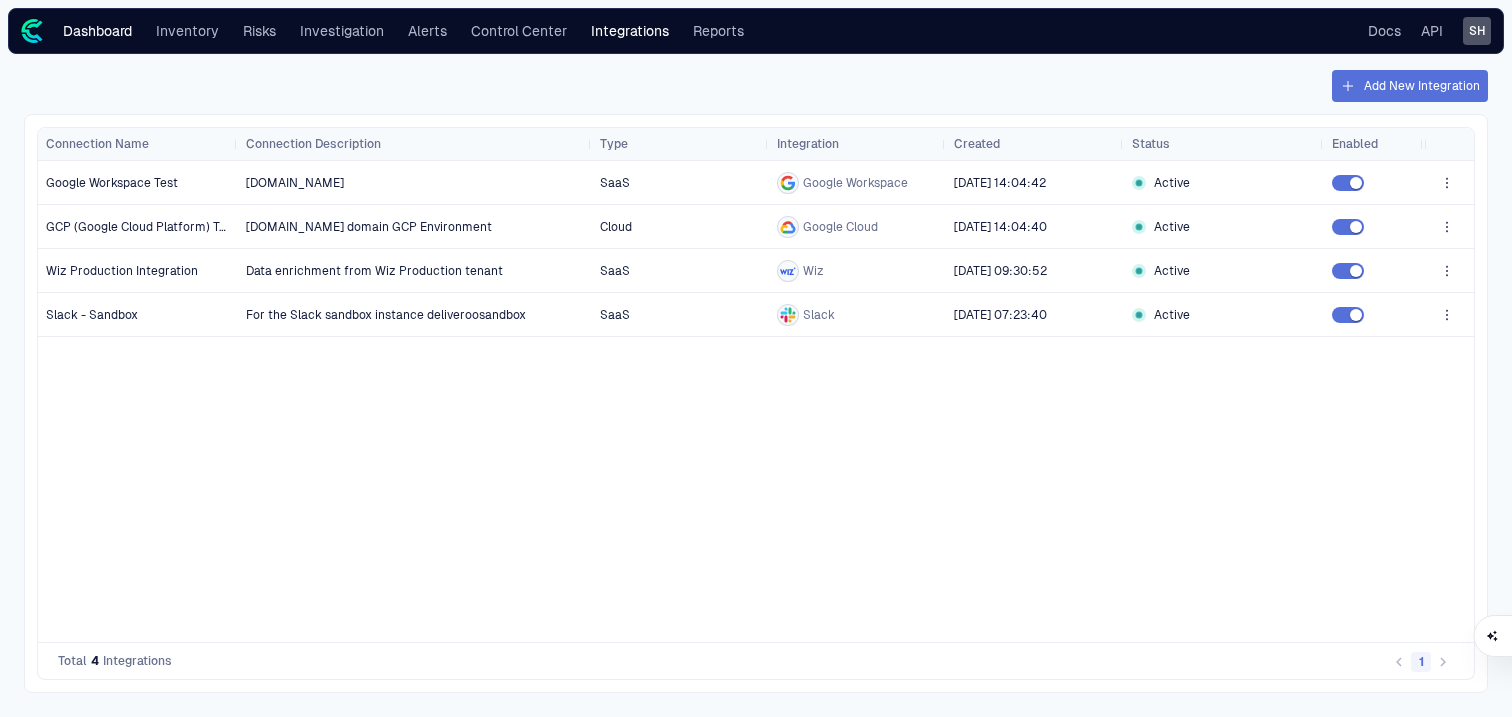 click on "Dashboard" at bounding box center (97, 31) 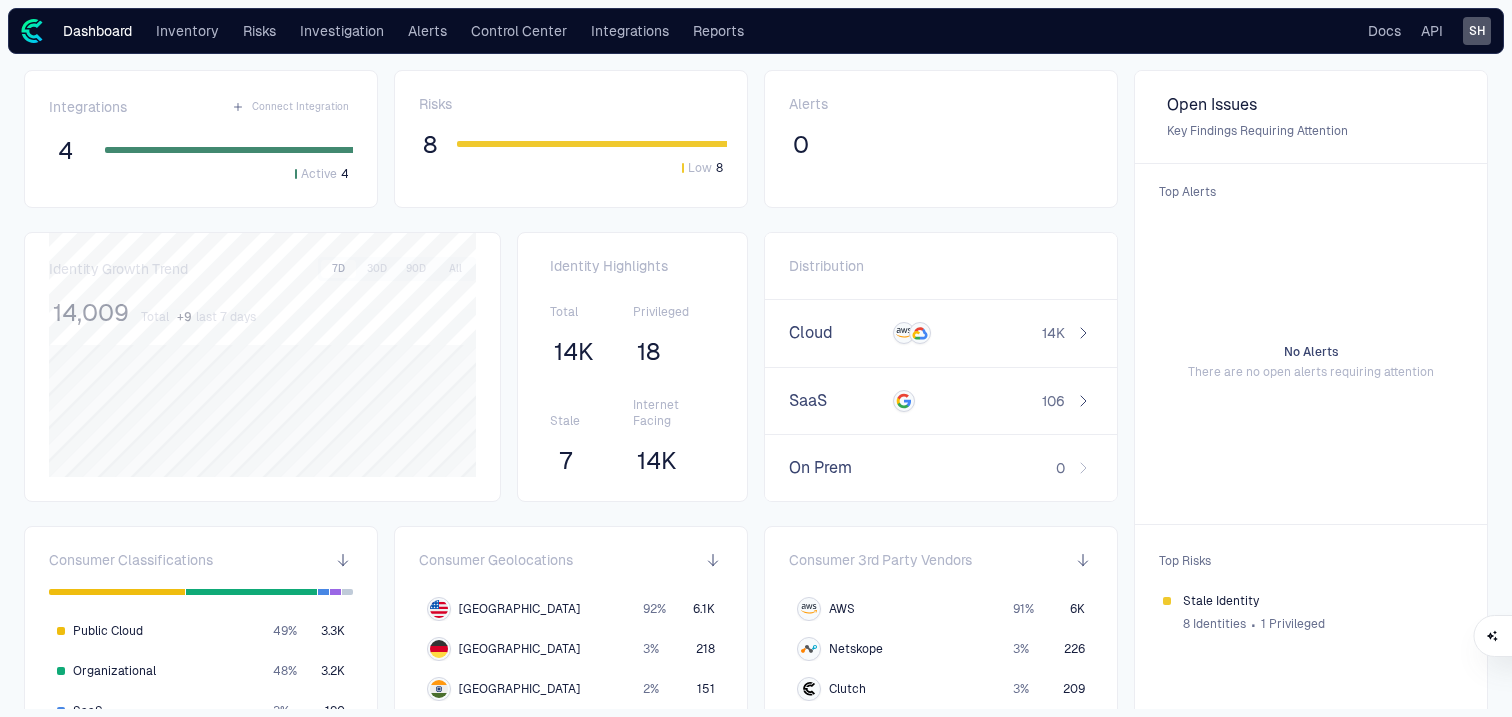 click on "4" at bounding box center [65, 151] 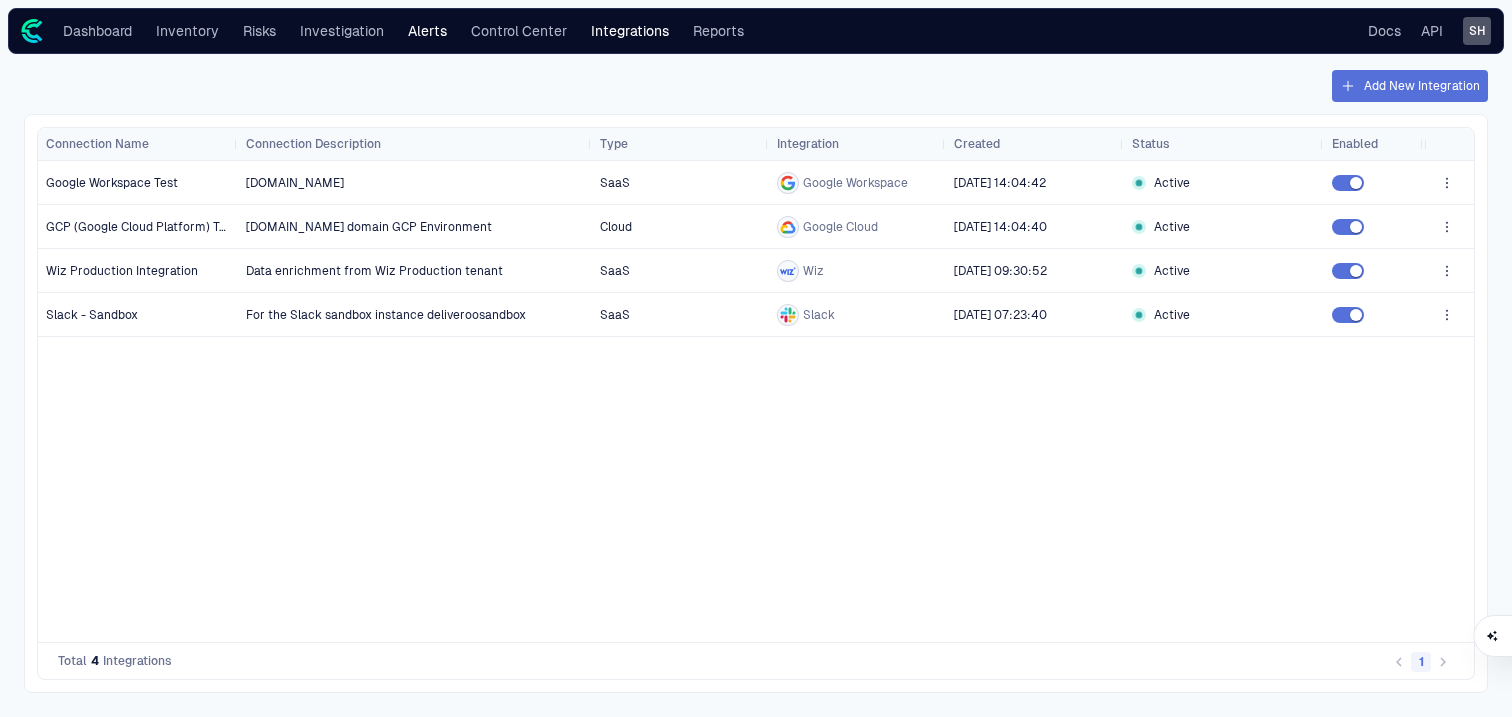 click on "Alerts" at bounding box center [427, 31] 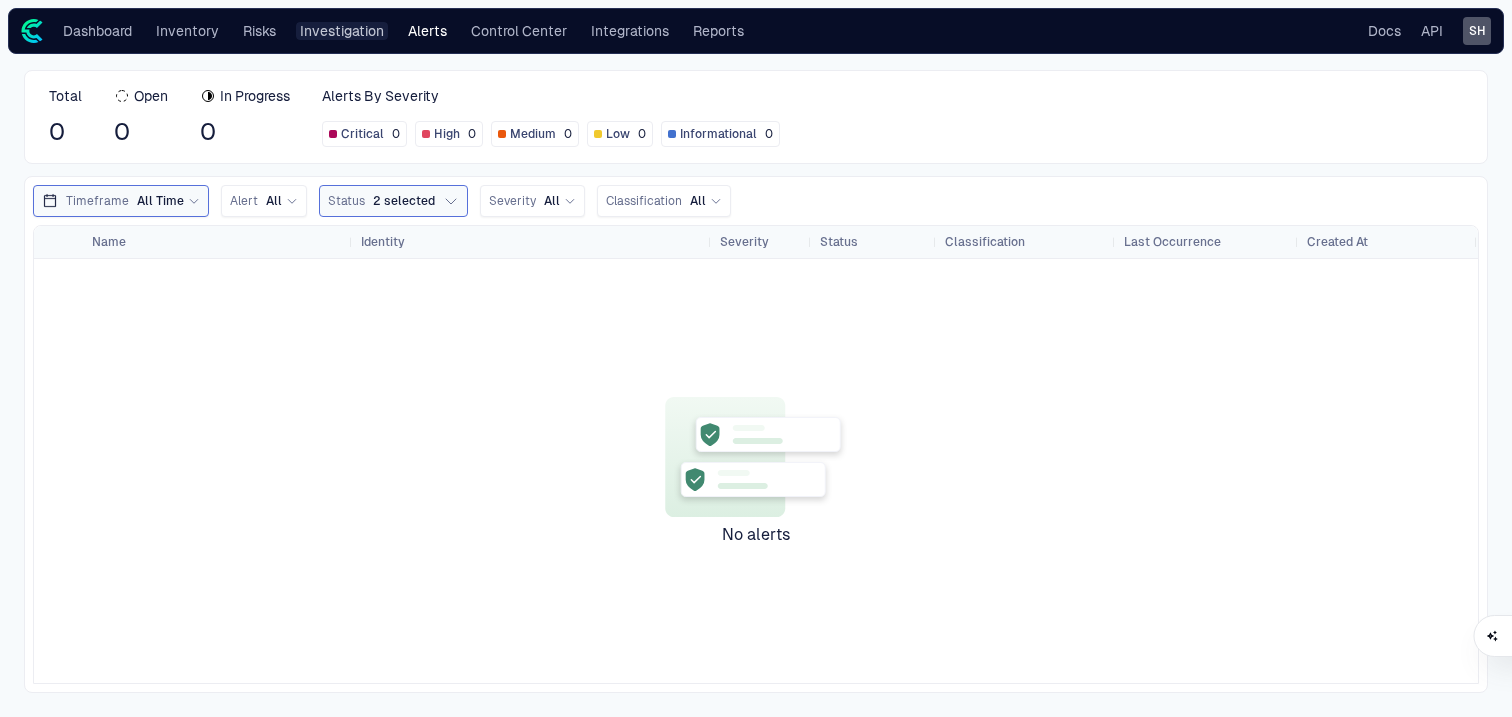 click on "Investigation" at bounding box center (342, 31) 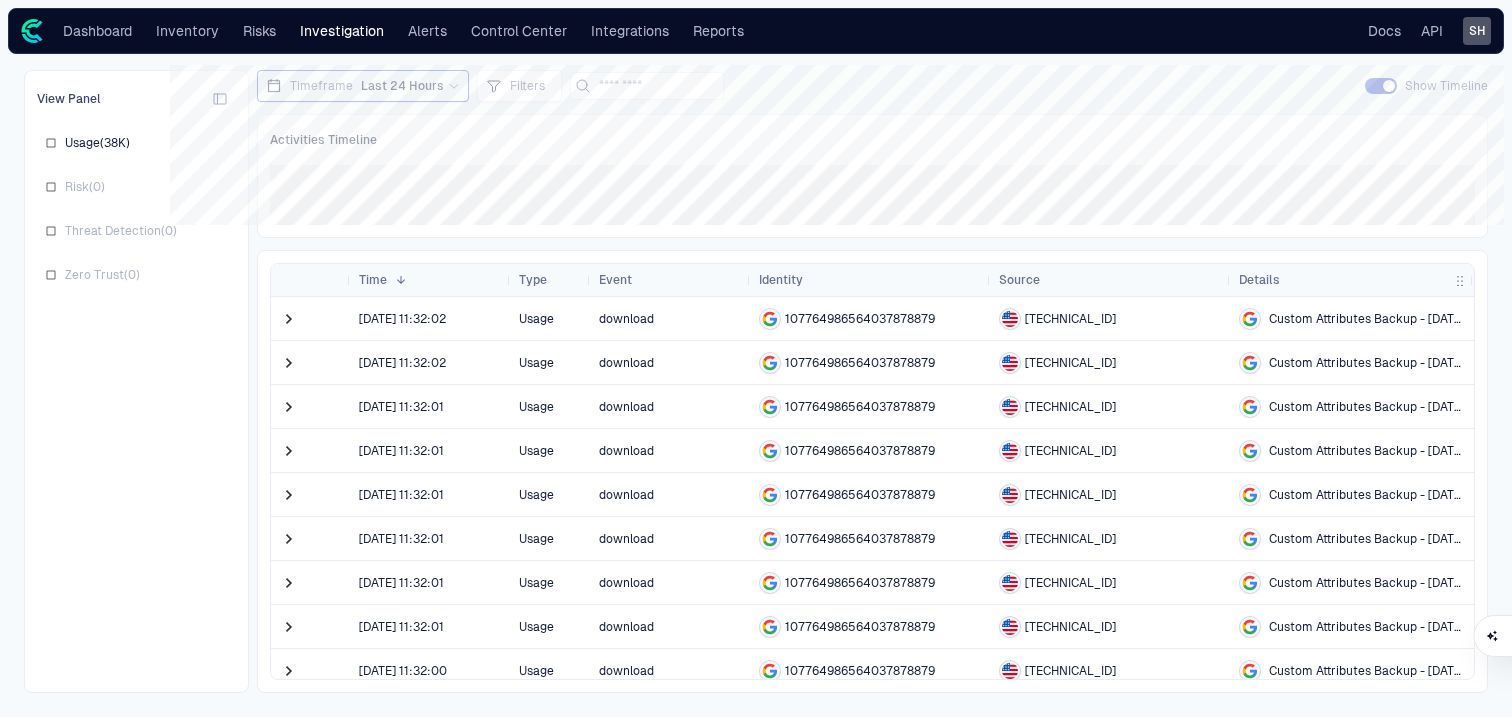 scroll, scrollTop: 21, scrollLeft: 0, axis: vertical 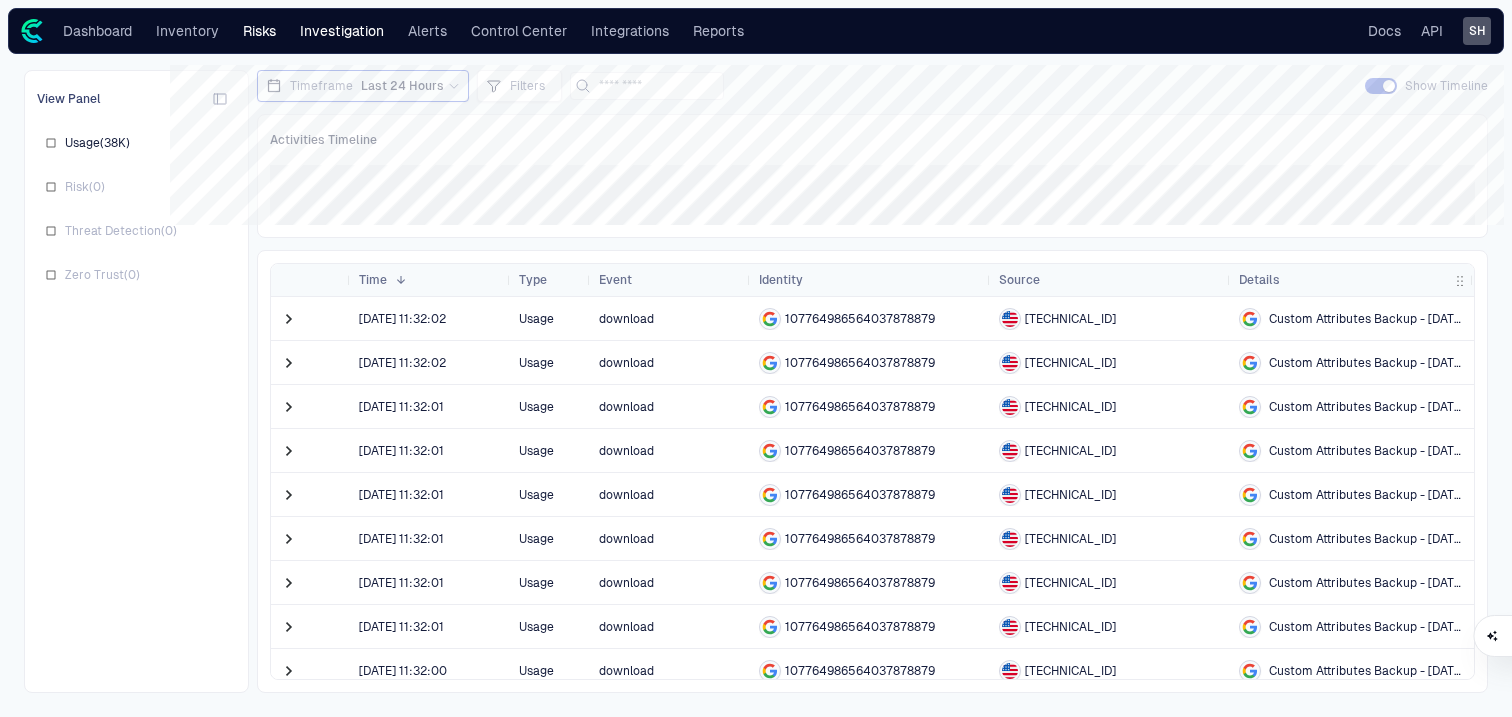 click on "Risks" at bounding box center (259, 31) 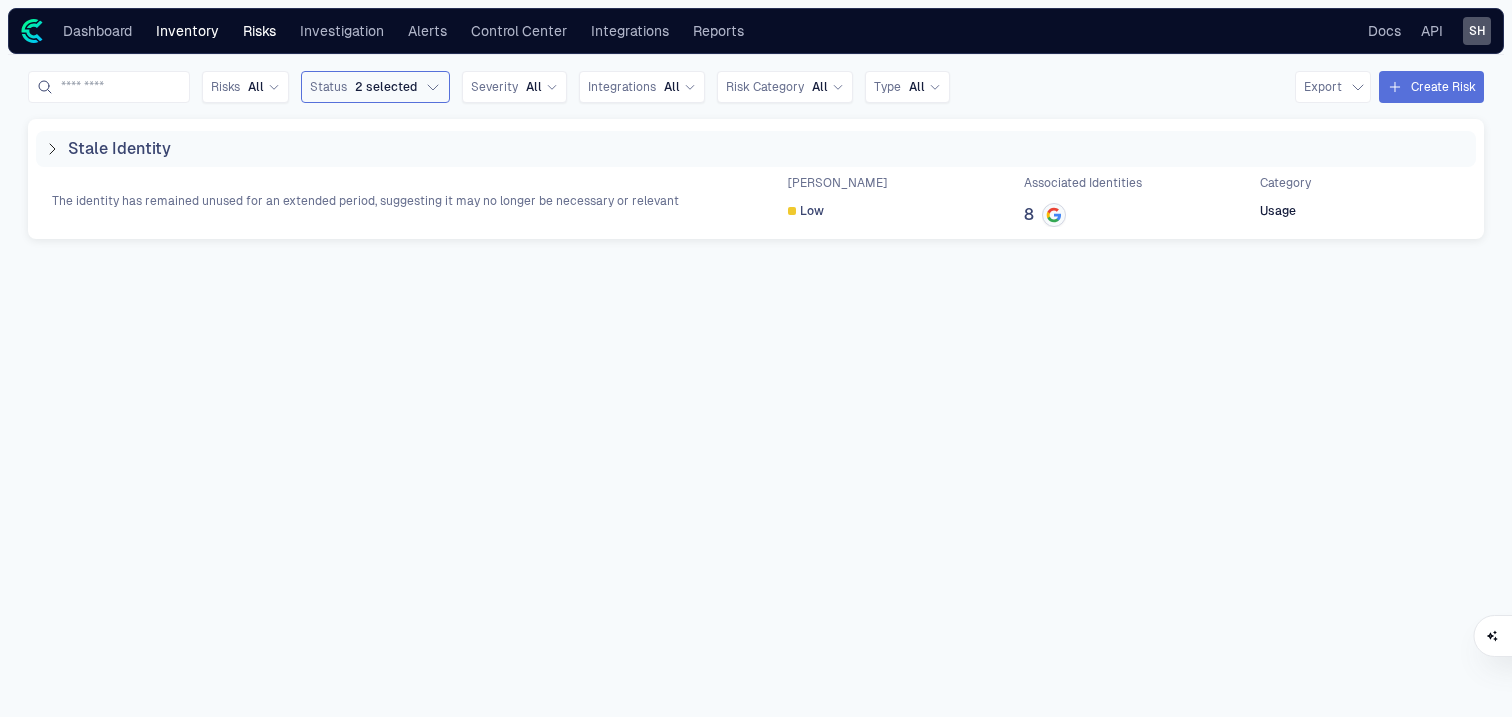 click on "Inventory" at bounding box center [187, 31] 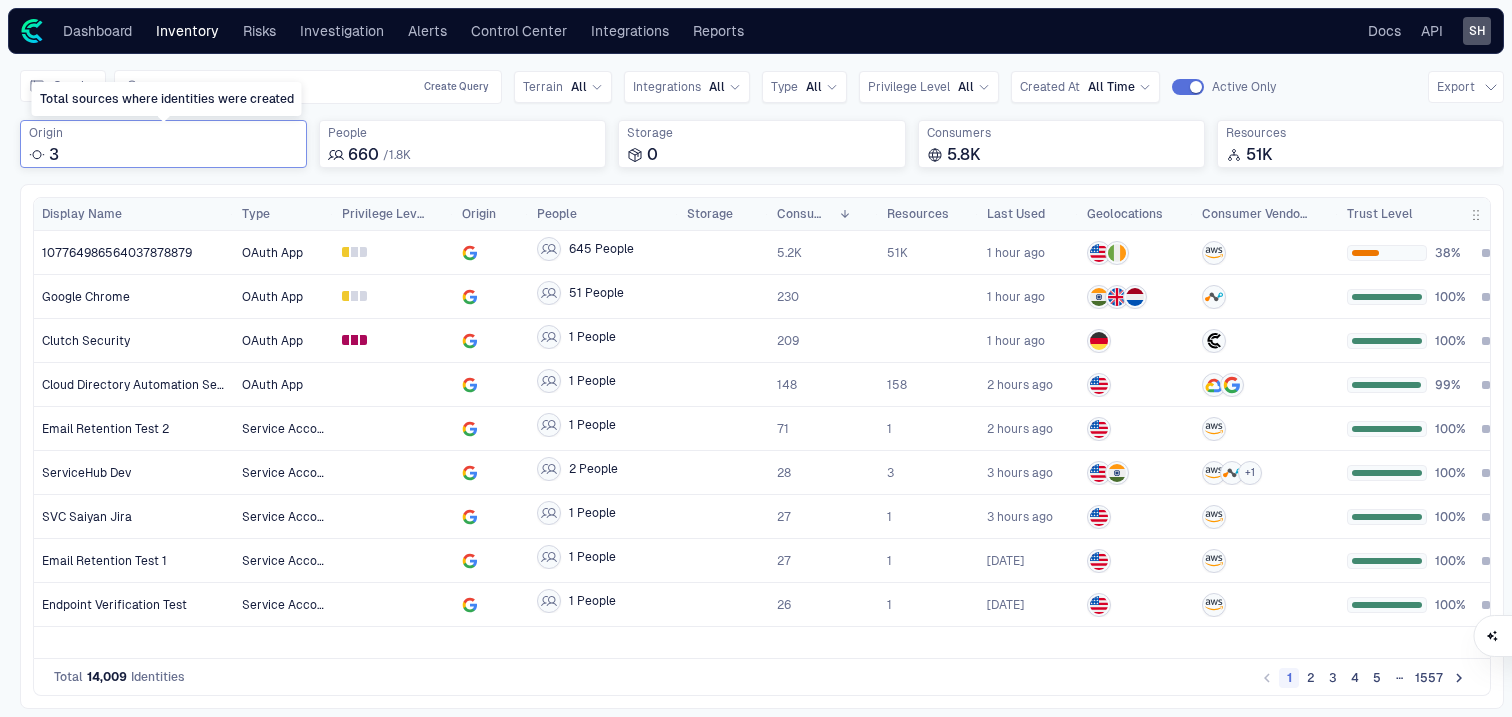 click on "3" at bounding box center [163, 155] 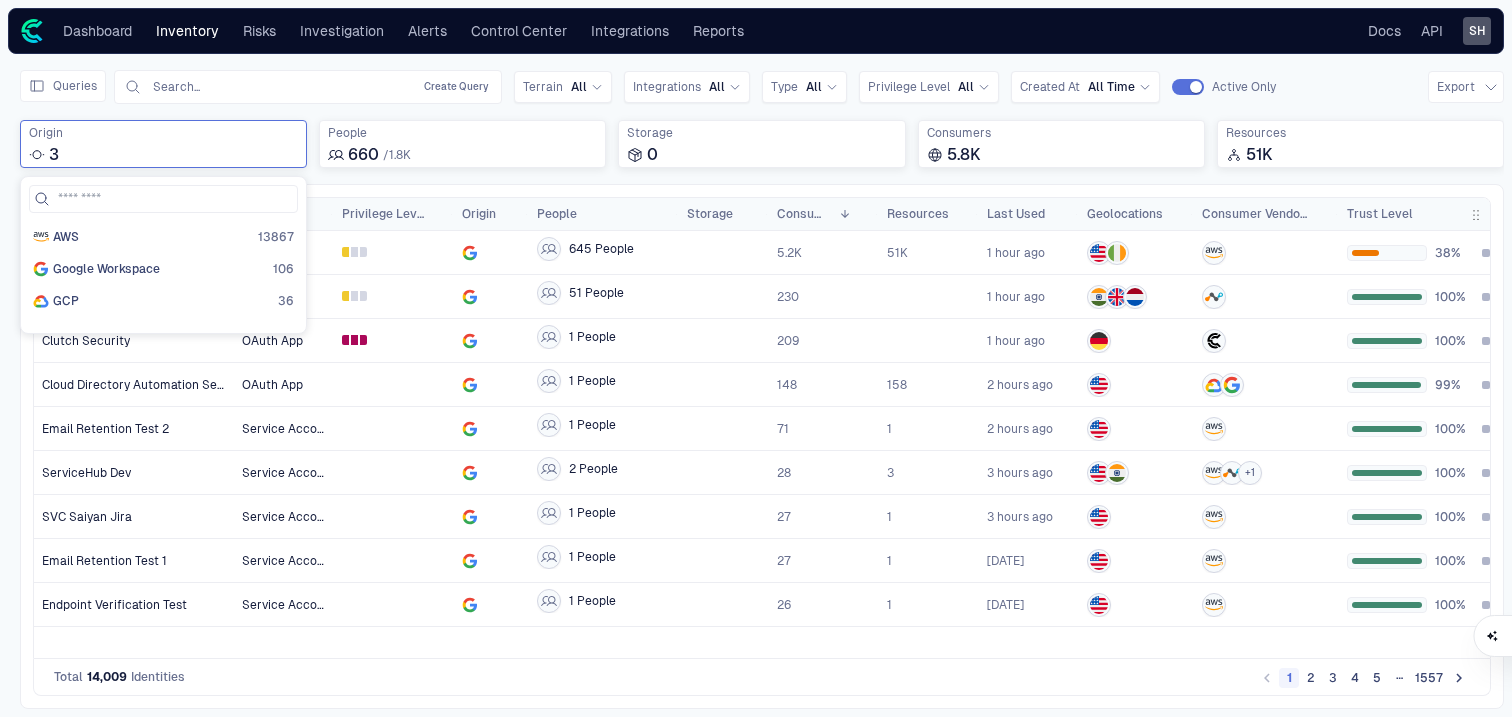 click on "Drag here to set row groups Drag here to set column labels
Display Name" at bounding box center [762, 446] 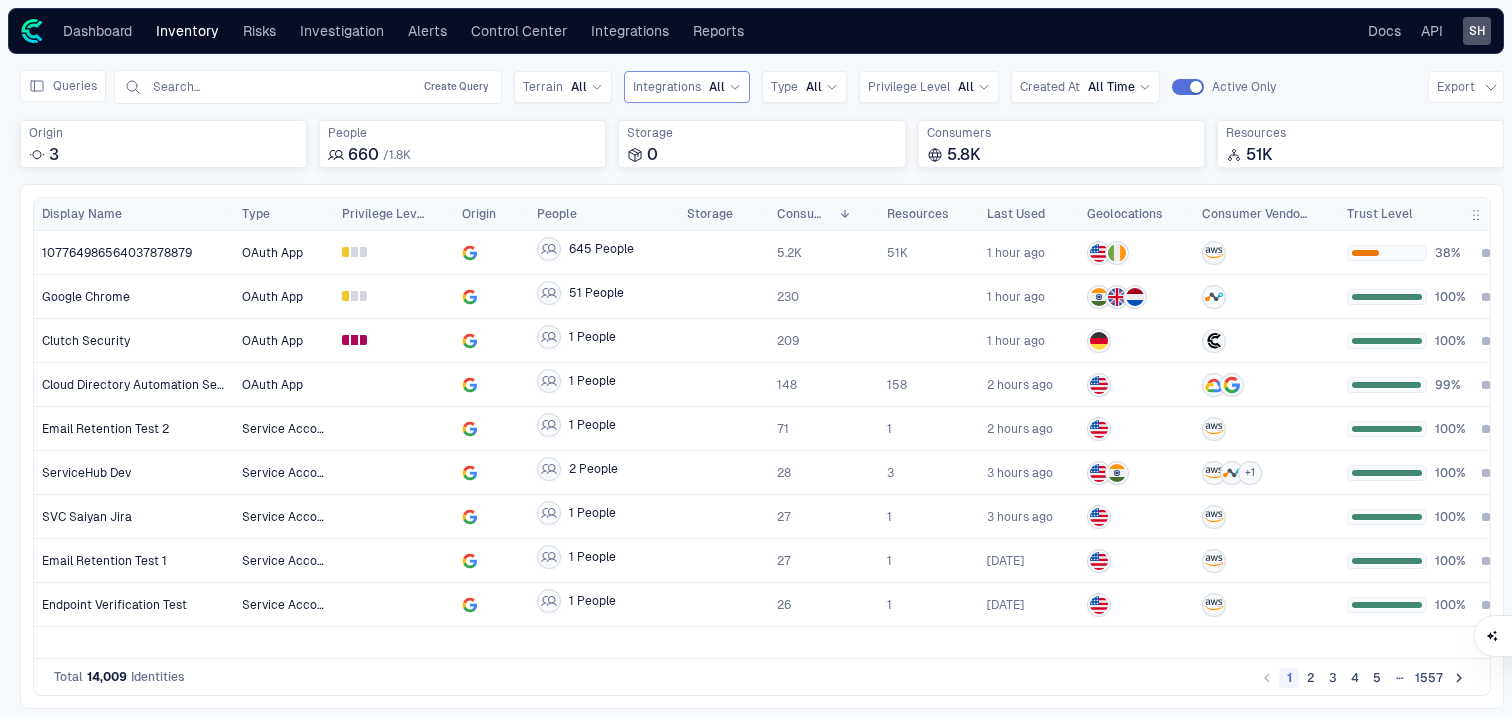 click on "Integrations" at bounding box center (667, 87) 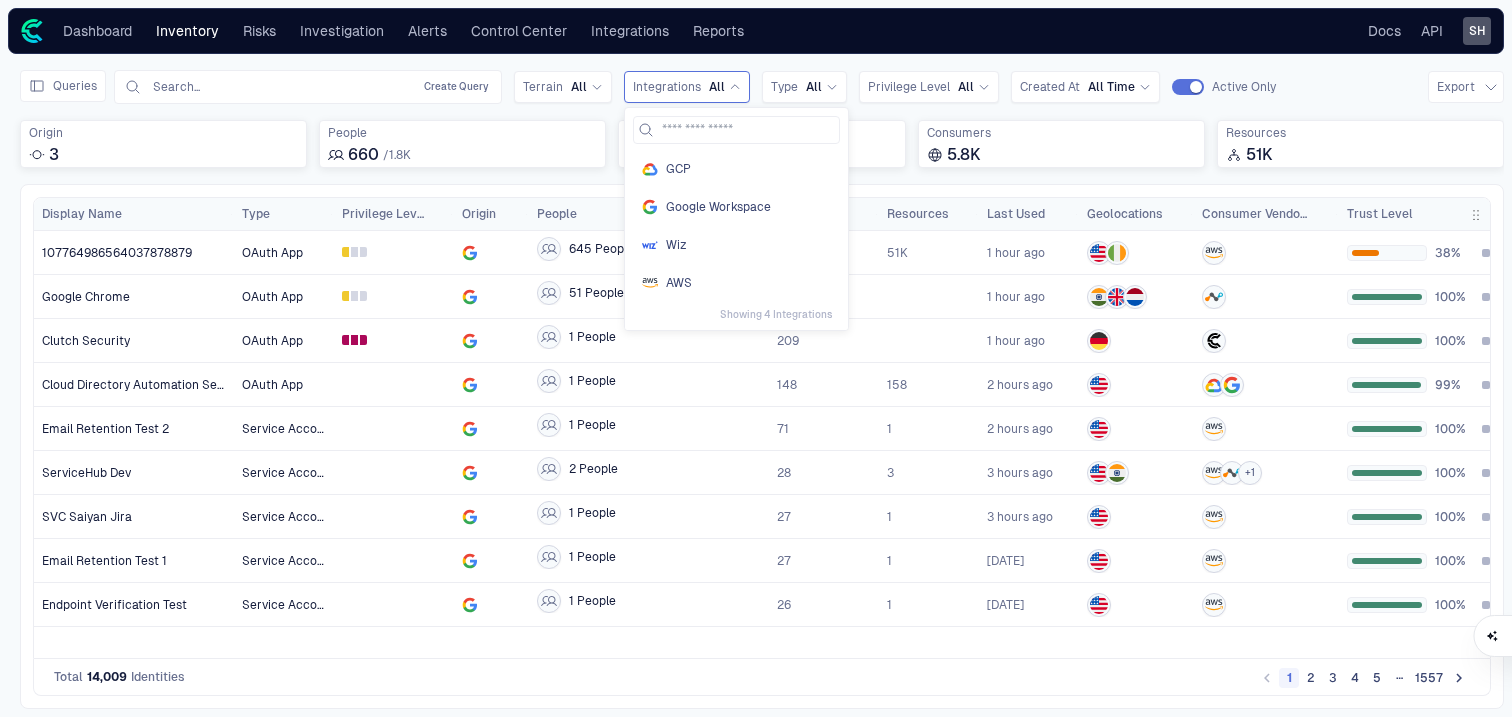click on "Dashboard Inventory Risks Investigation Alerts Control Center Integrations Reports Docs API SH" at bounding box center (756, 31) 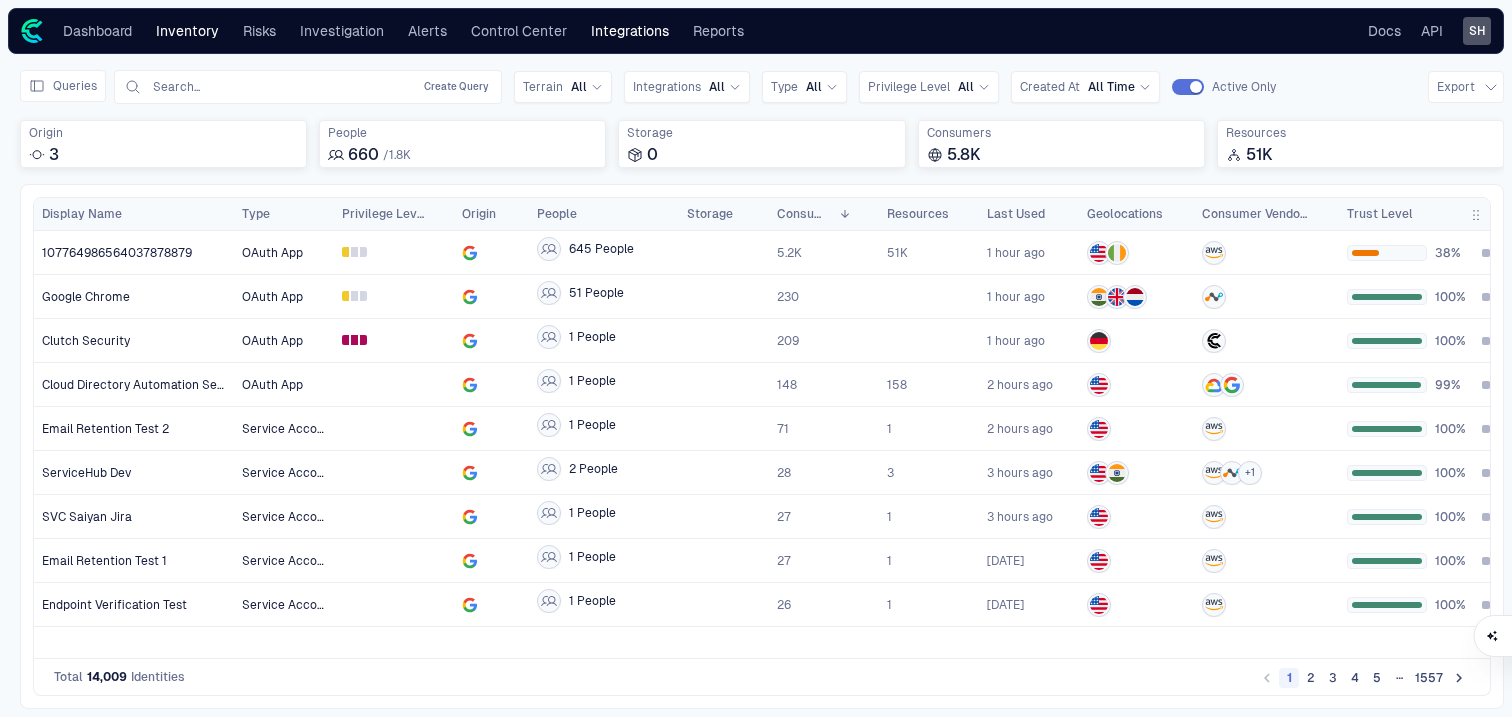 click on "Integrations" at bounding box center (630, 31) 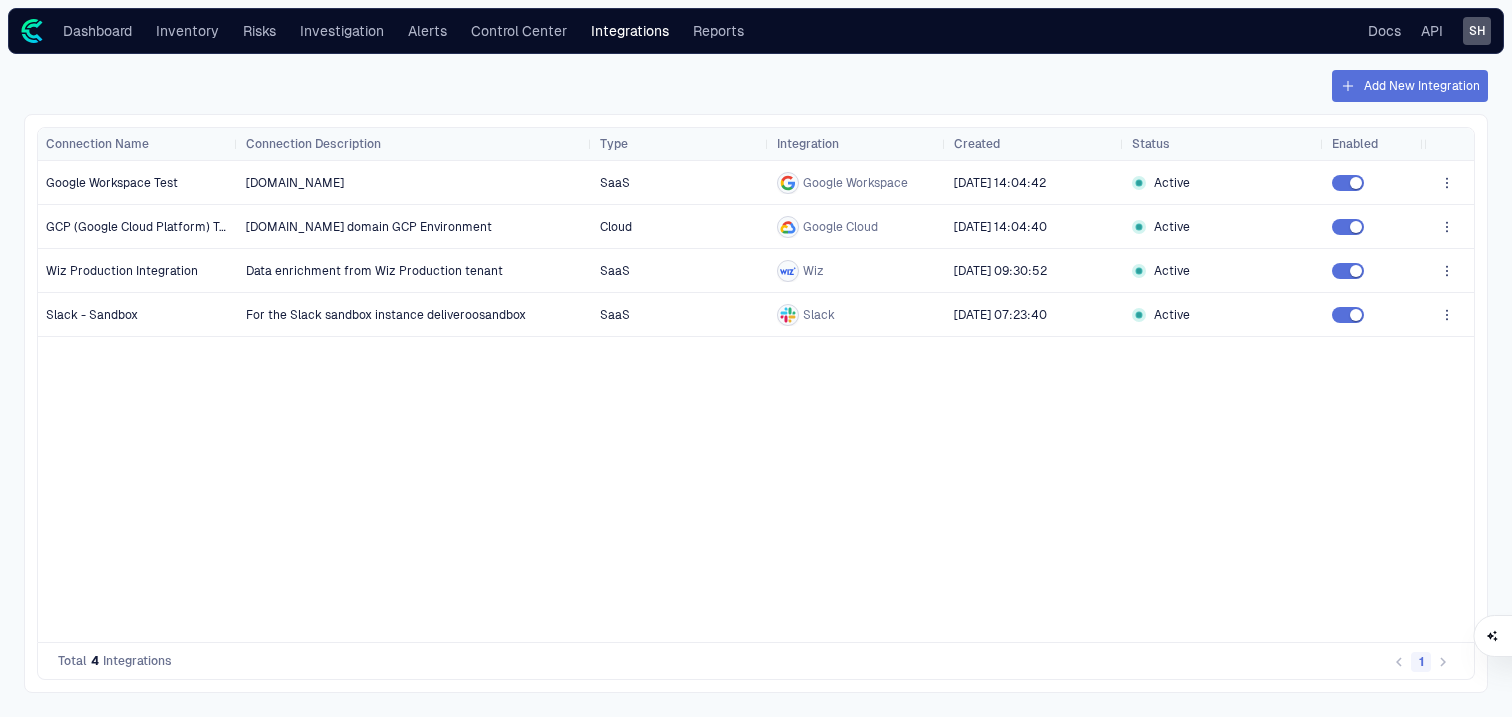 click on "Dashboard Inventory Risks Investigation Alerts Control Center Integrations Reports" at bounding box center (384, 31) 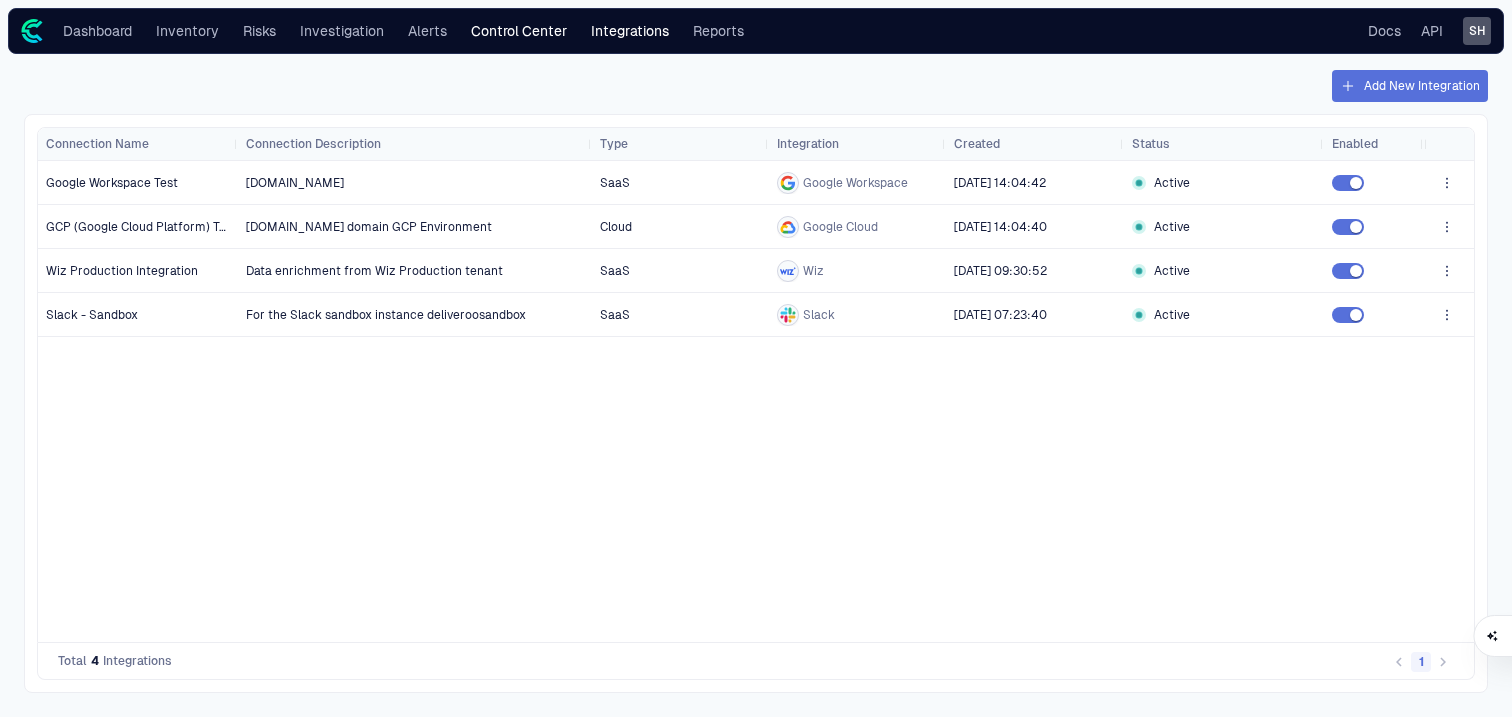 click on "Control Center" at bounding box center [519, 31] 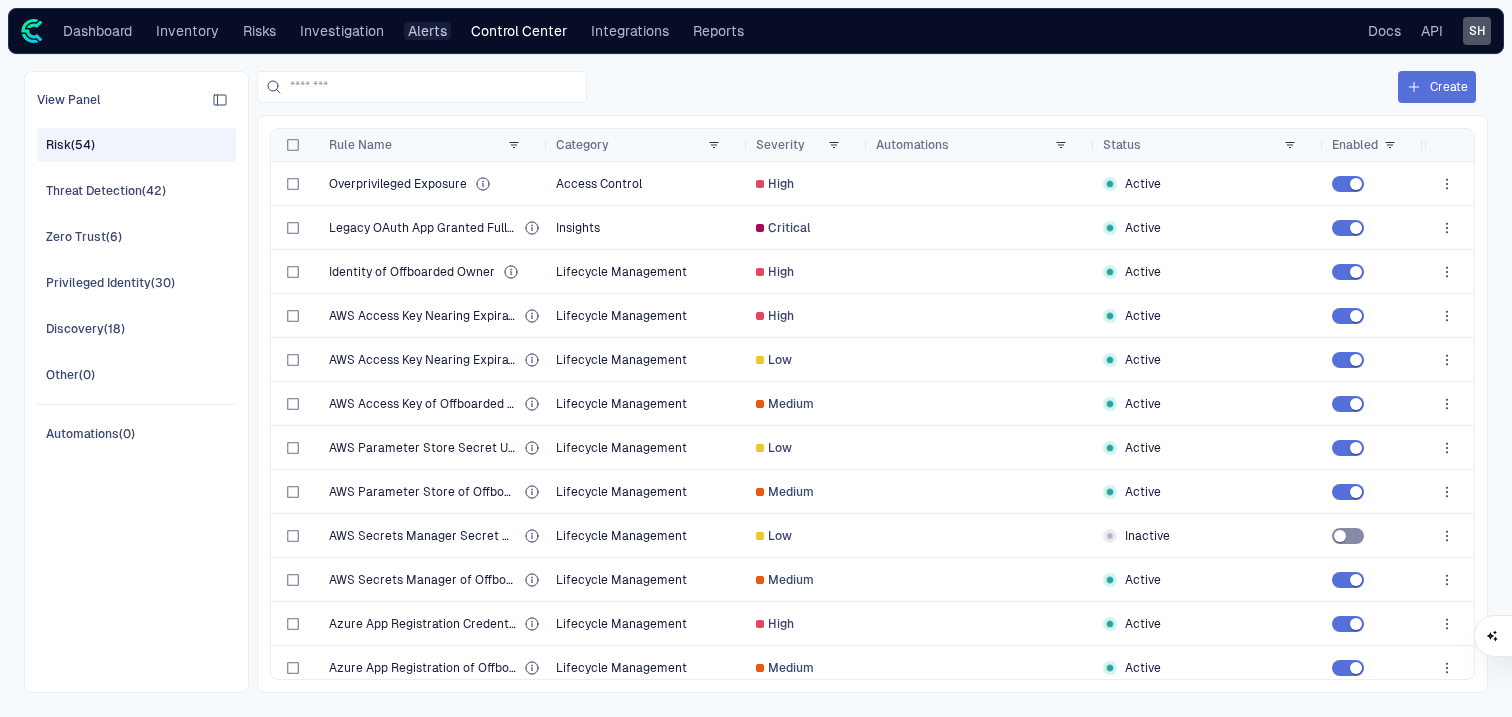 click on "Alerts" at bounding box center (427, 31) 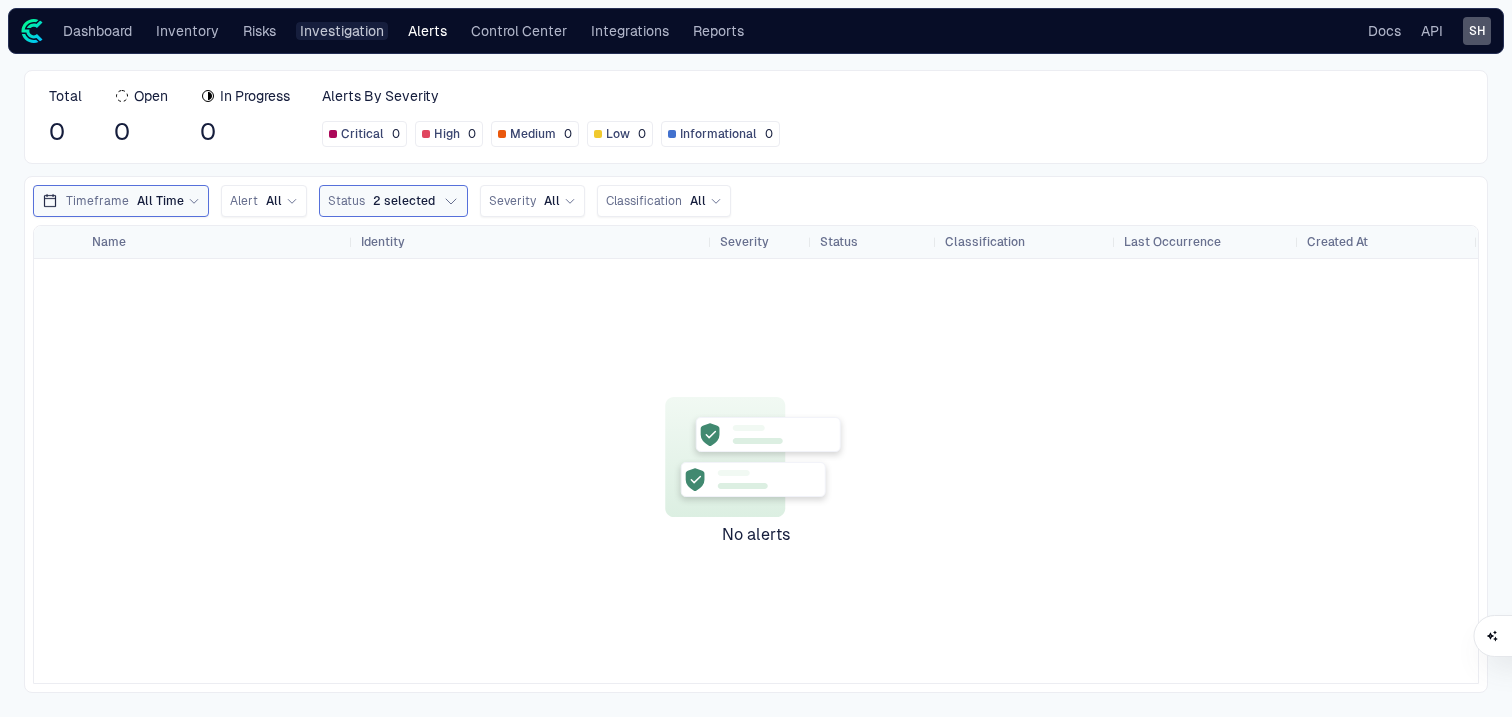 click on "Investigation" at bounding box center [342, 31] 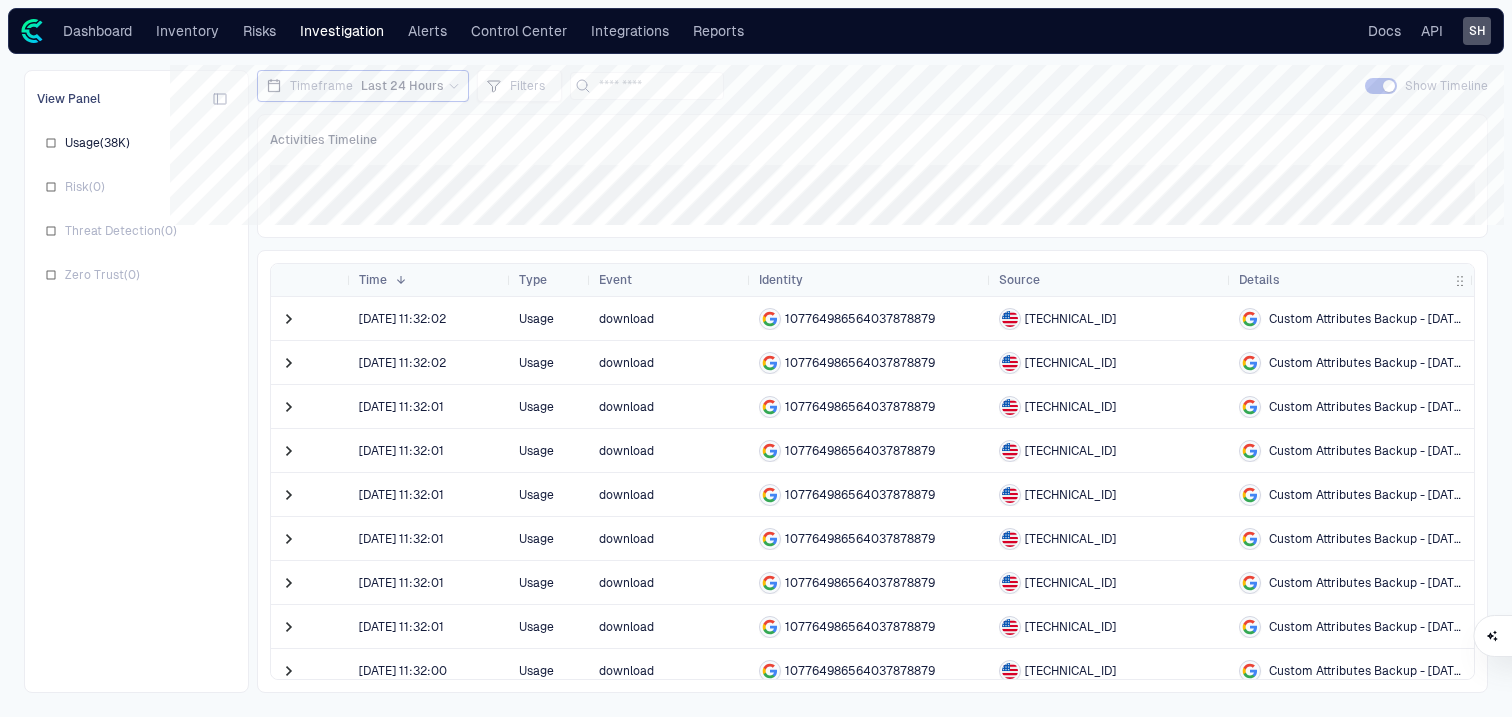 click on "Dashboard Inventory Risks Investigation Alerts Control Center Integrations Reports" at bounding box center [384, 31] 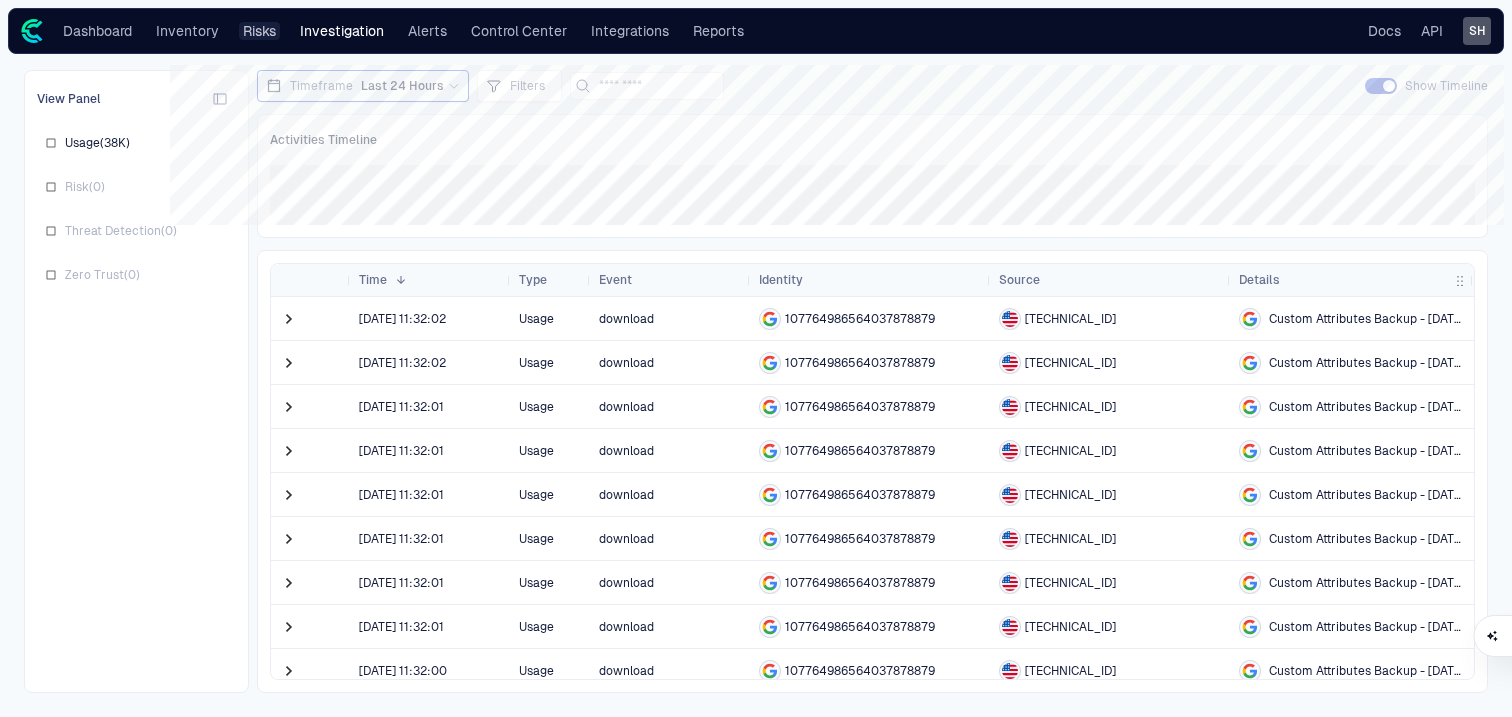 click on "Risks" at bounding box center (259, 31) 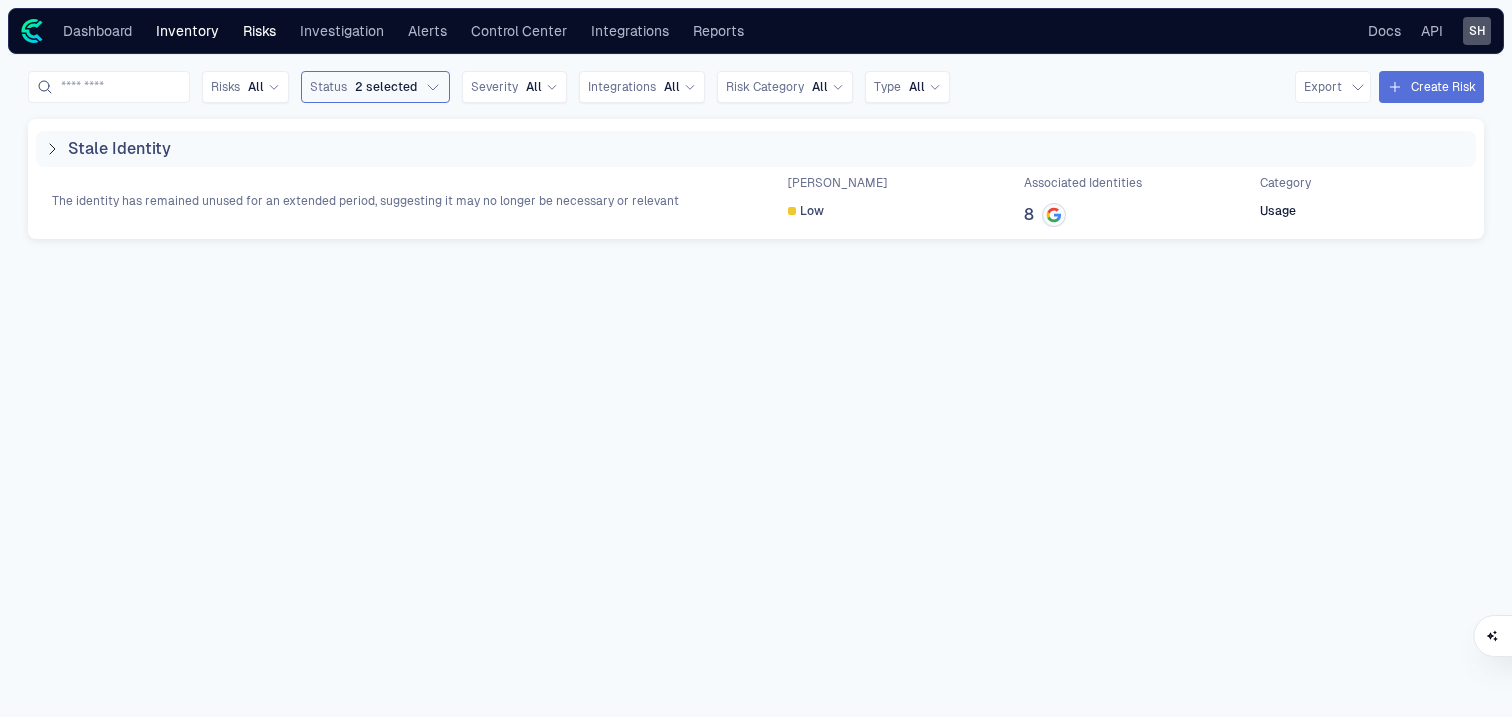click on "Inventory" at bounding box center [187, 31] 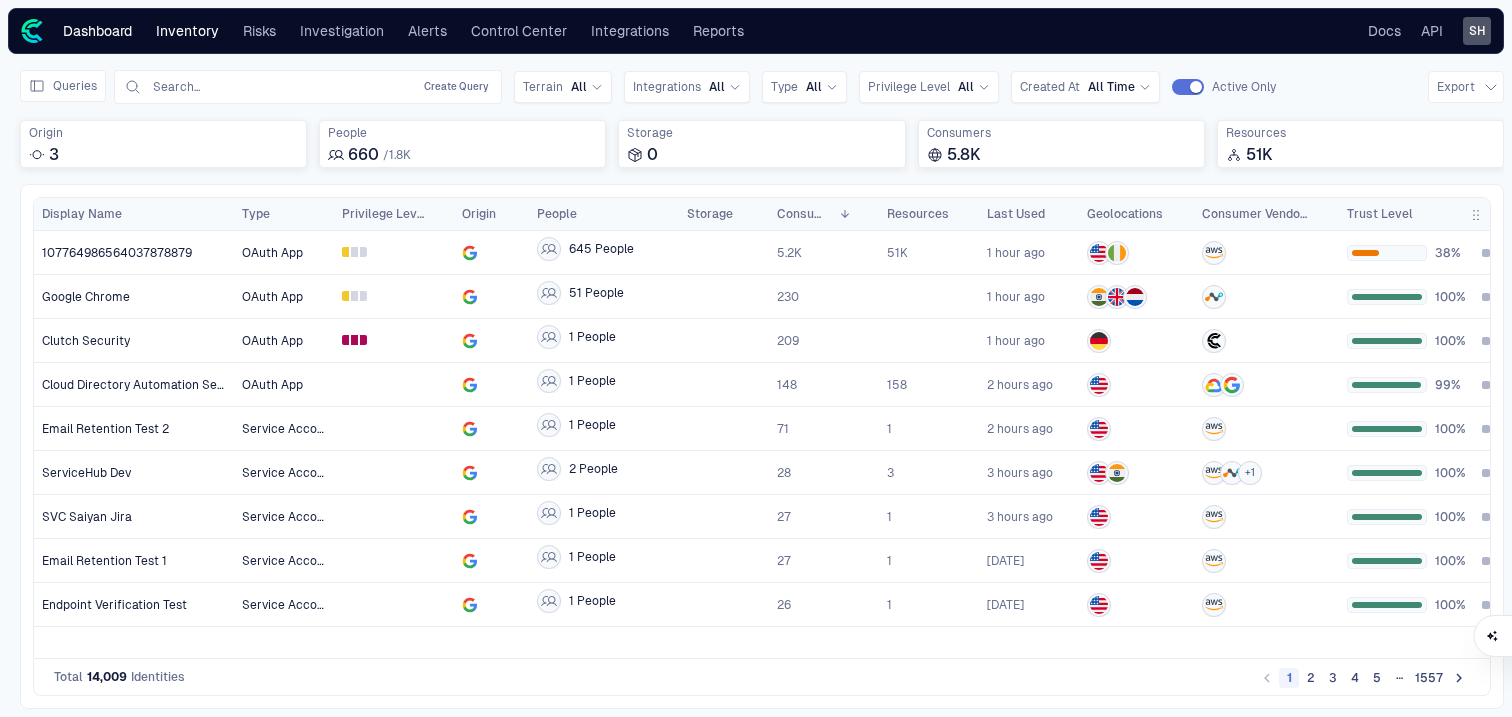 click on "Dashboard" at bounding box center [97, 31] 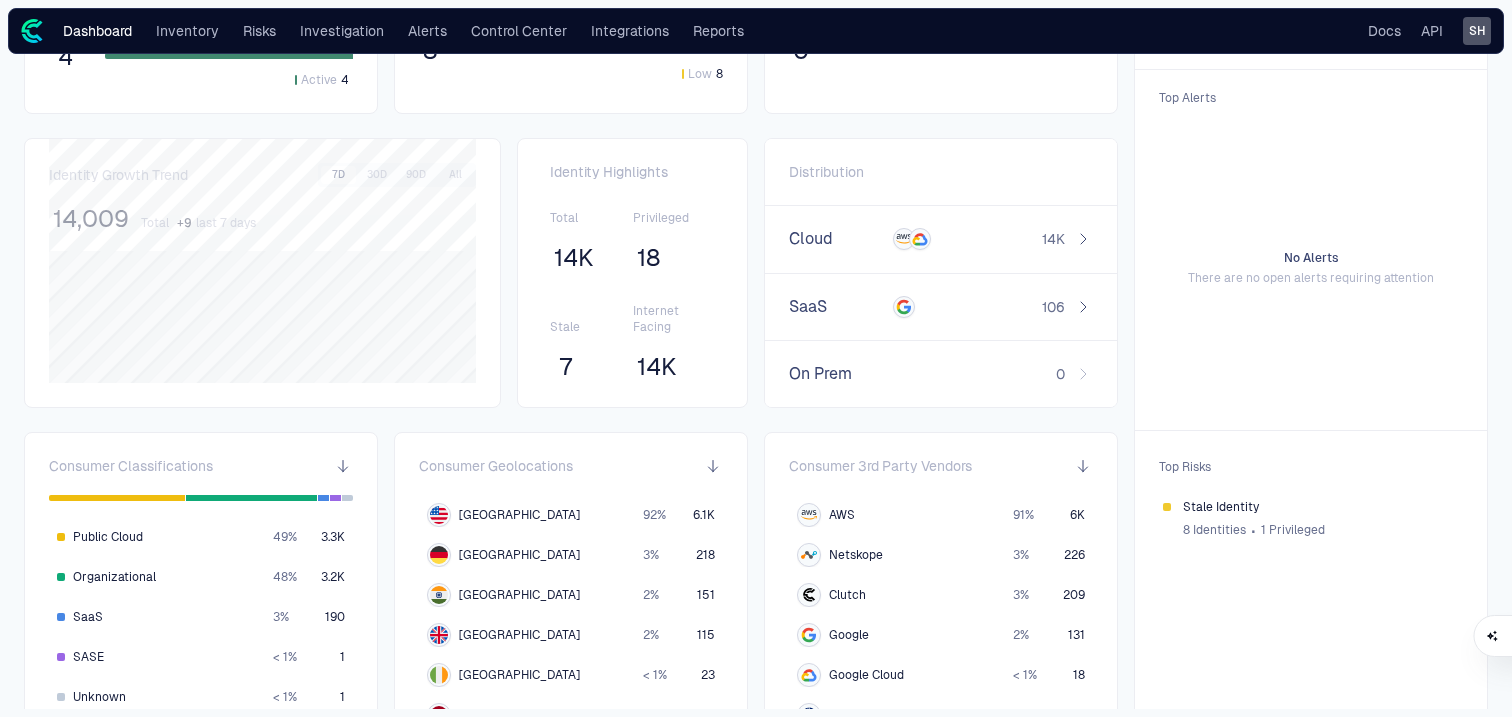 scroll, scrollTop: 0, scrollLeft: 0, axis: both 